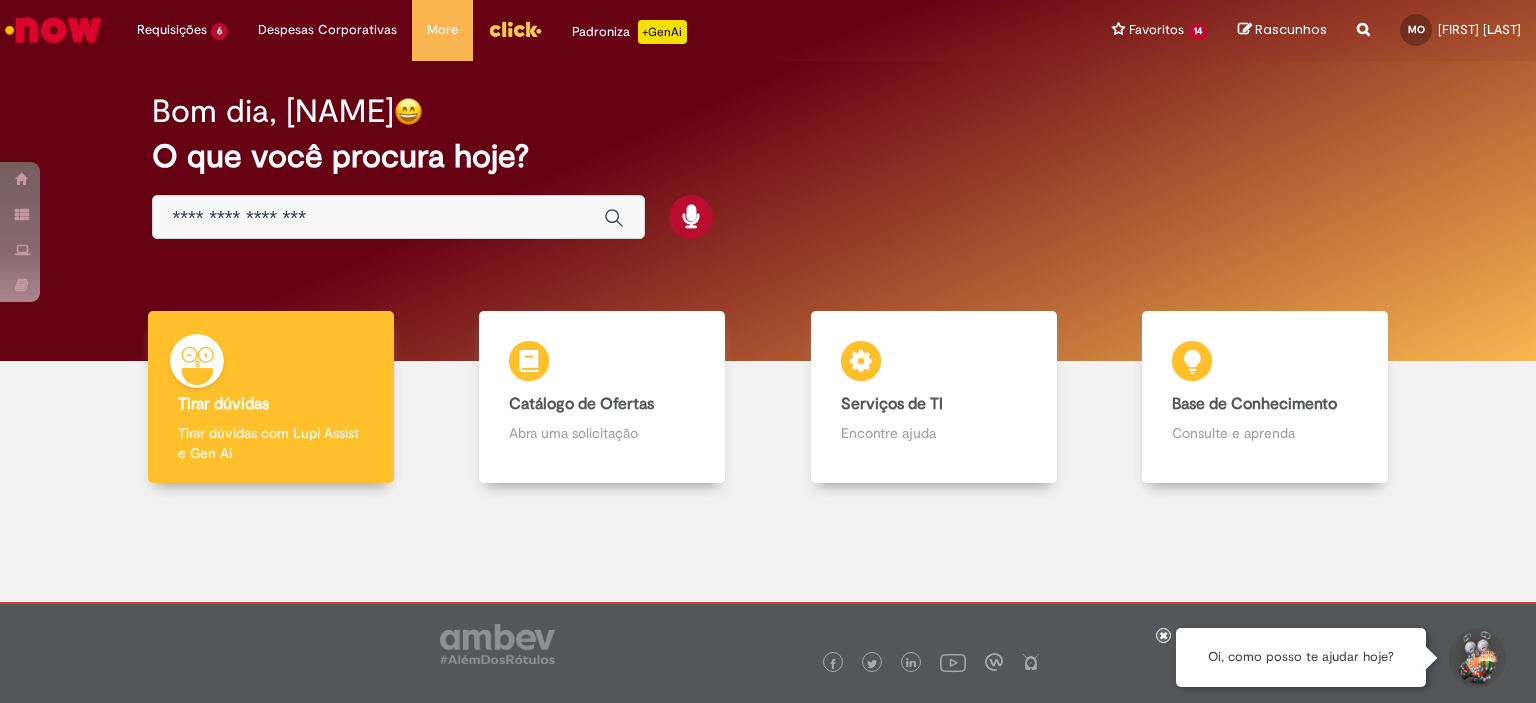 scroll, scrollTop: 0, scrollLeft: 0, axis: both 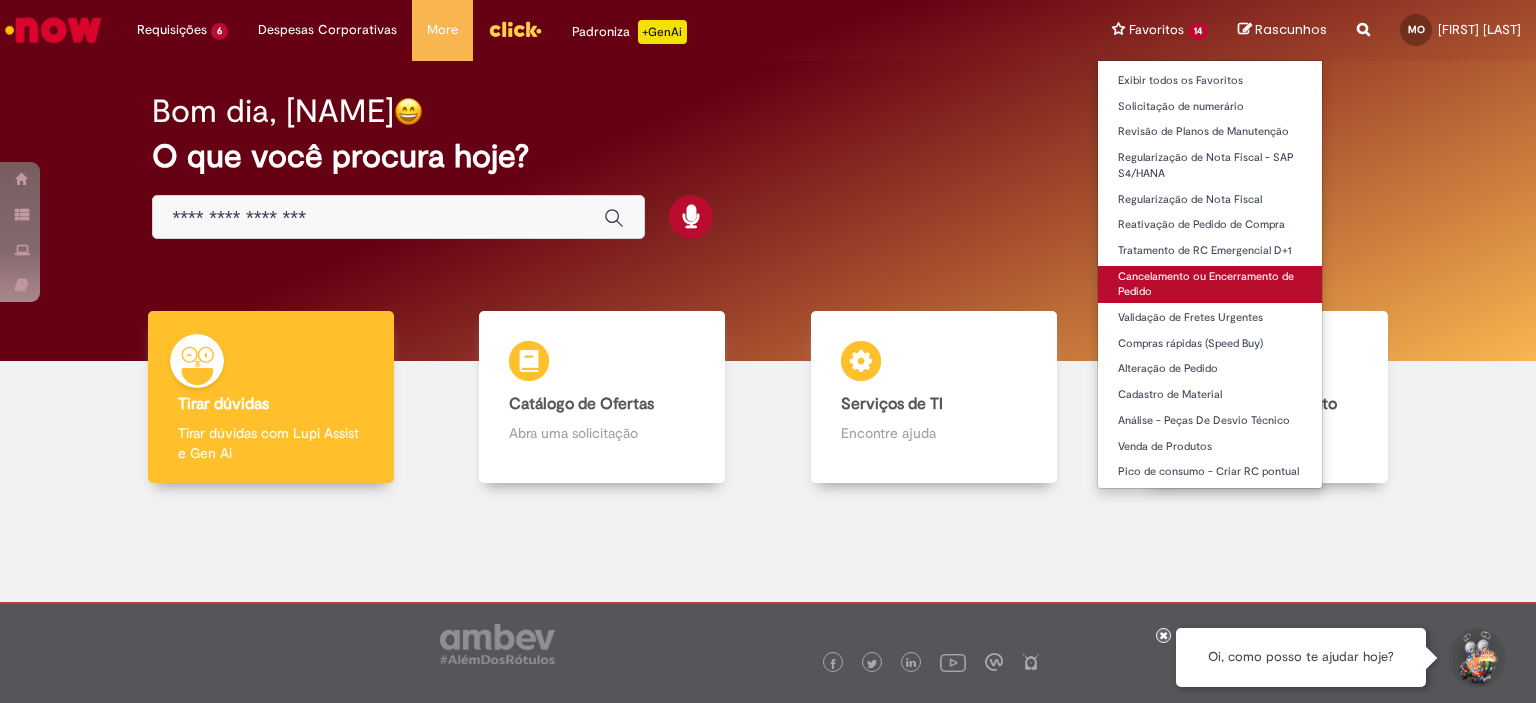 click on "Cancelamento ou Encerramento de Pedido" at bounding box center [1210, 284] 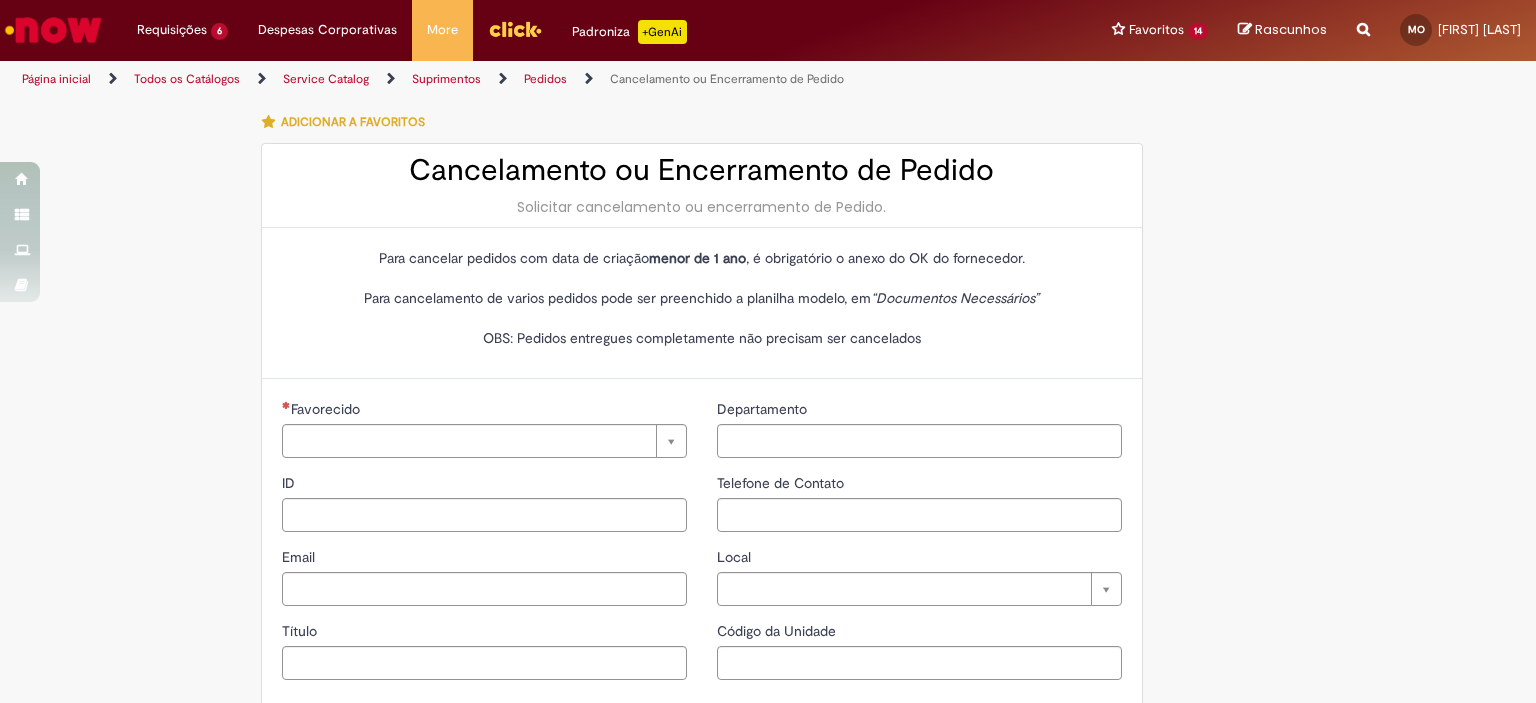 type on "********" 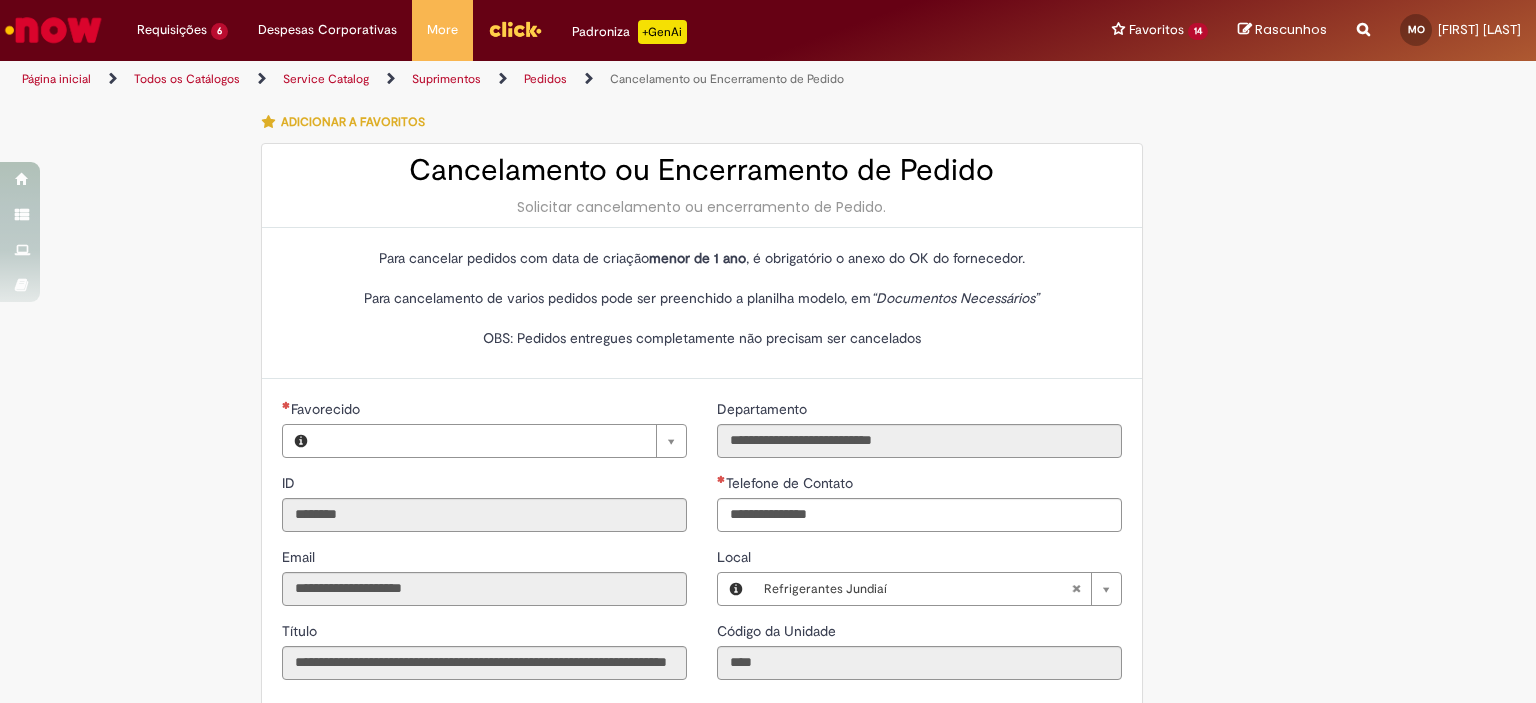 type on "**********" 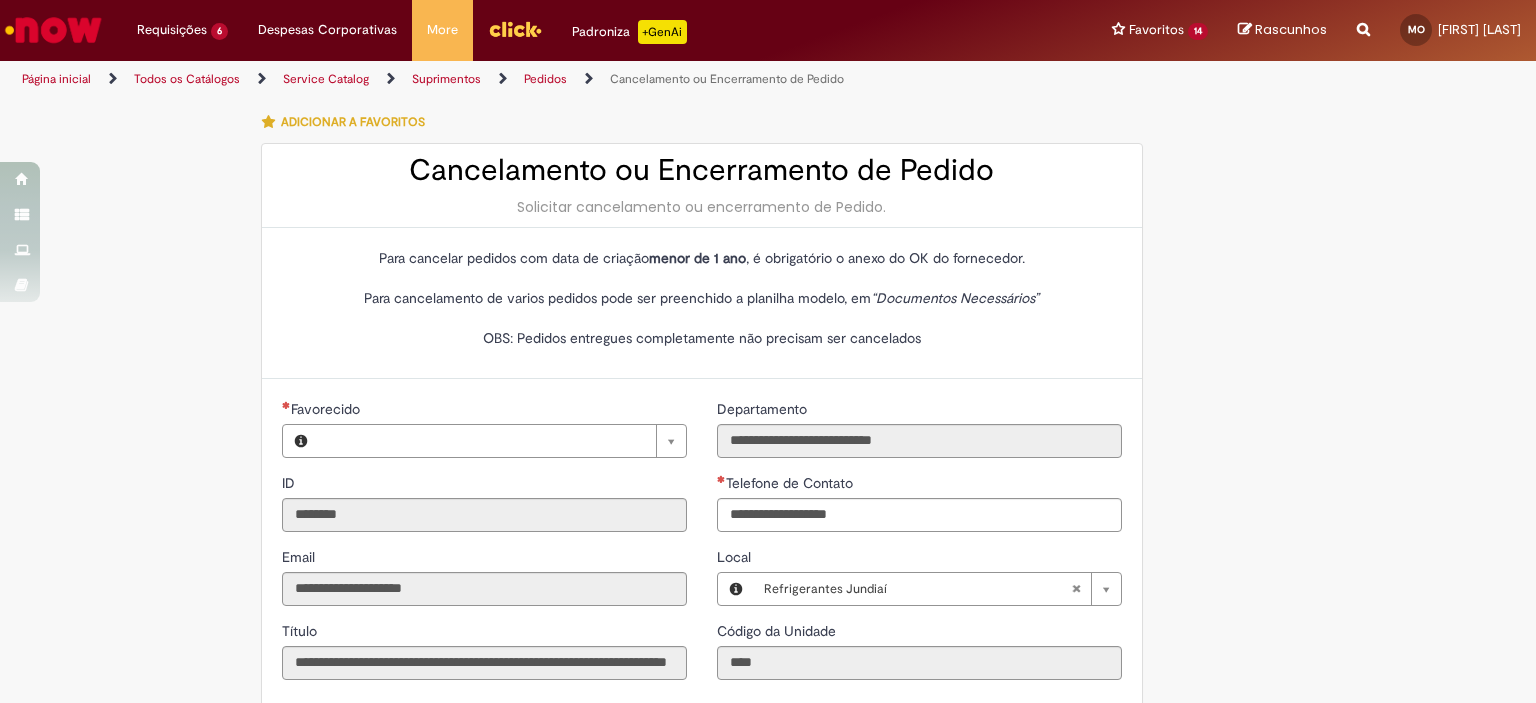 type on "**********" 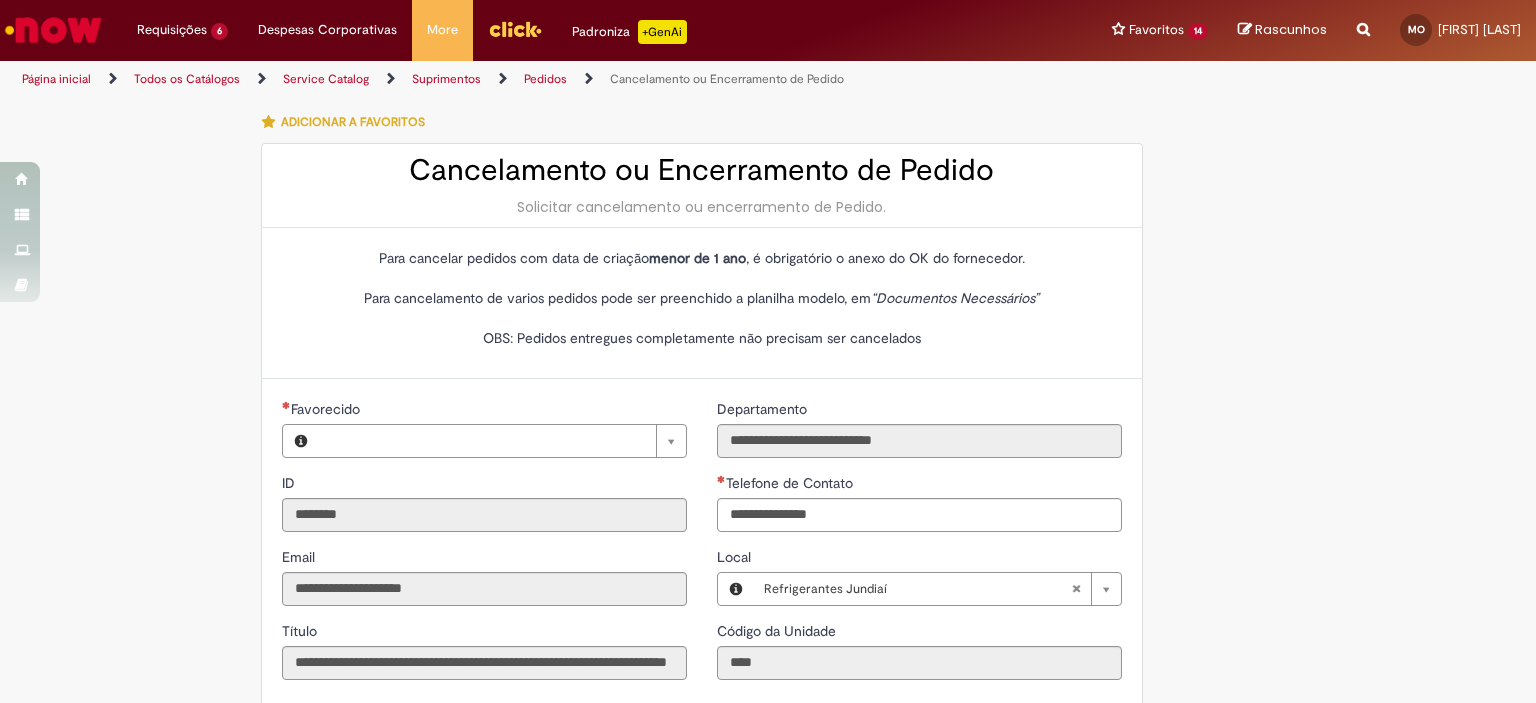 type on "**********" 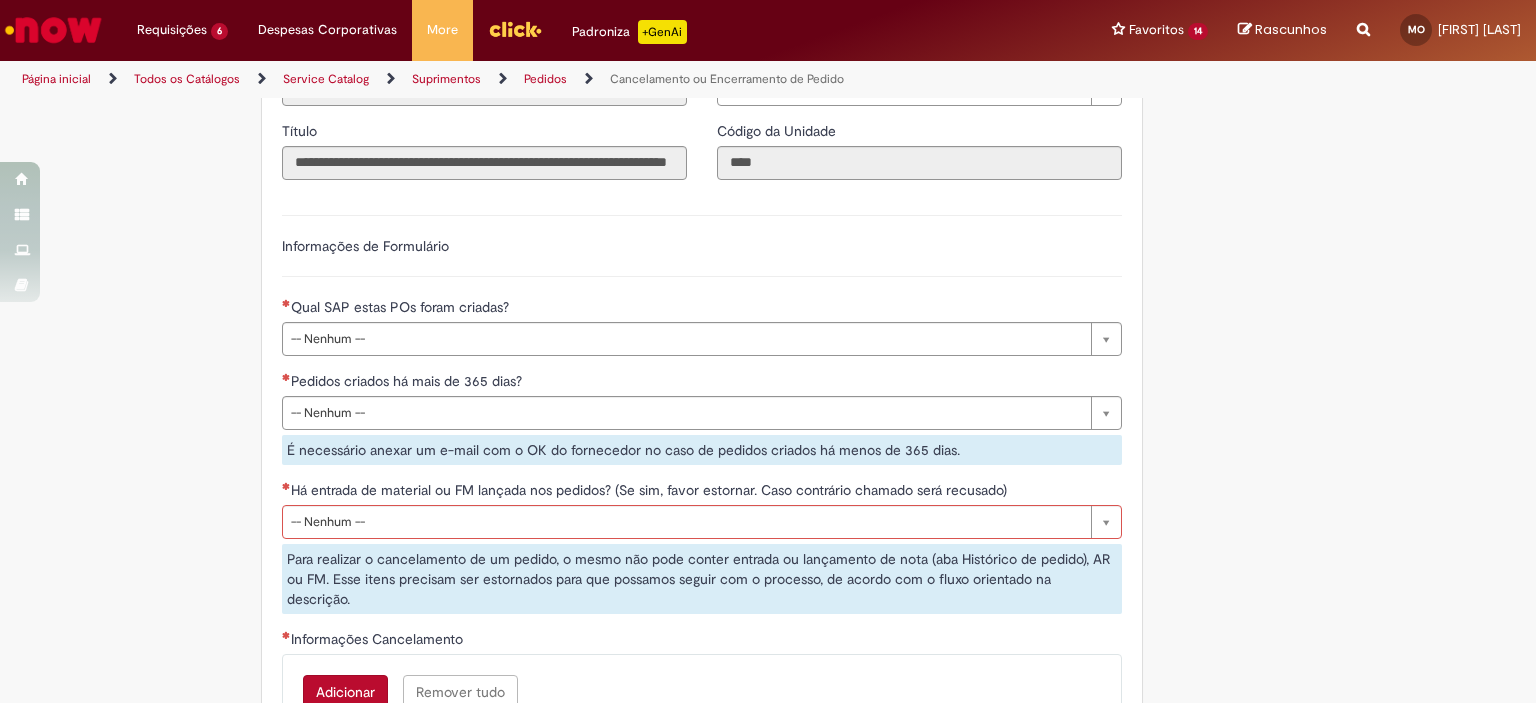 scroll, scrollTop: 600, scrollLeft: 0, axis: vertical 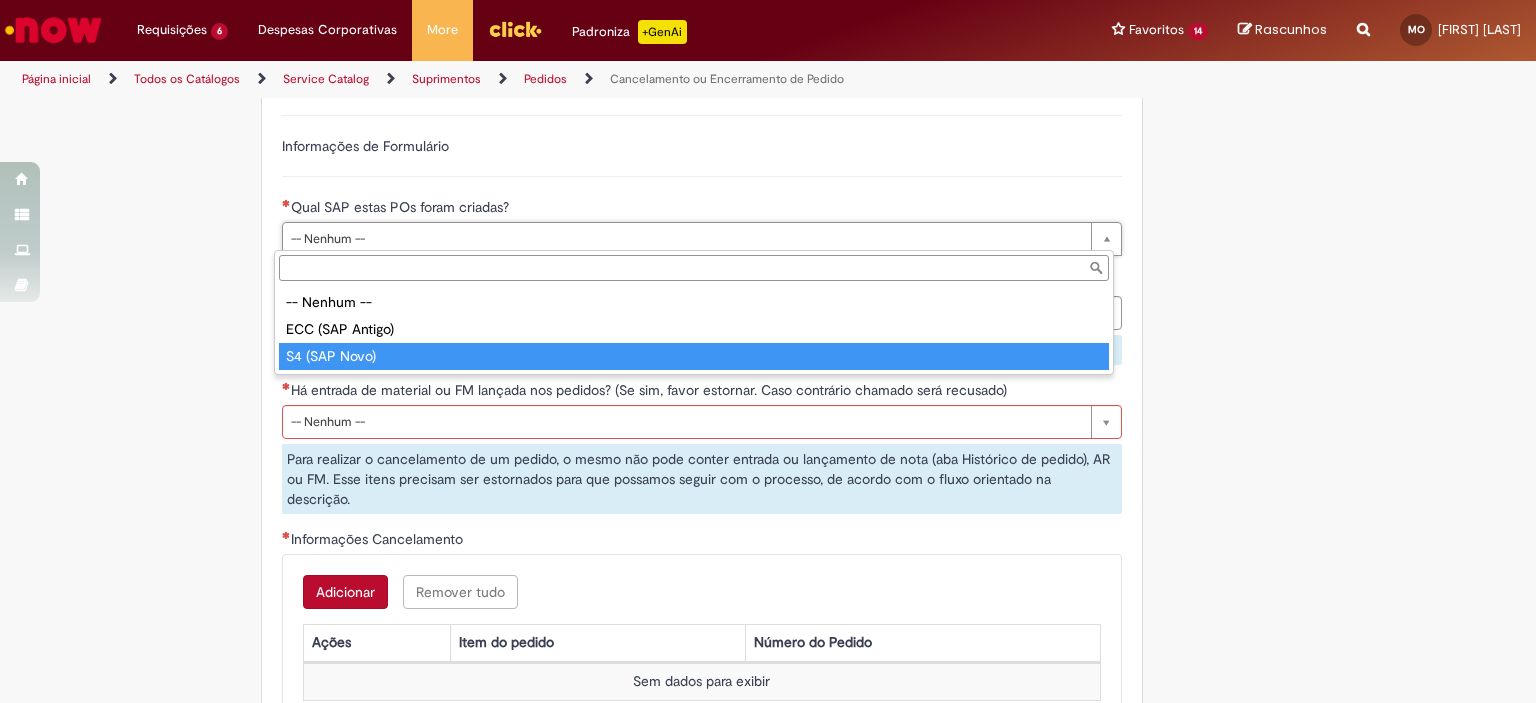 type on "**********" 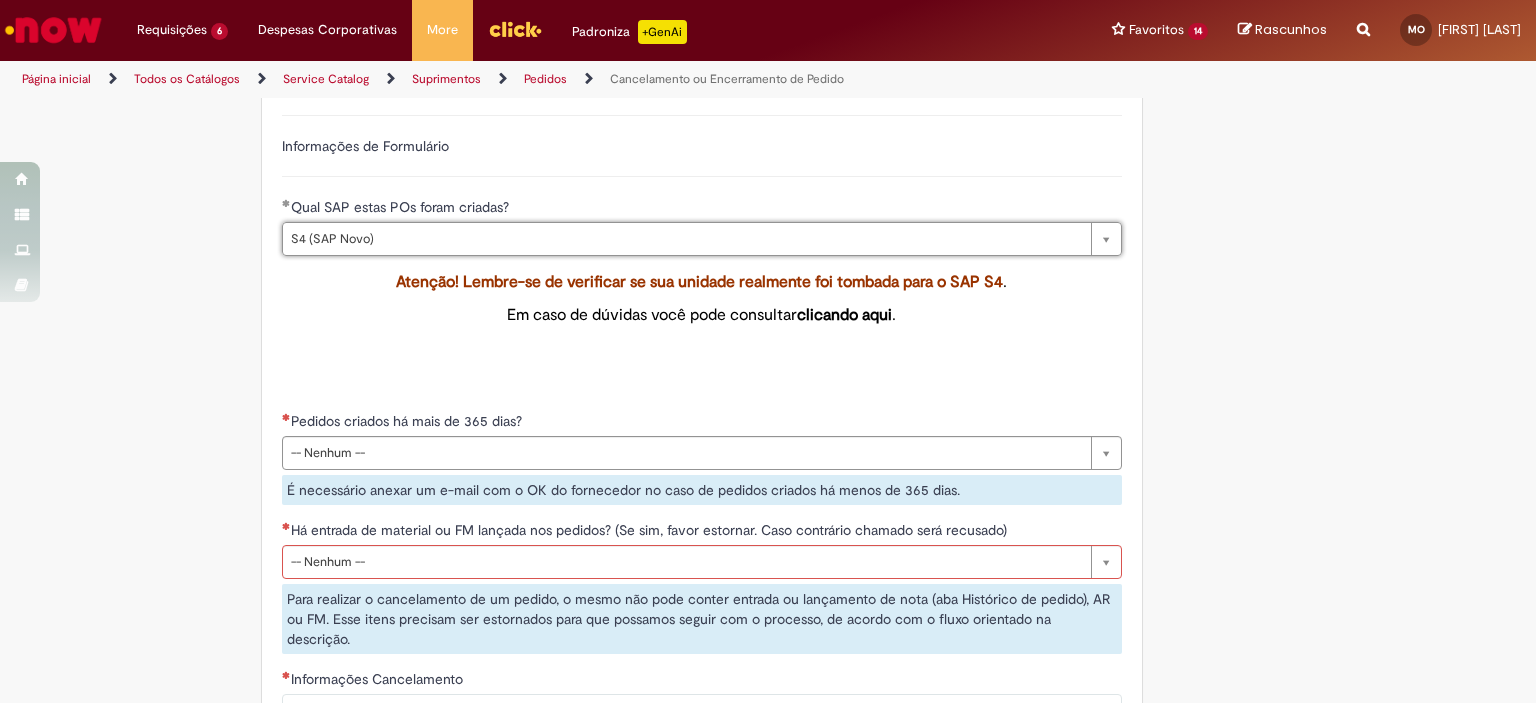 click on "**********" at bounding box center (670, 344) 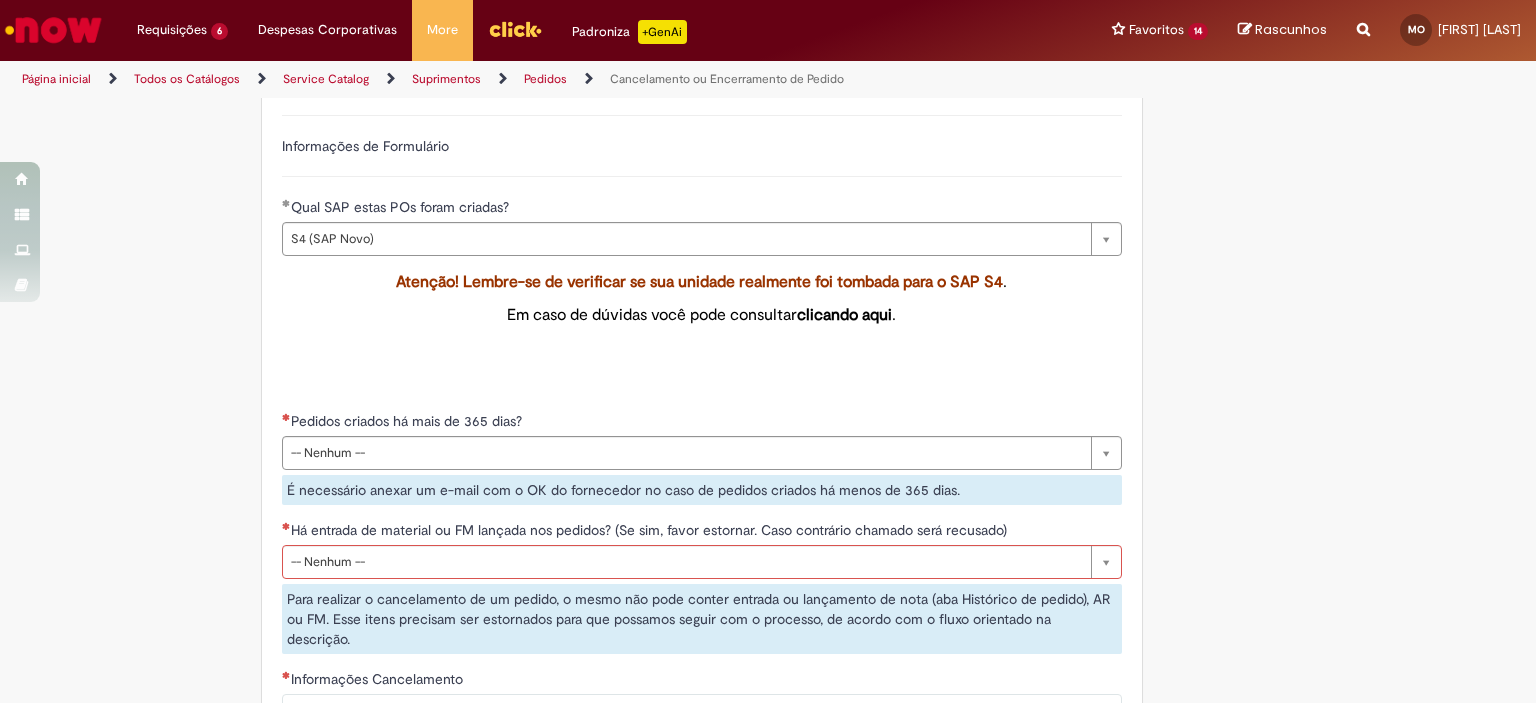 scroll, scrollTop: 700, scrollLeft: 0, axis: vertical 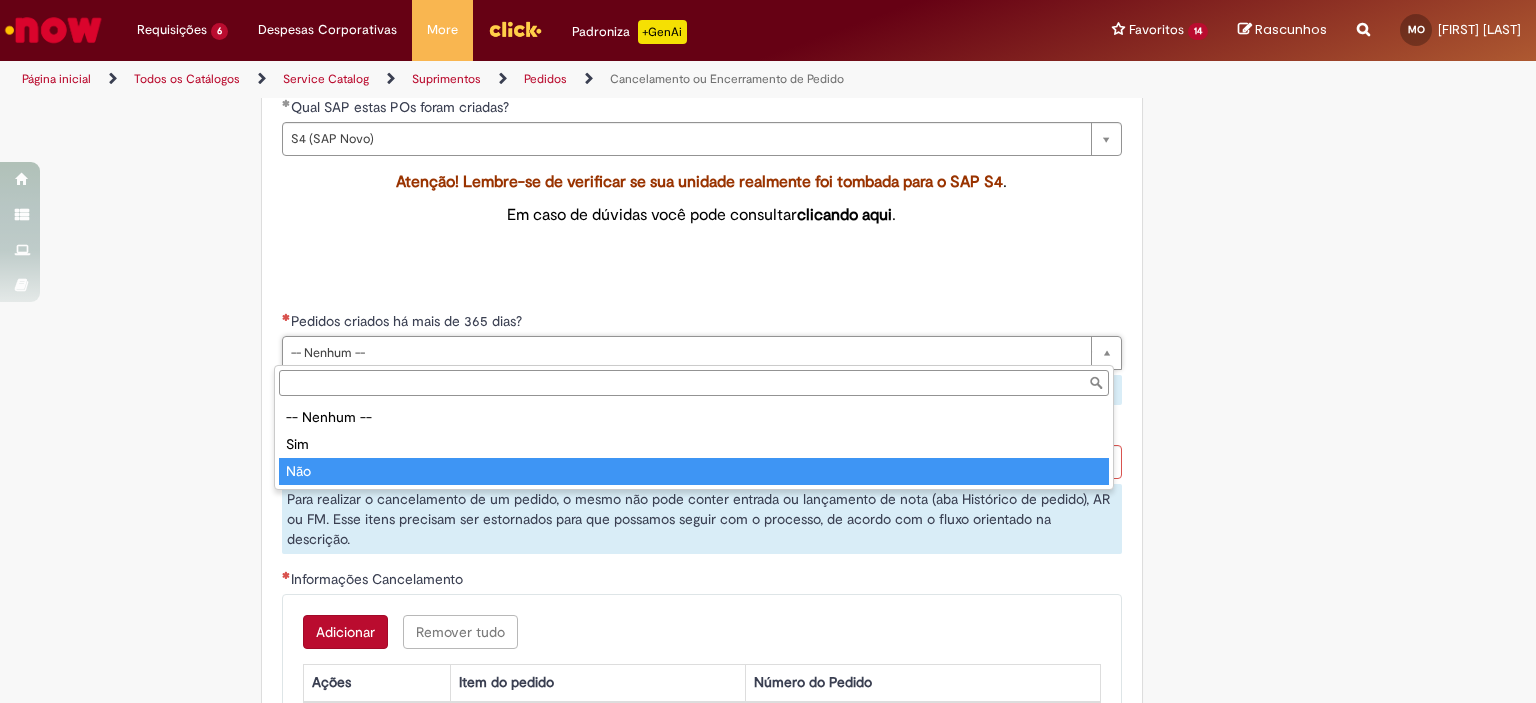 type on "***" 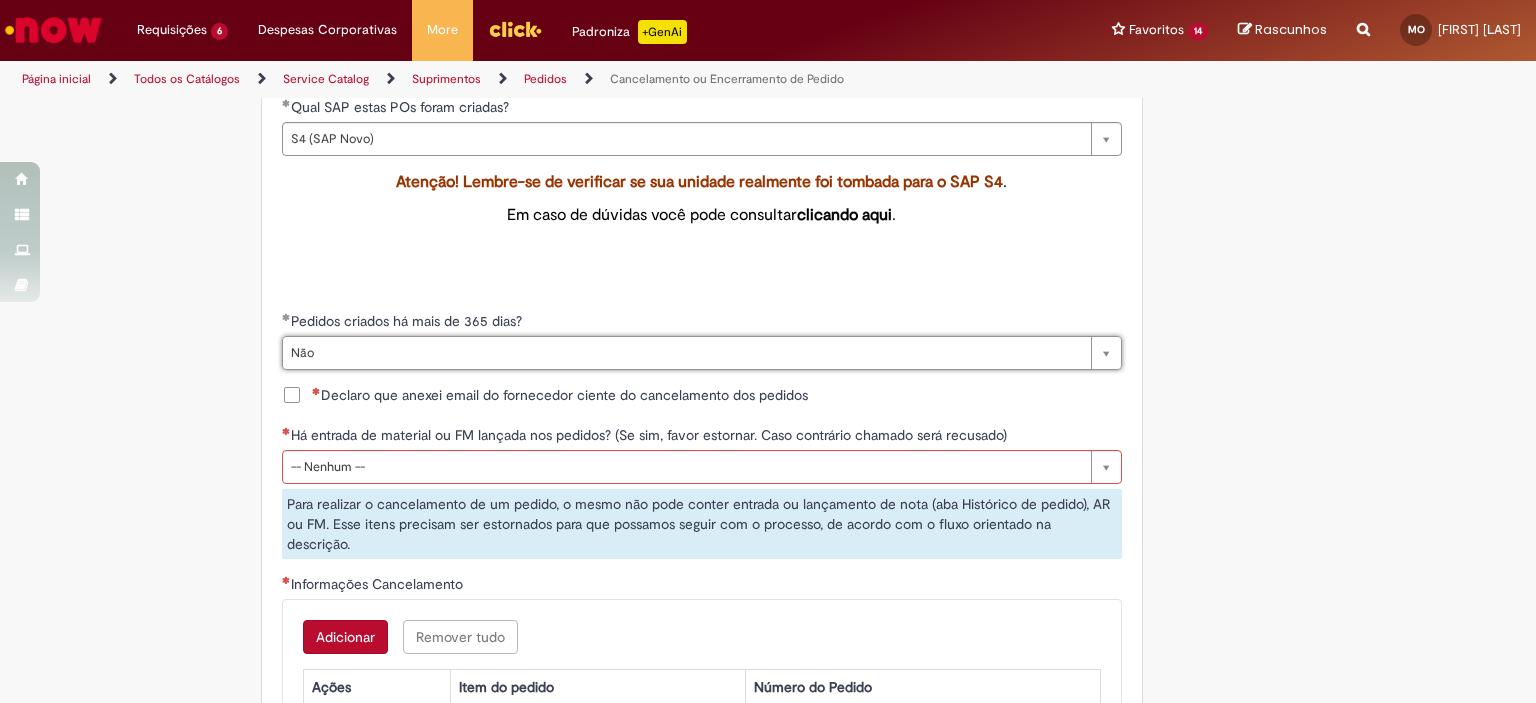 scroll, scrollTop: 900, scrollLeft: 0, axis: vertical 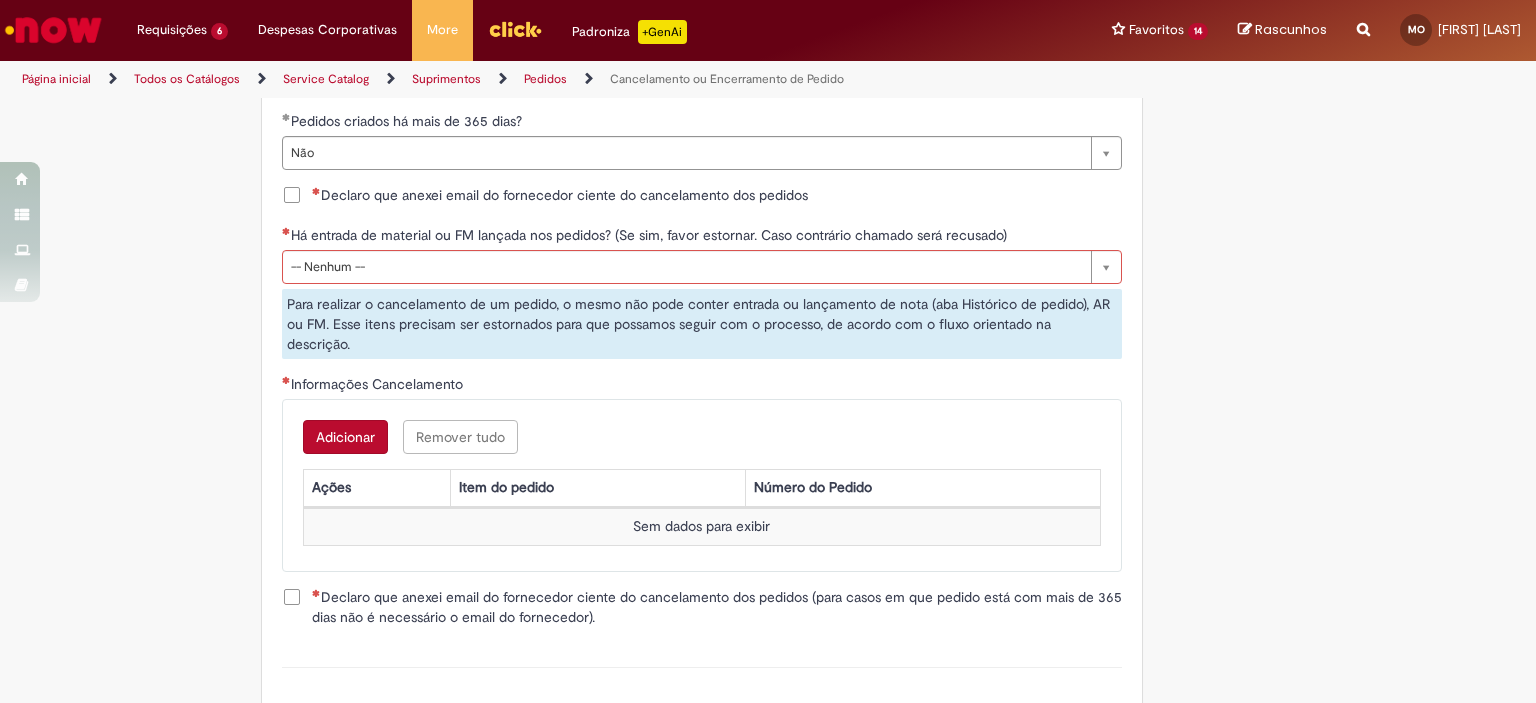 click on "Declaro que anexei email do fornecedor ciente do cancelamento dos pedidos" at bounding box center [545, 195] 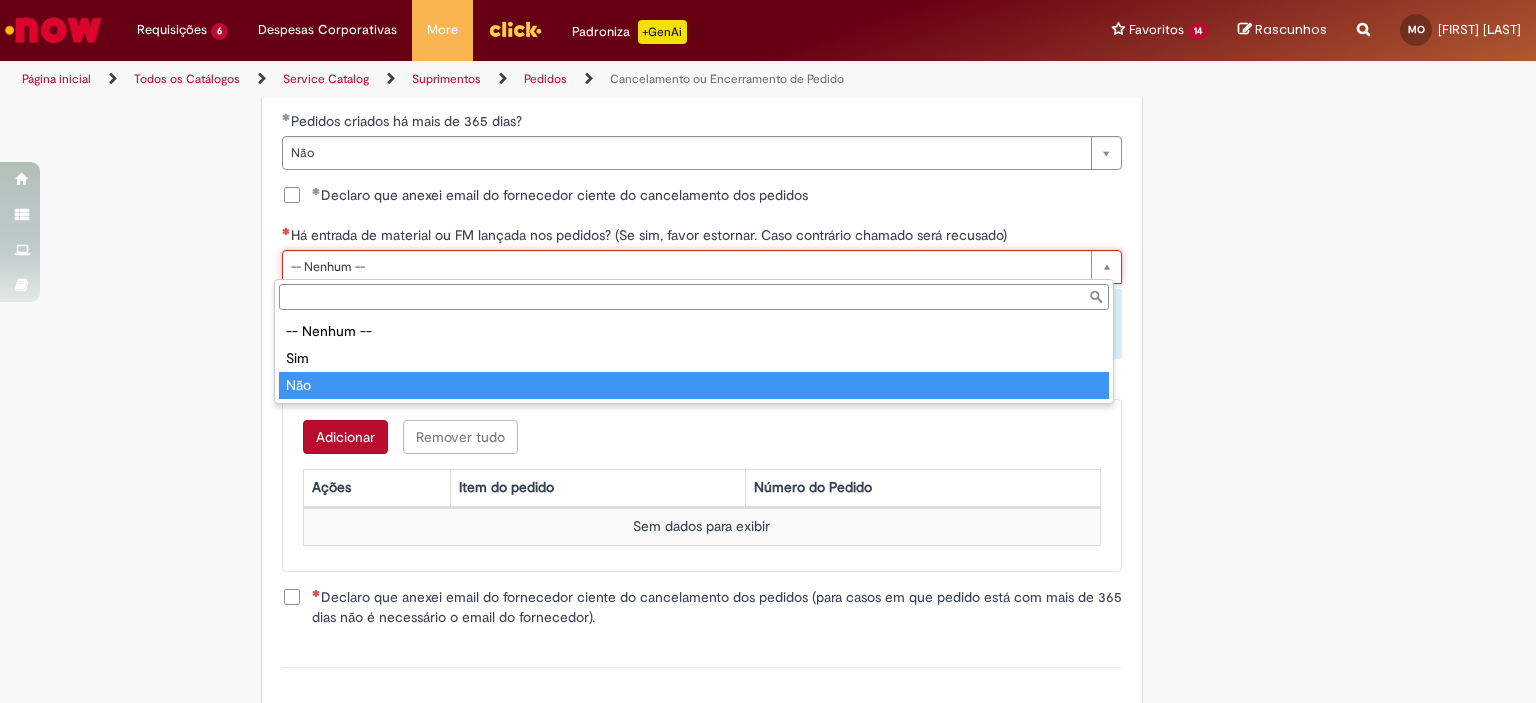 type on "***" 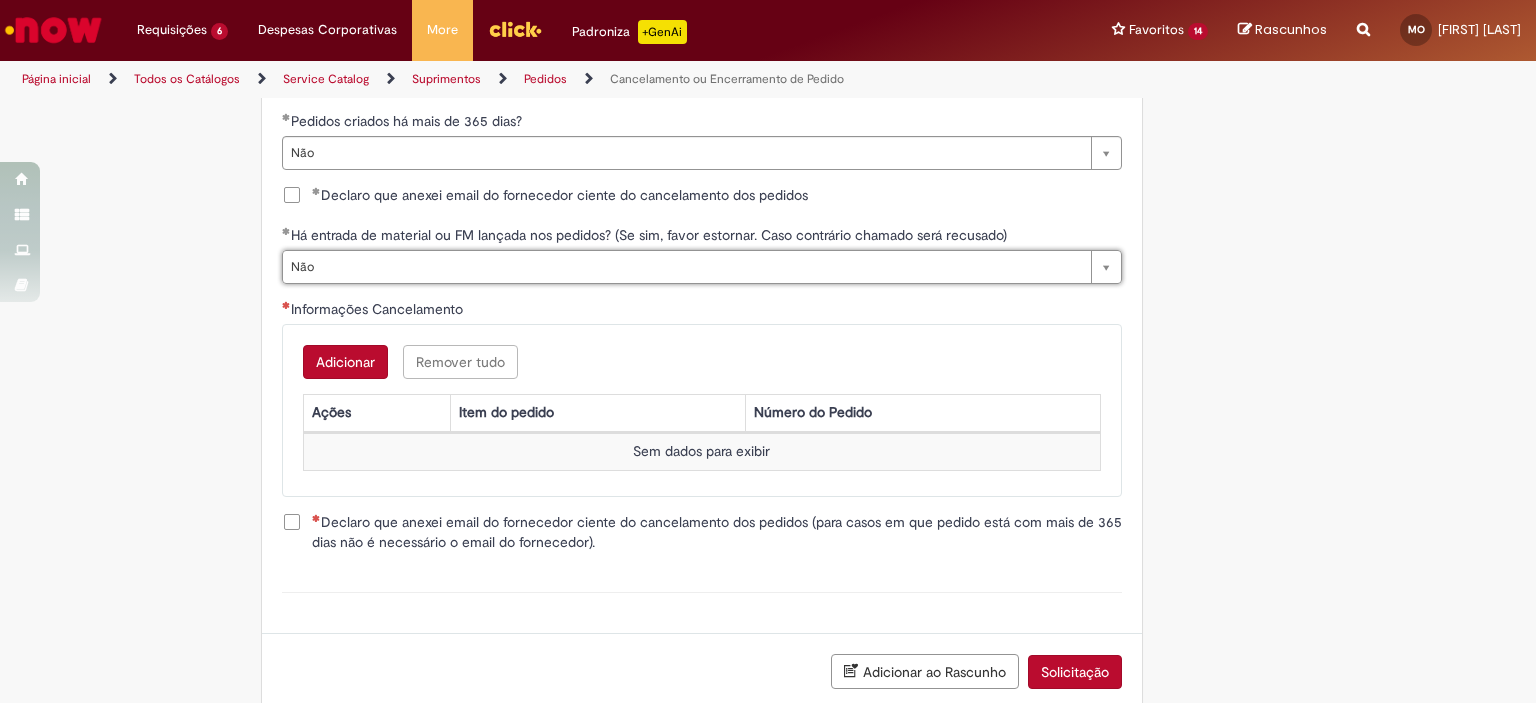 scroll, scrollTop: 0, scrollLeft: 0, axis: both 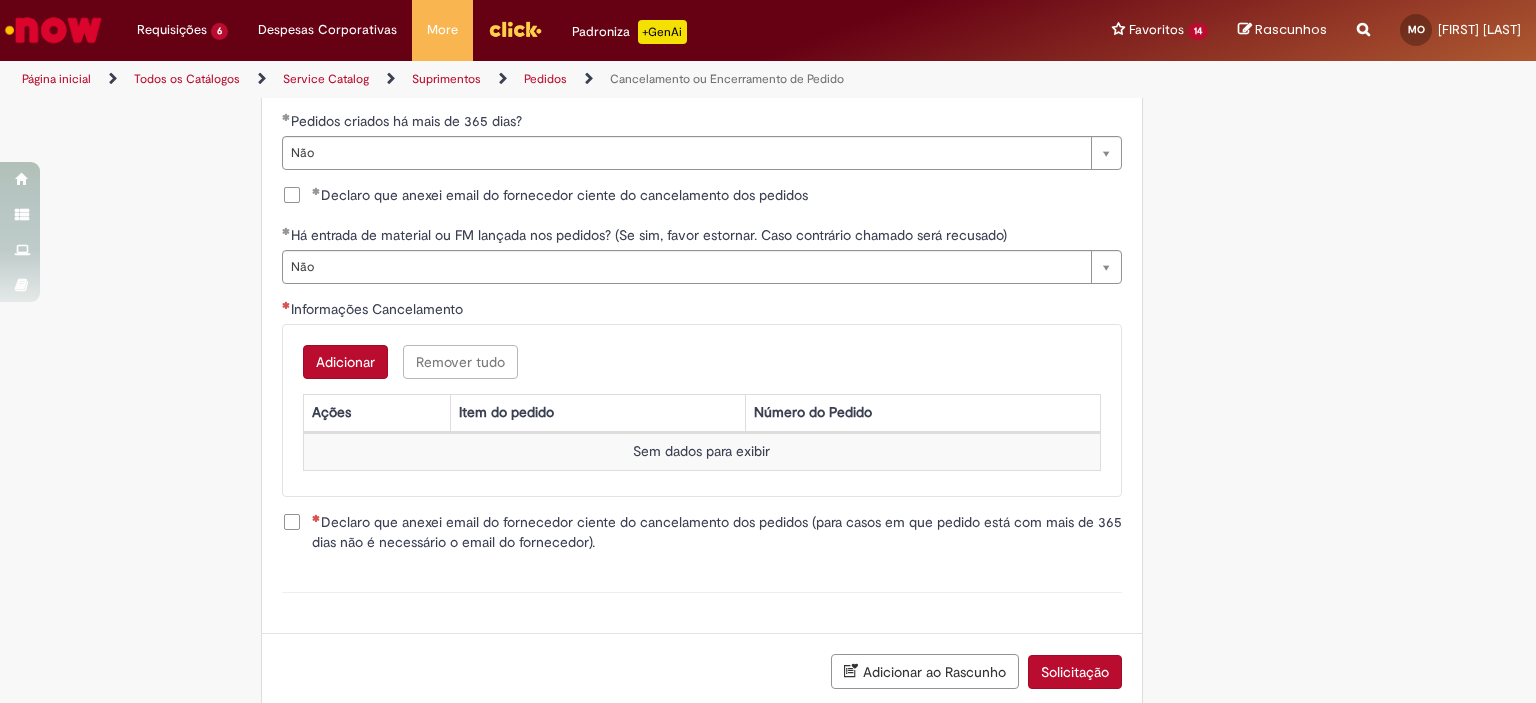 click on "Adicionar" at bounding box center (345, 362) 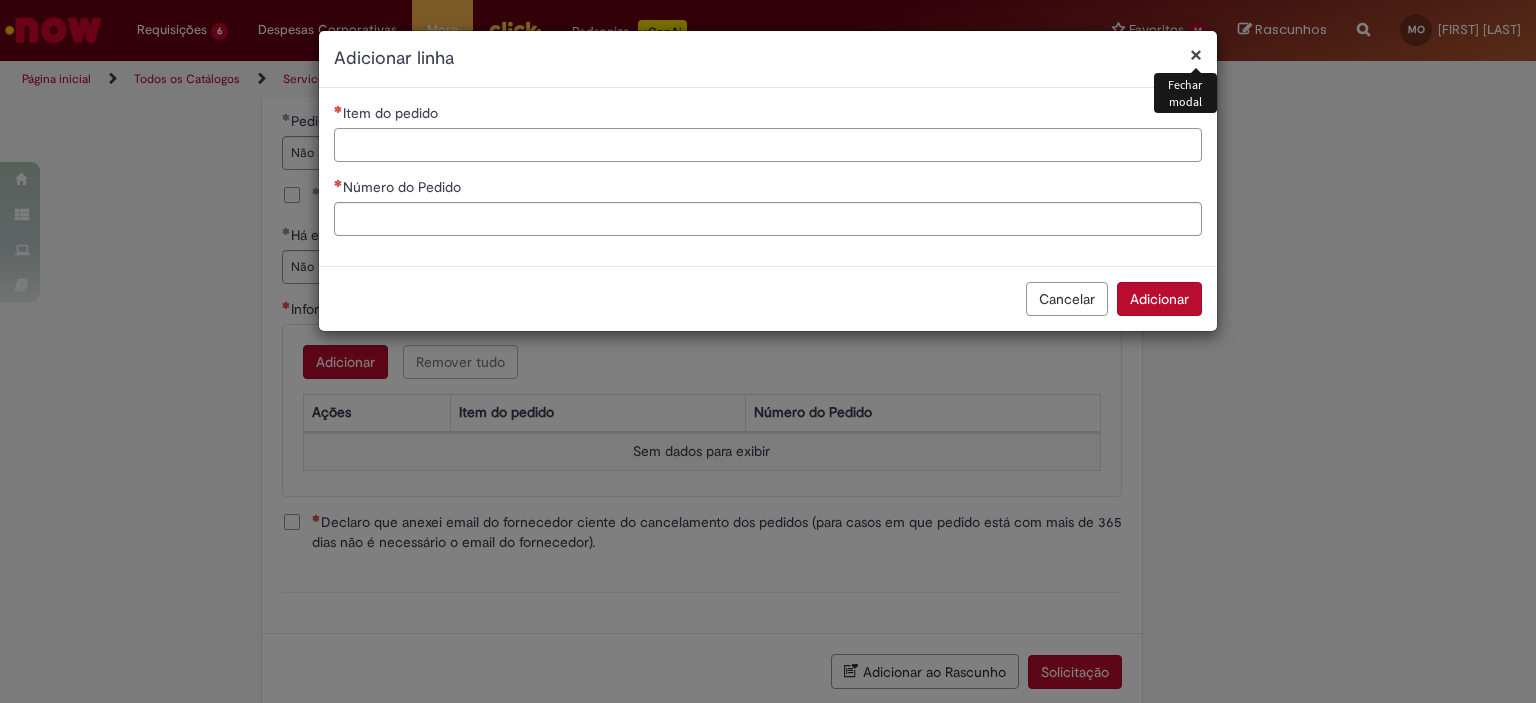 click on "Item do pedido" at bounding box center (768, 145) 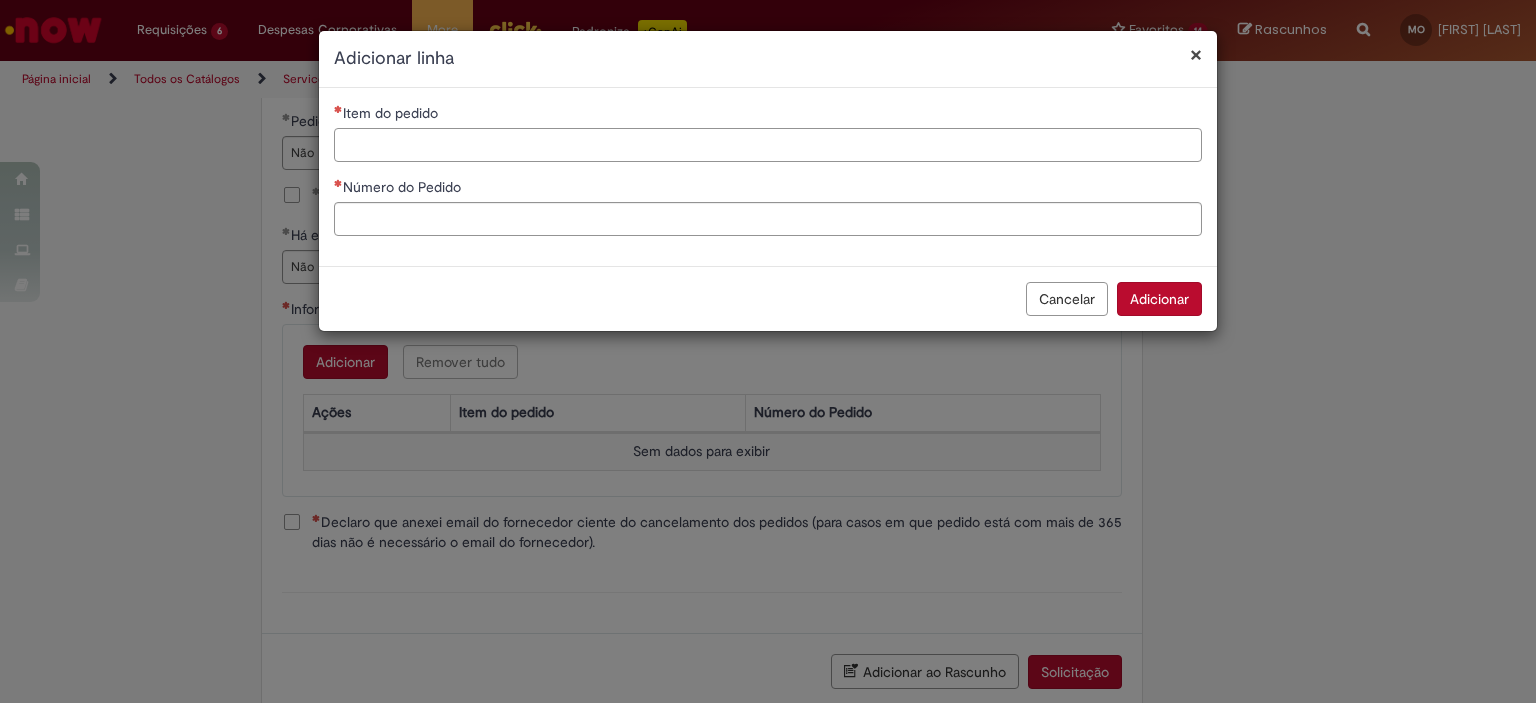 paste on "**********" 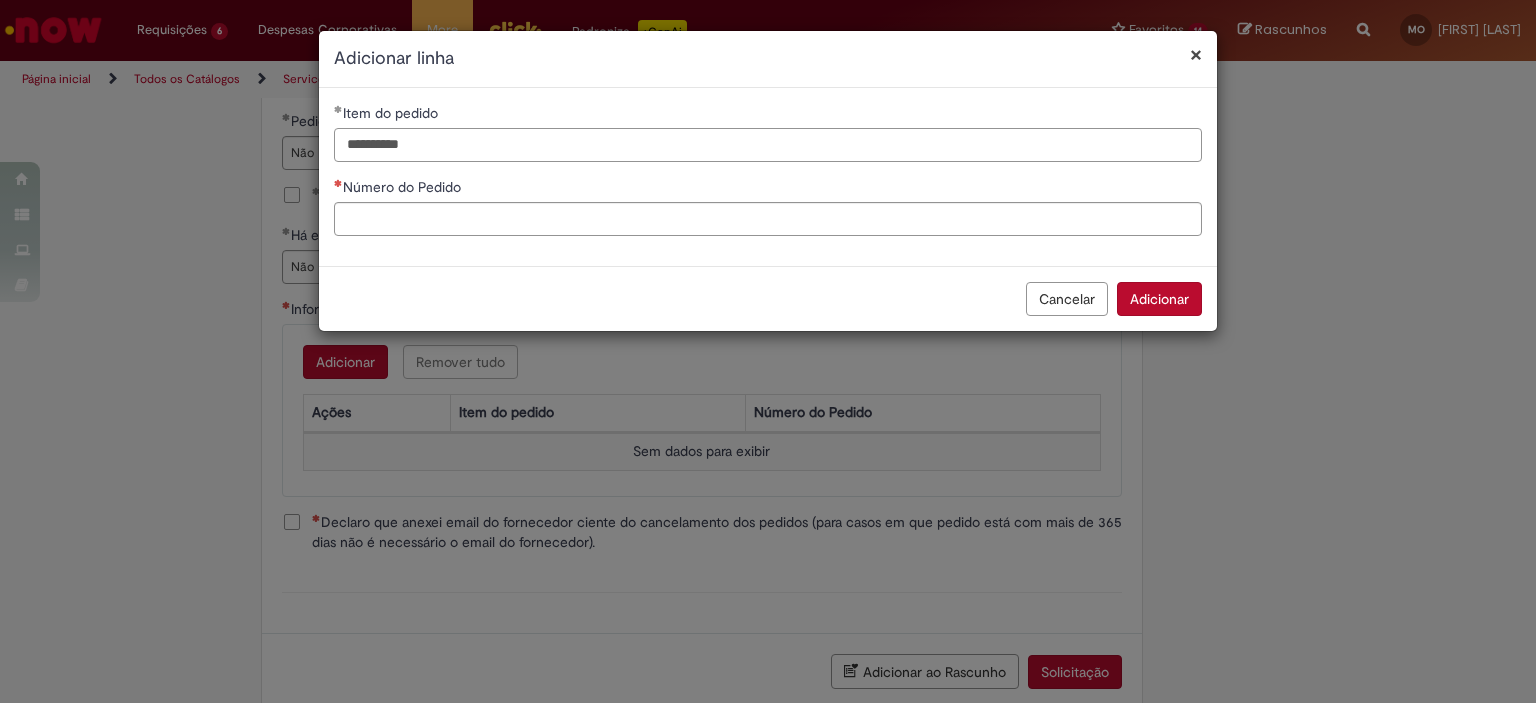 type on "**********" 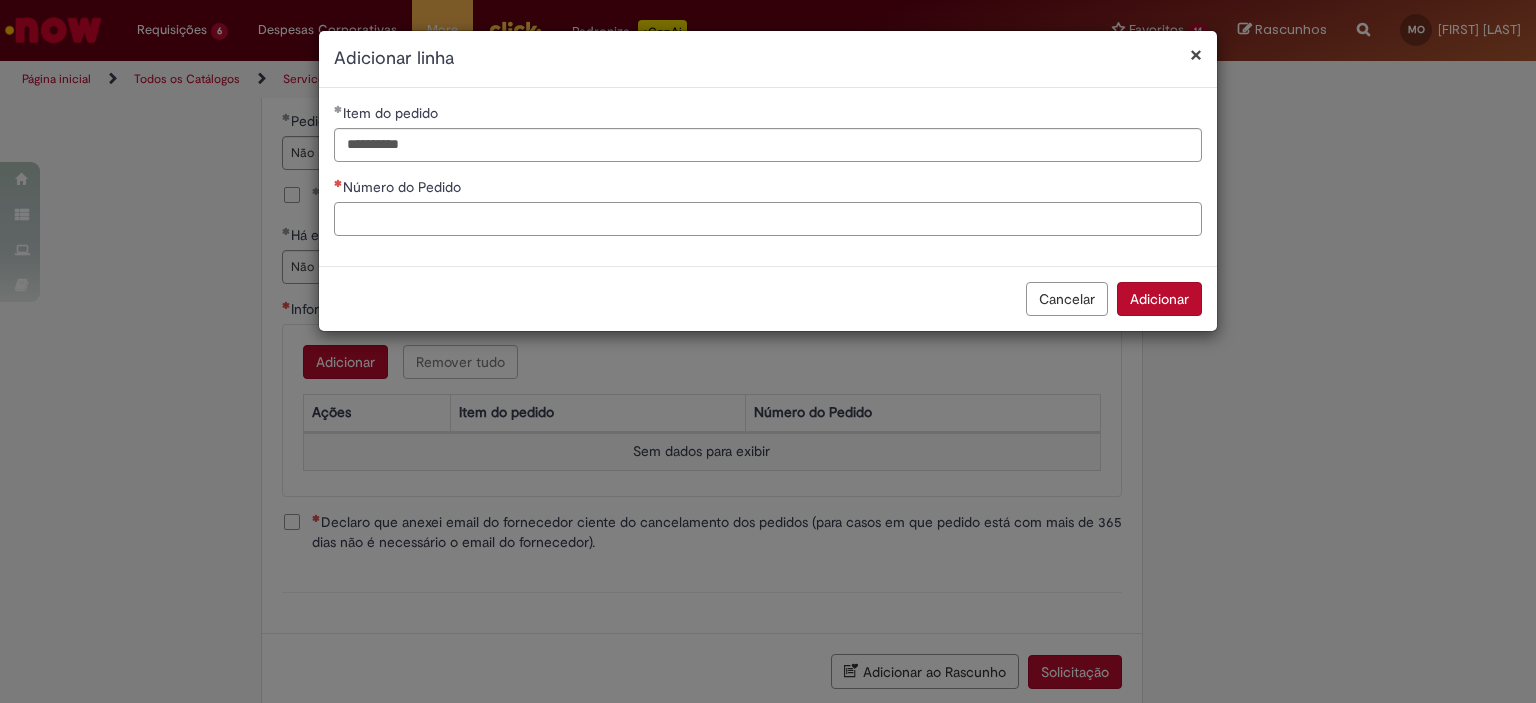 type 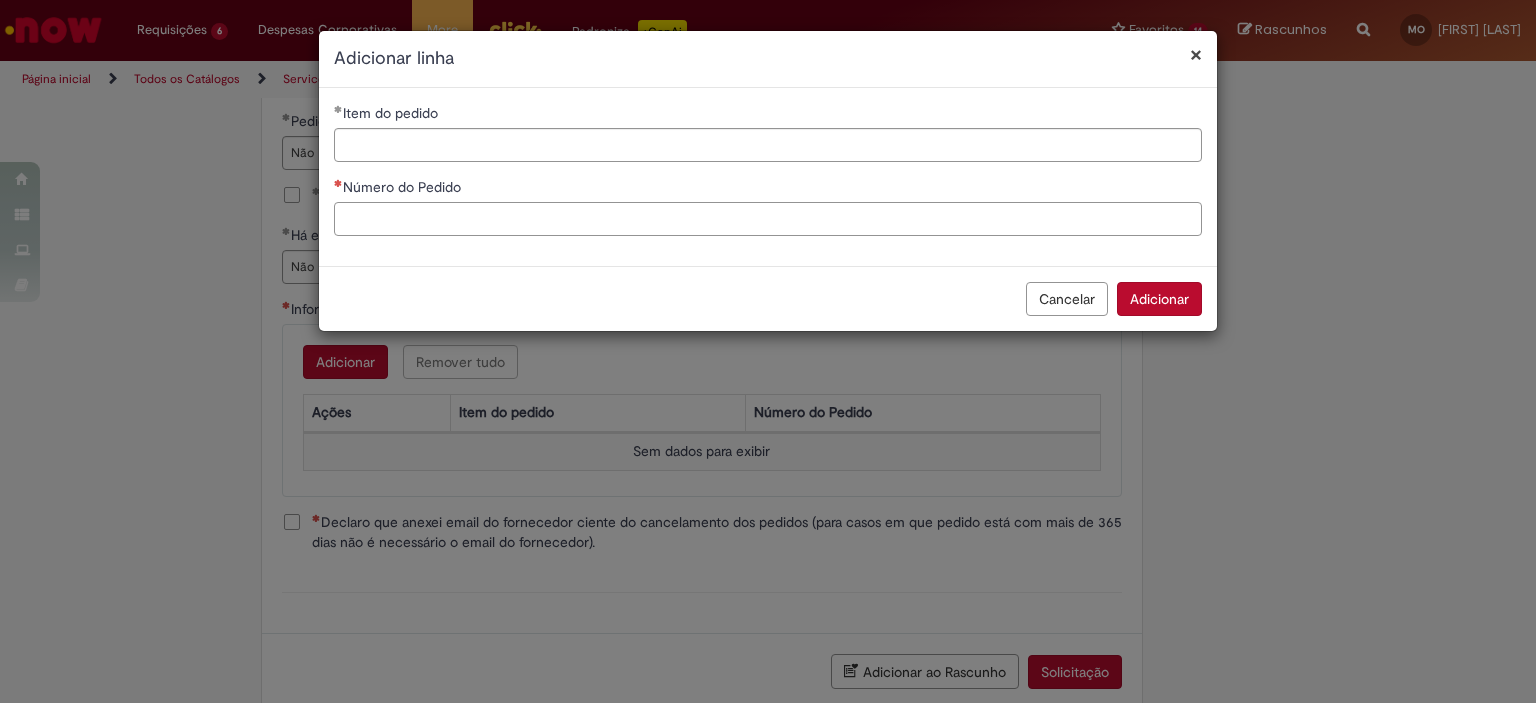 click on "Número do Pedido" at bounding box center (768, 206) 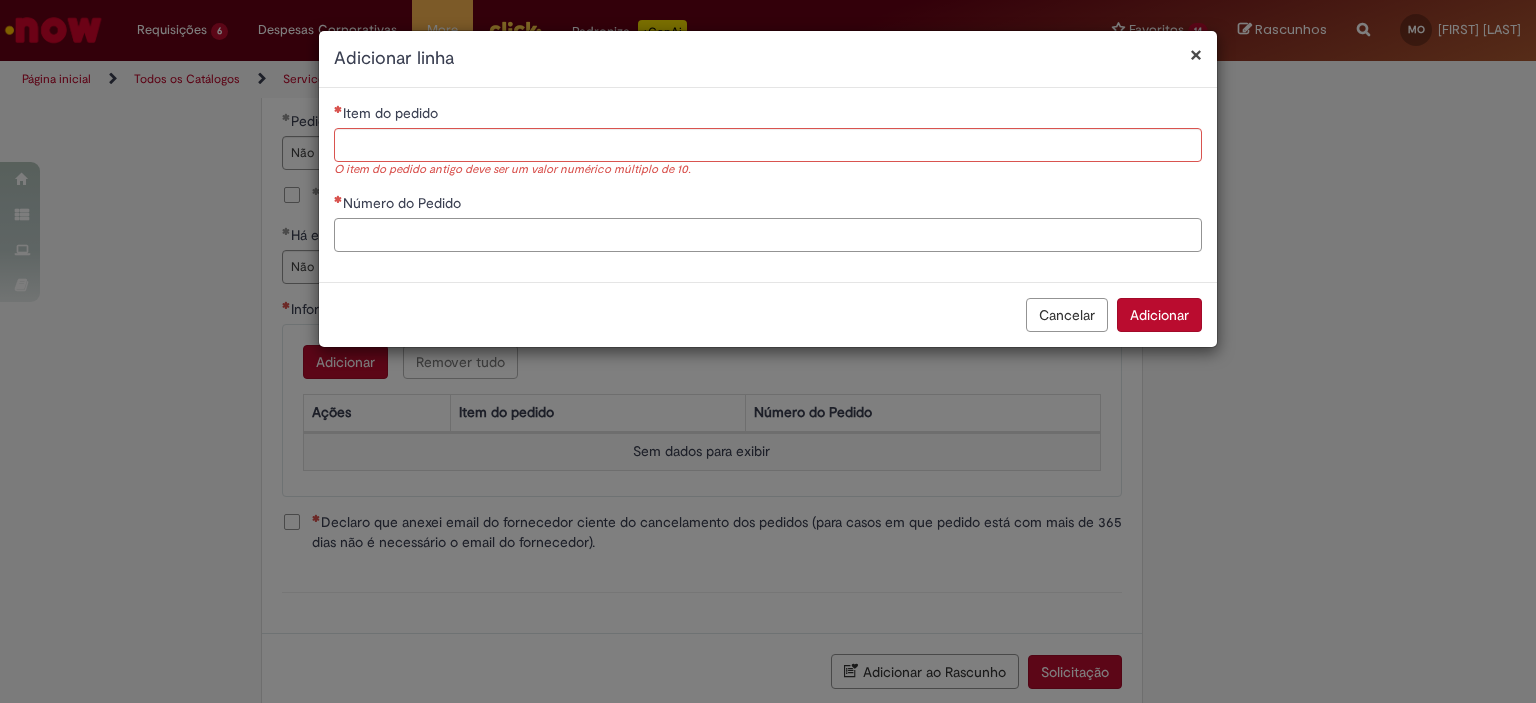 paste on "**********" 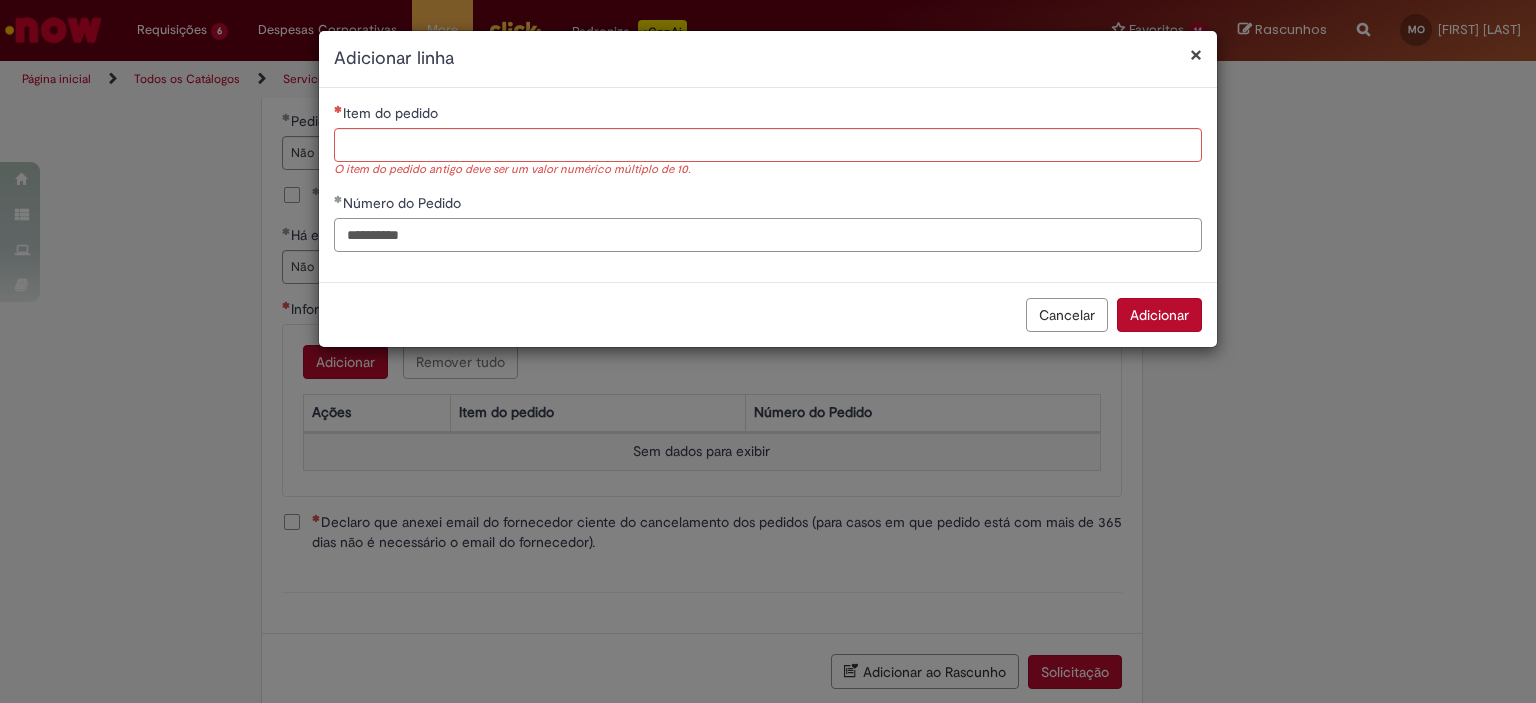 type on "**********" 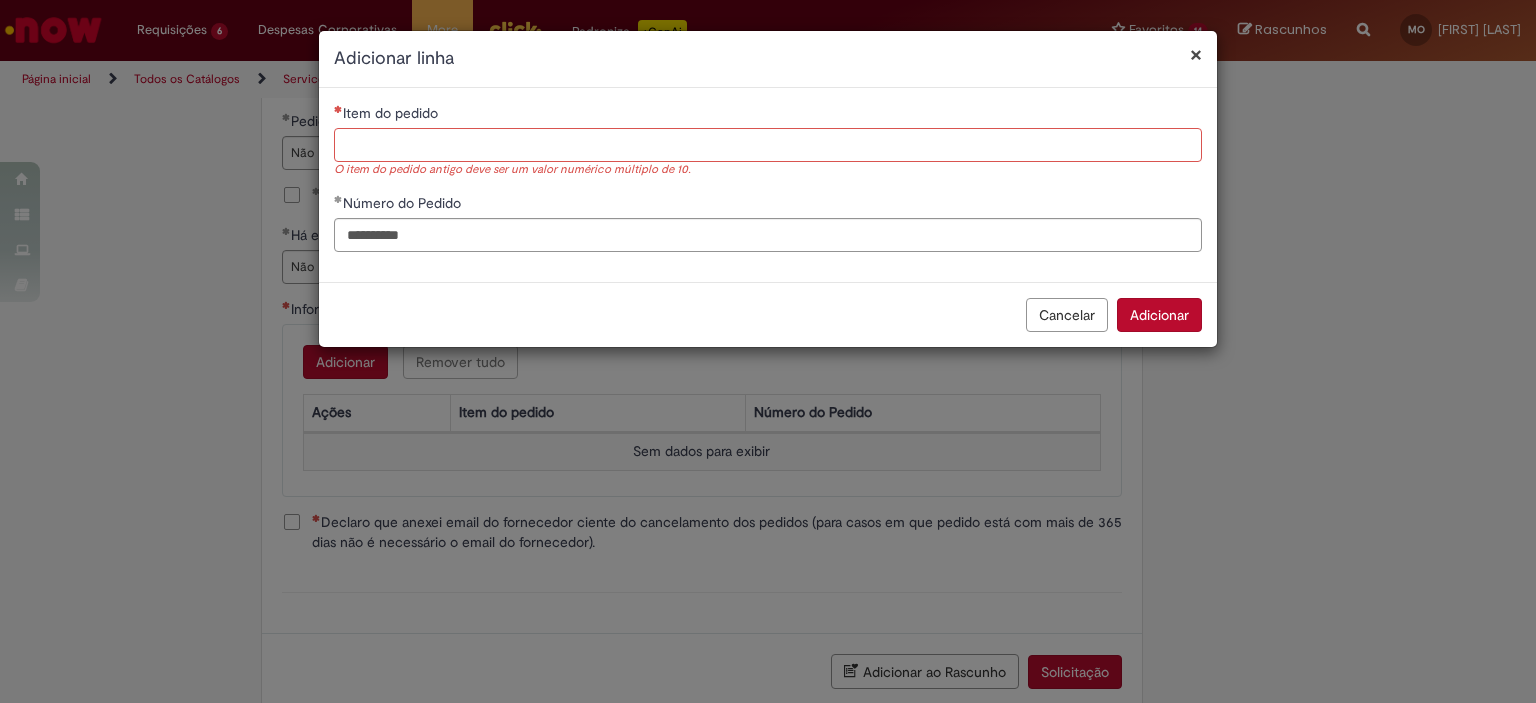click on "Item do pedido" at bounding box center (768, 145) 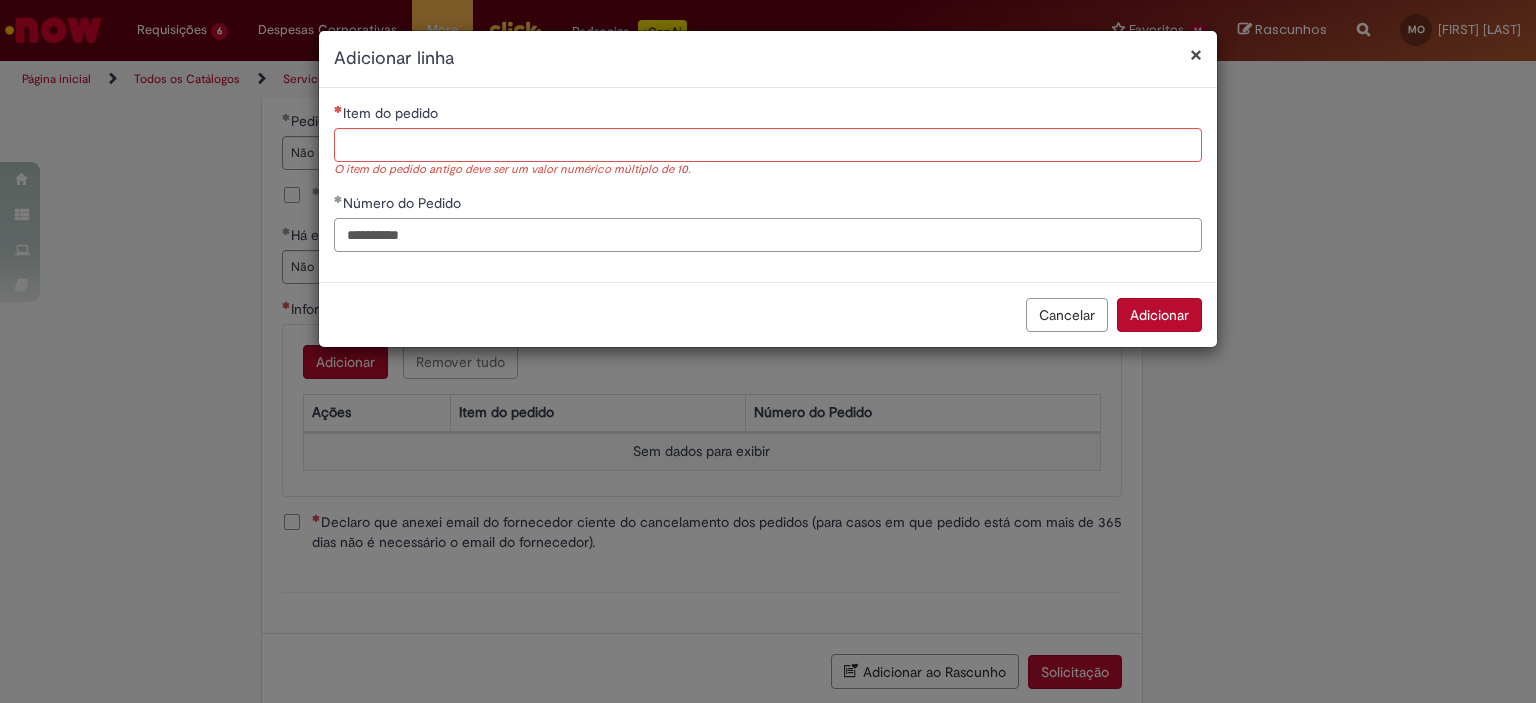 drag, startPoint x: 433, startPoint y: 237, endPoint x: 292, endPoint y: 251, distance: 141.69333 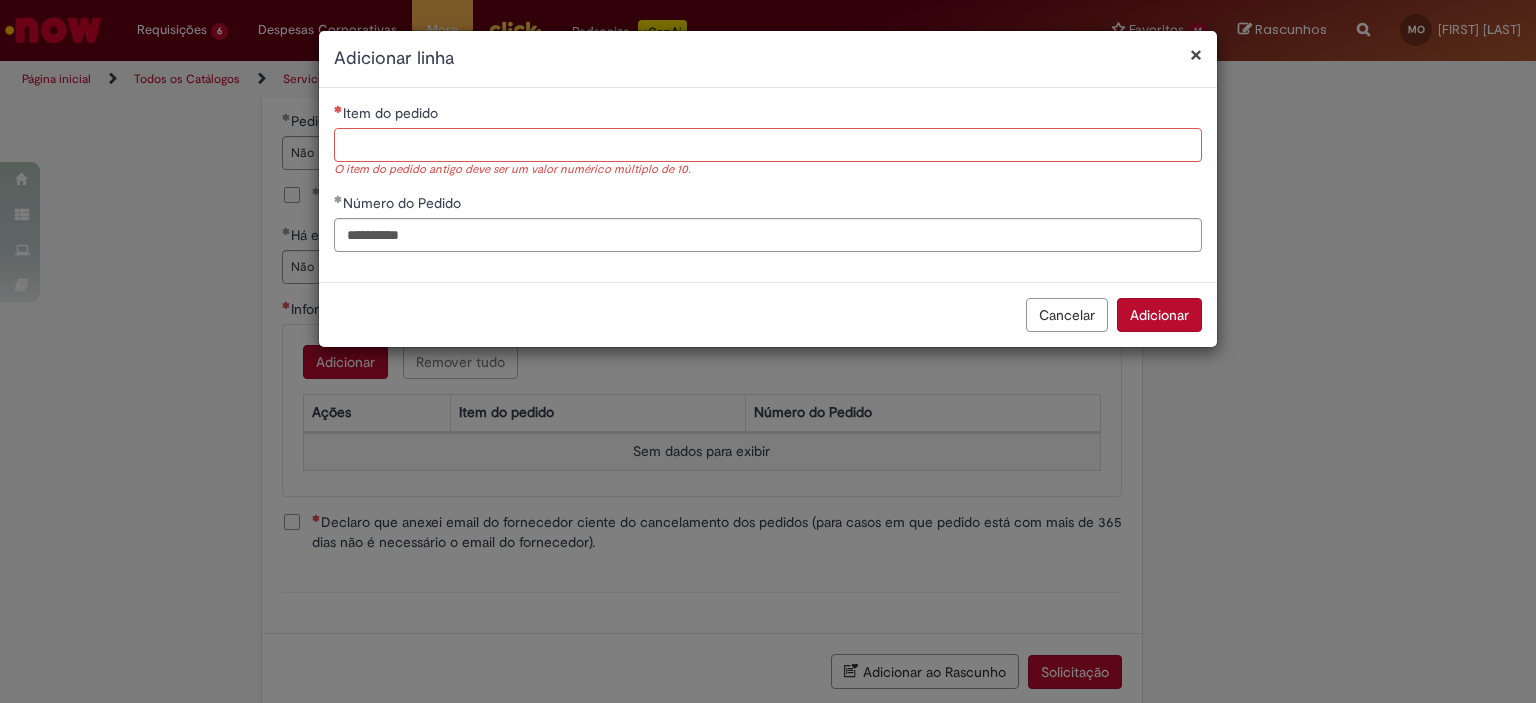 click on "Item do pedido" at bounding box center (768, 145) 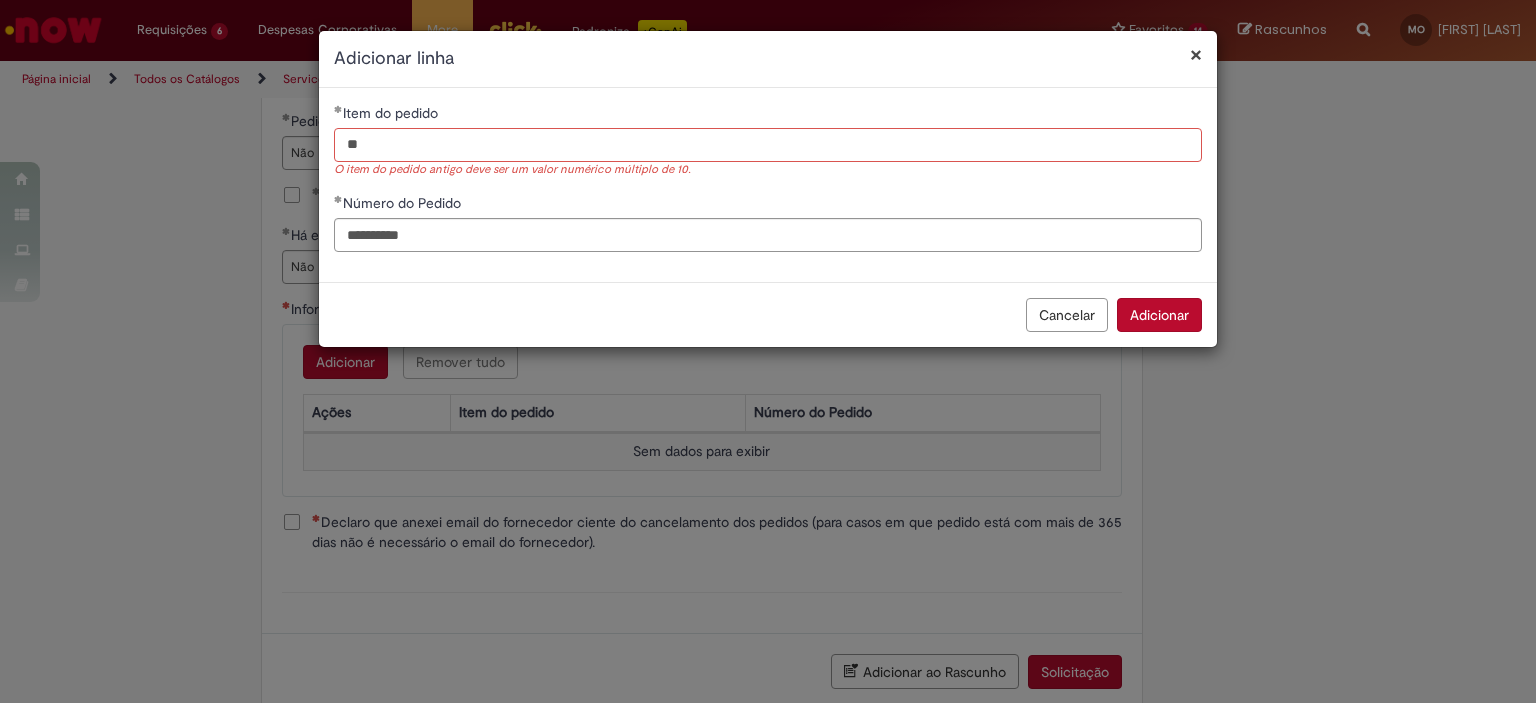 type on "**" 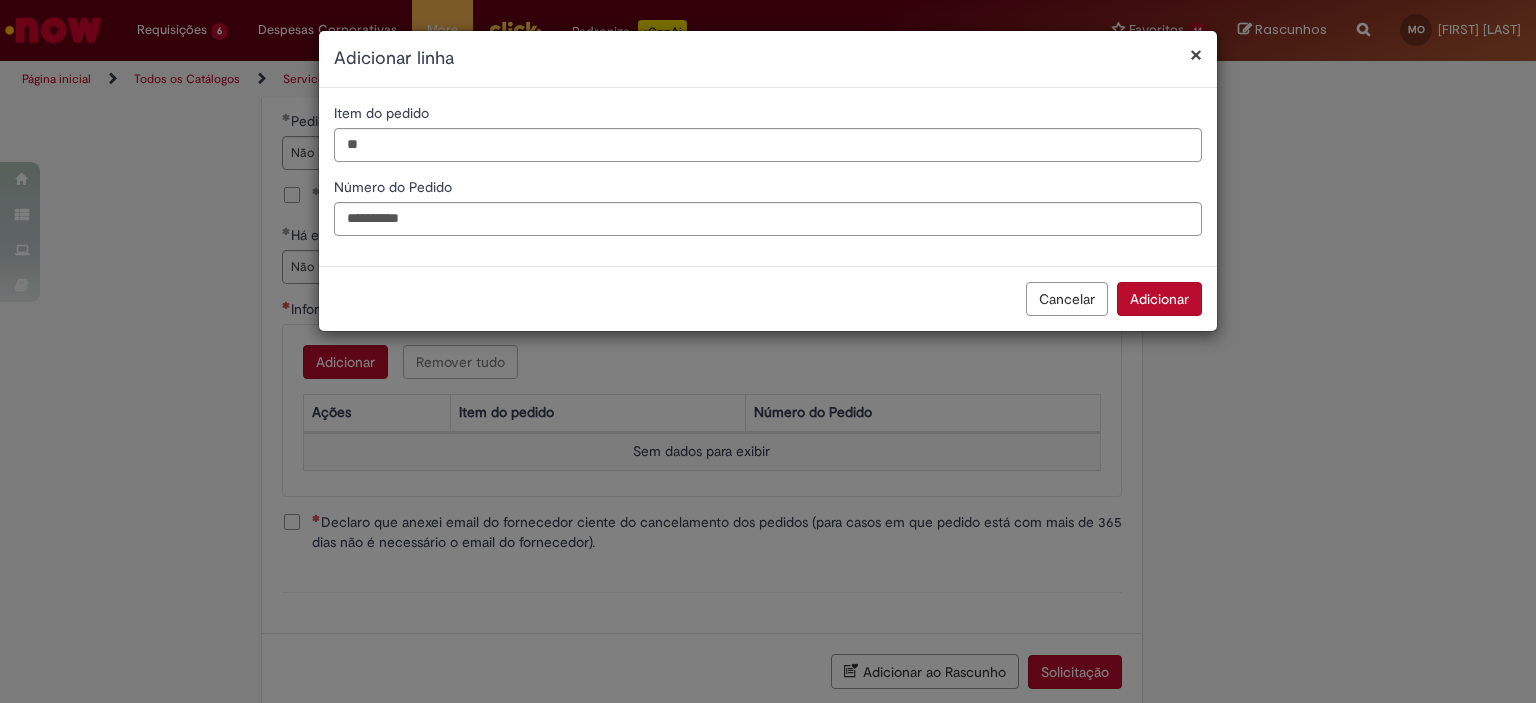 click on "**********" at bounding box center [768, 351] 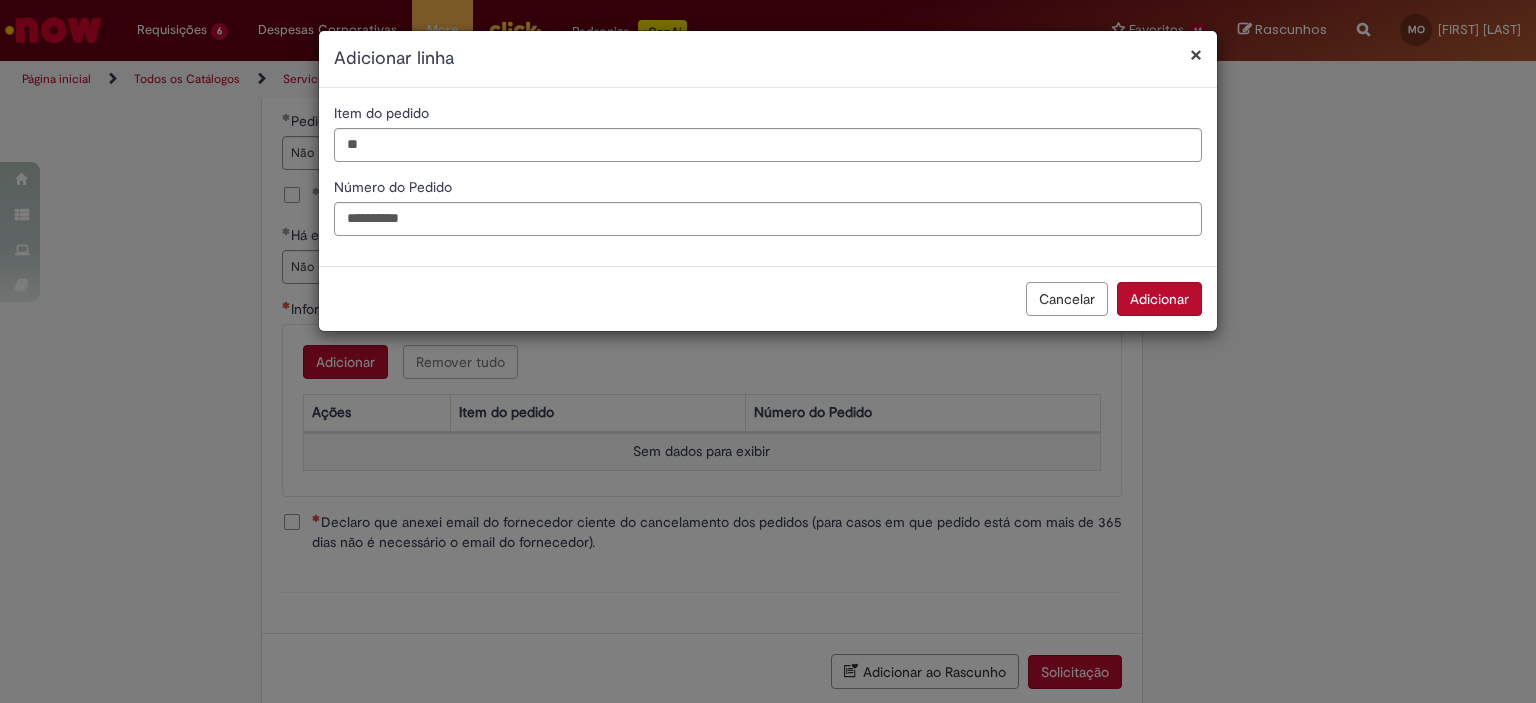 click on "Adicionar" at bounding box center (1159, 299) 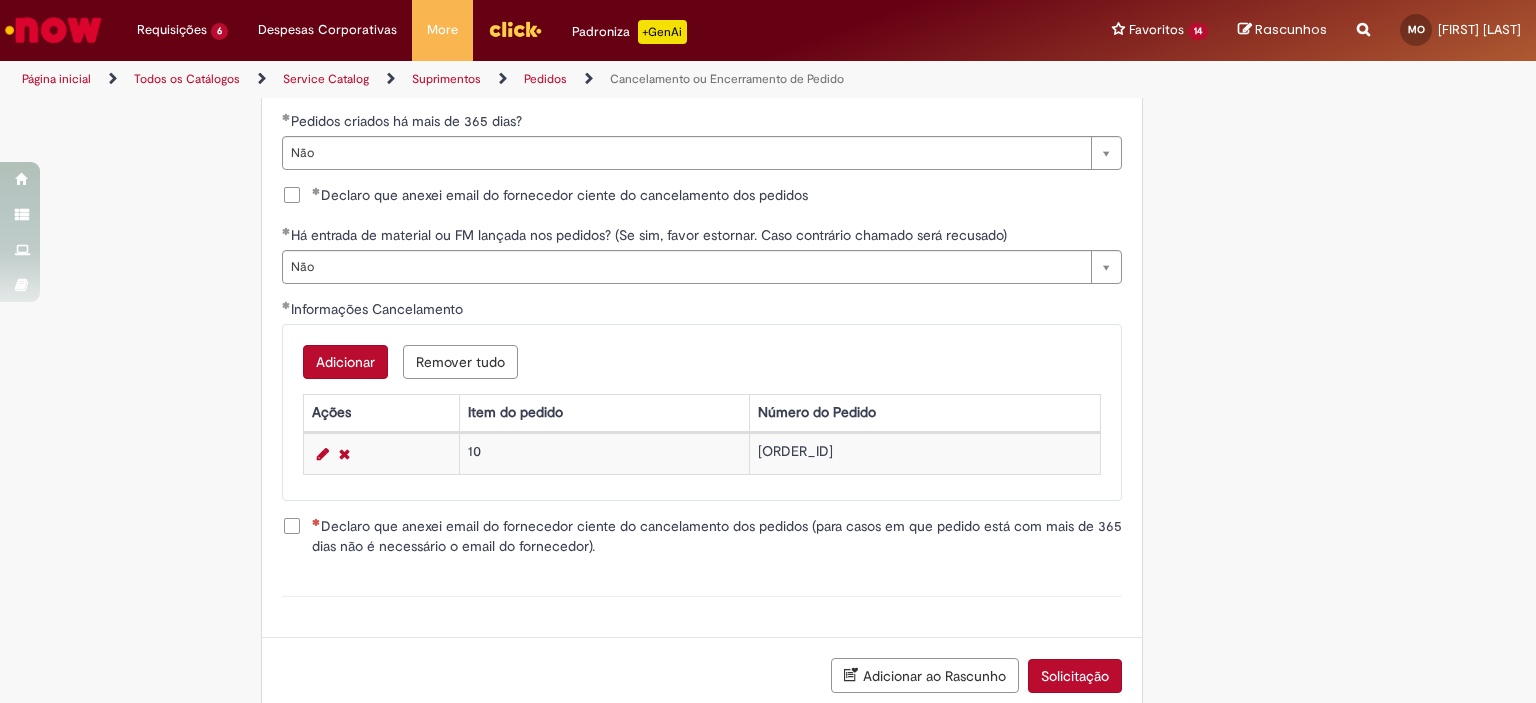 scroll, scrollTop: 1016, scrollLeft: 0, axis: vertical 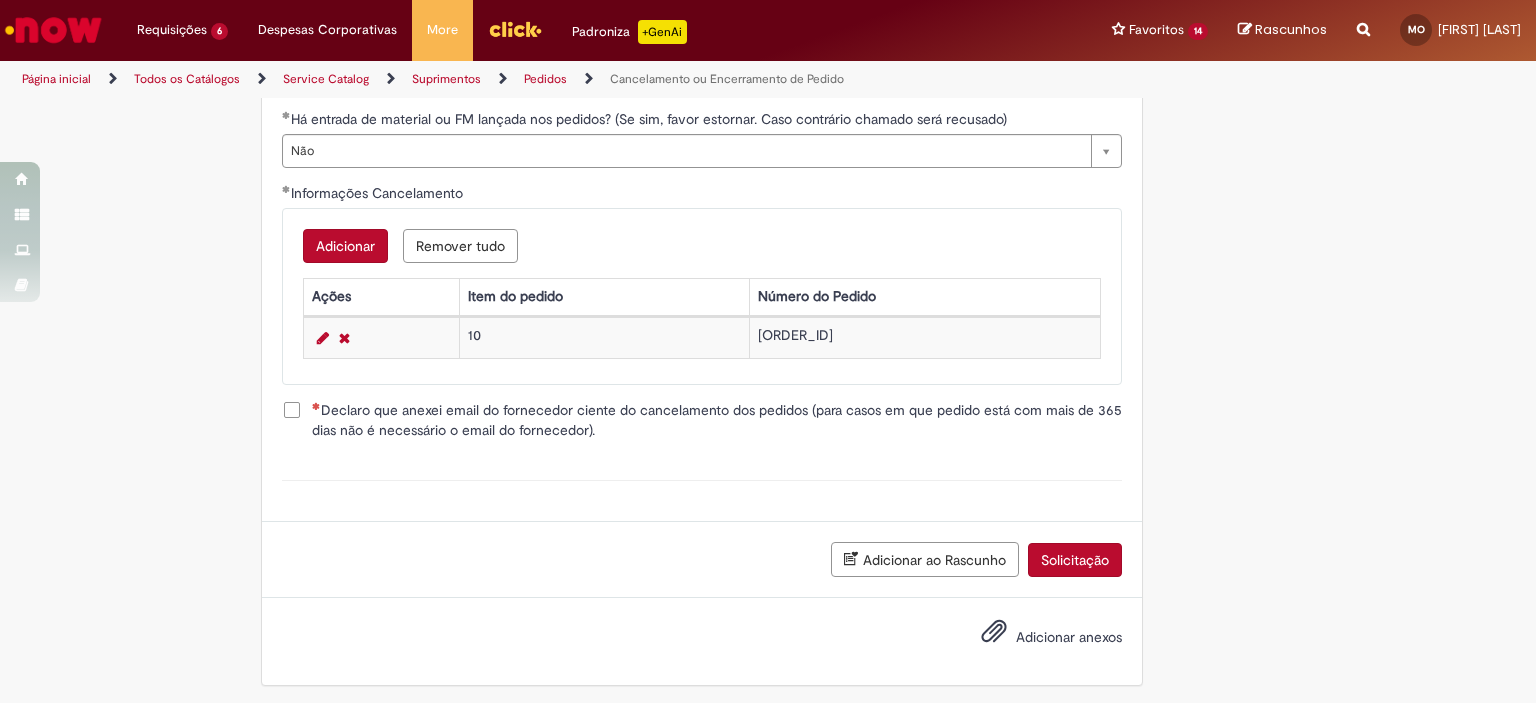 click on "Declaro que anexei email do fornecedor ciente do cancelamento dos pedidos (para casos em que pedido está com mais de 365 dias não é necessário o email do fornecedor)." at bounding box center (717, 420) 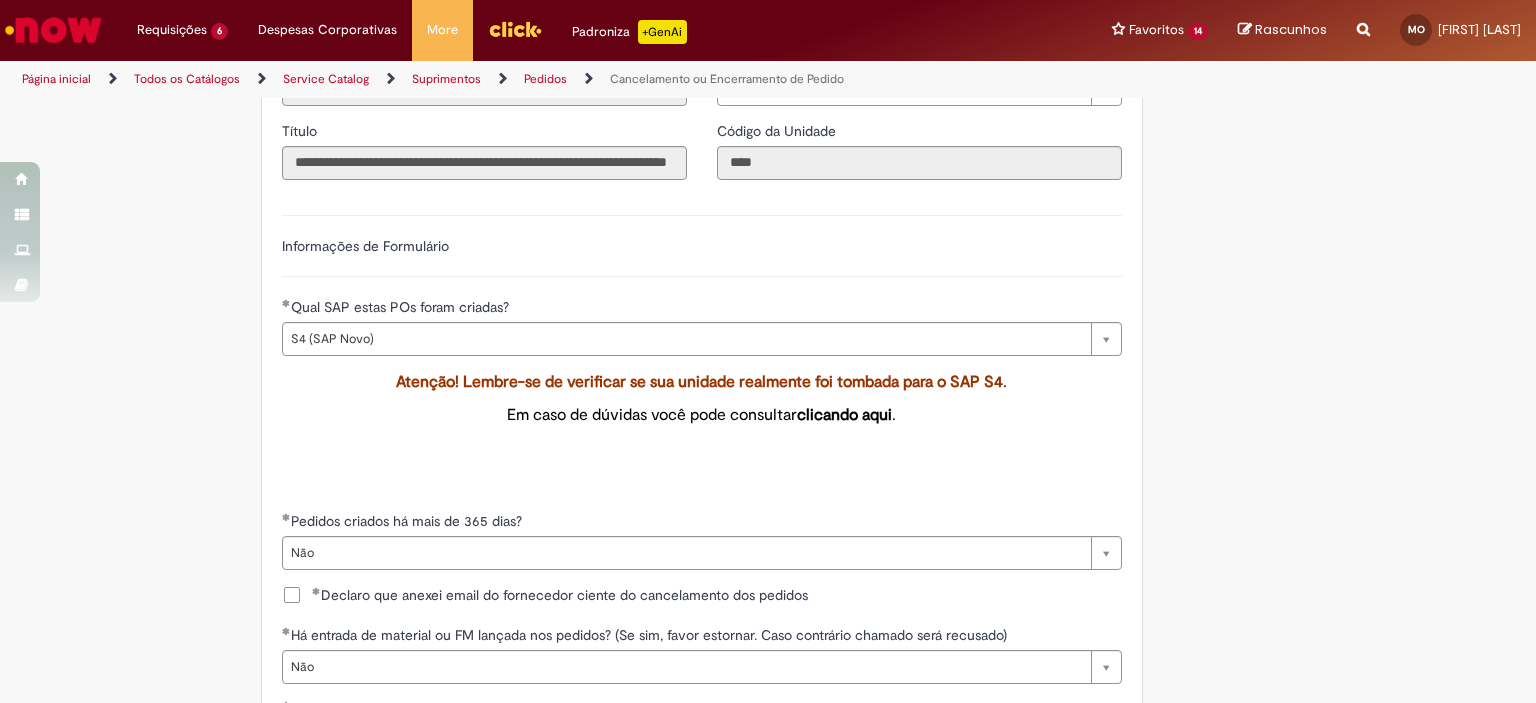 scroll, scrollTop: 1016, scrollLeft: 0, axis: vertical 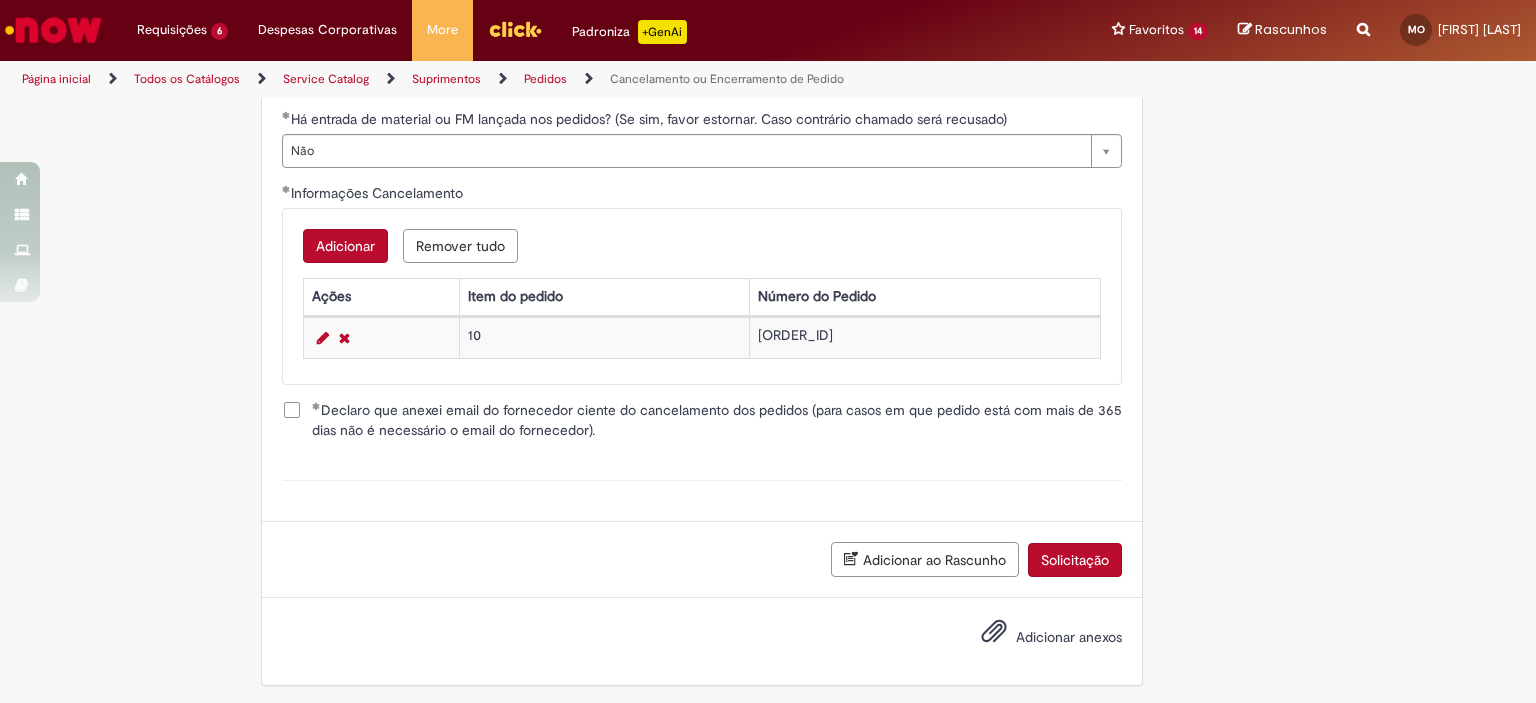 click on "Solicitação" at bounding box center [1075, 560] 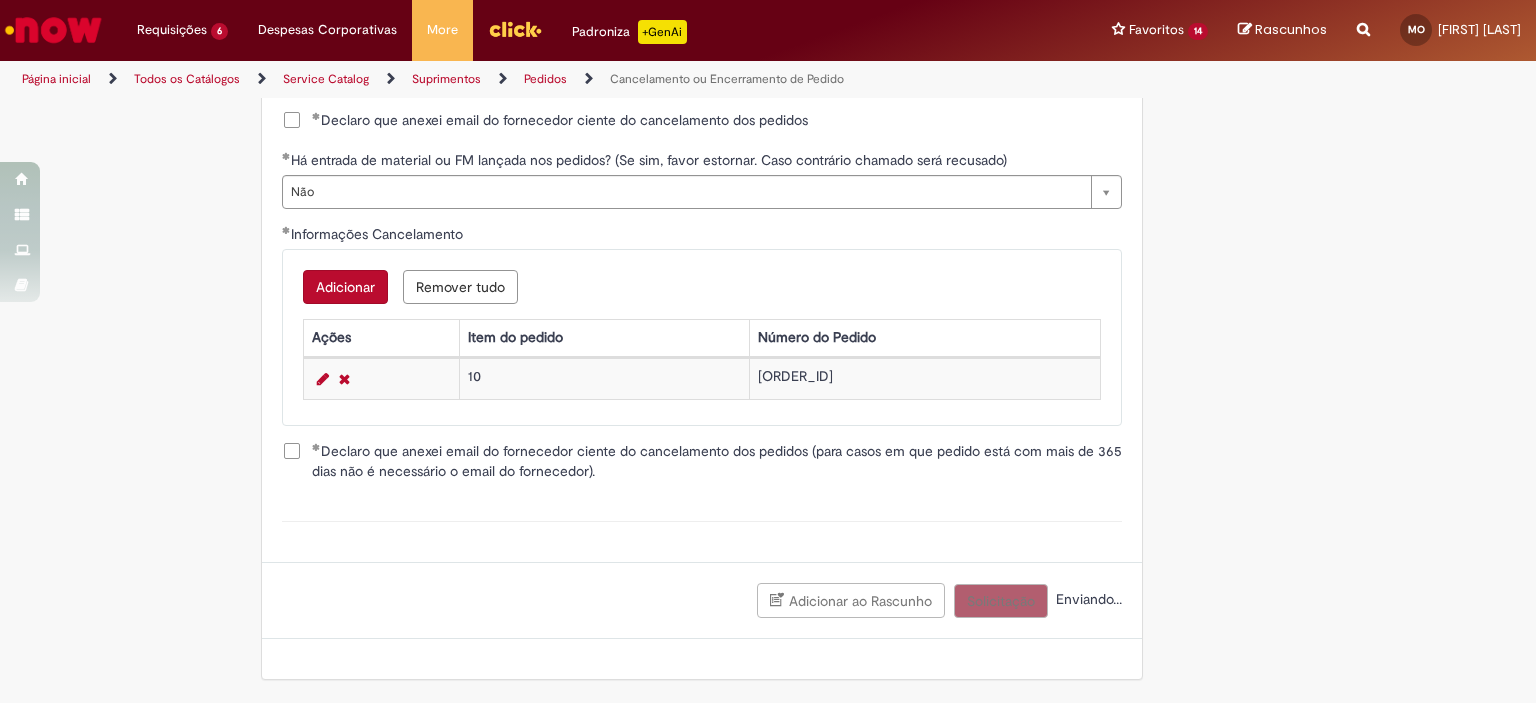 scroll, scrollTop: 970, scrollLeft: 0, axis: vertical 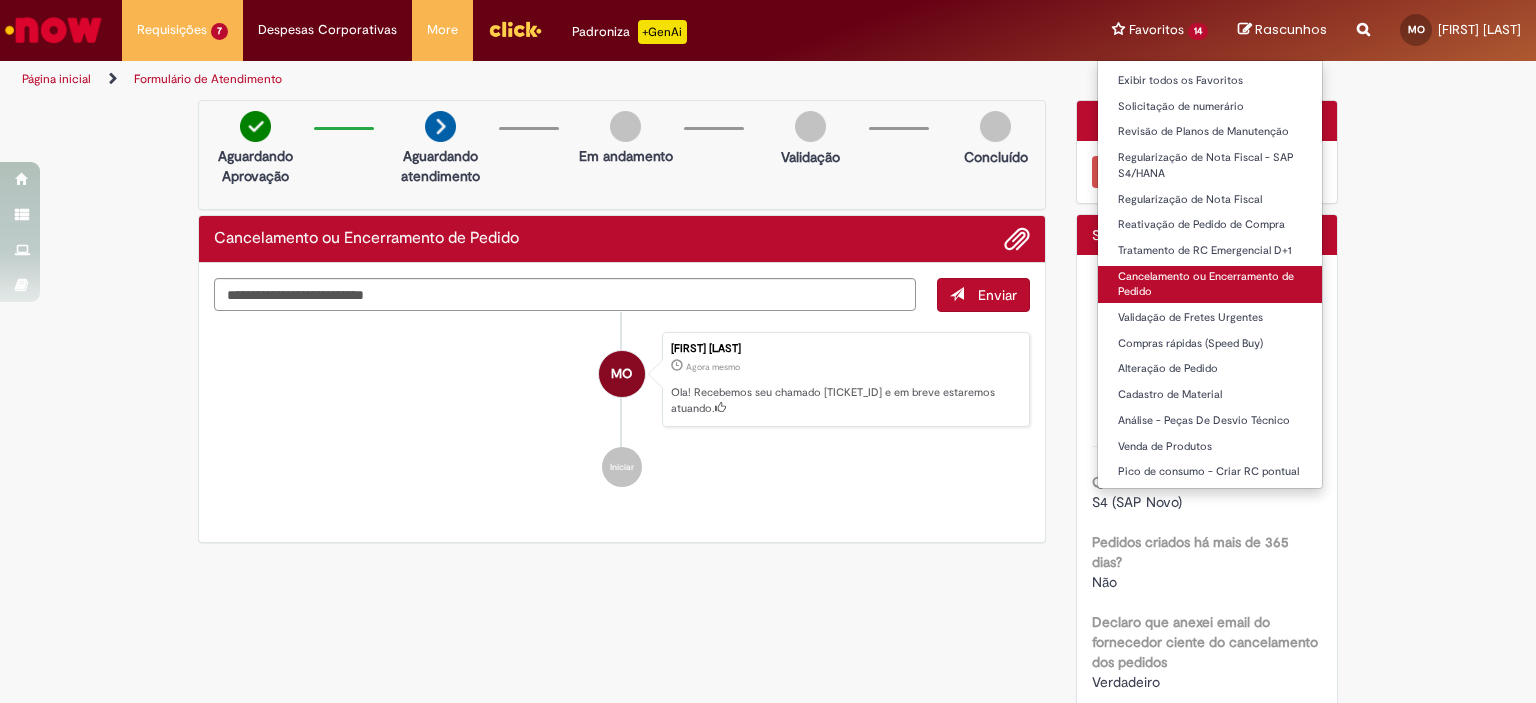 click on "Cancelamento ou Encerramento de Pedido" at bounding box center [1210, 284] 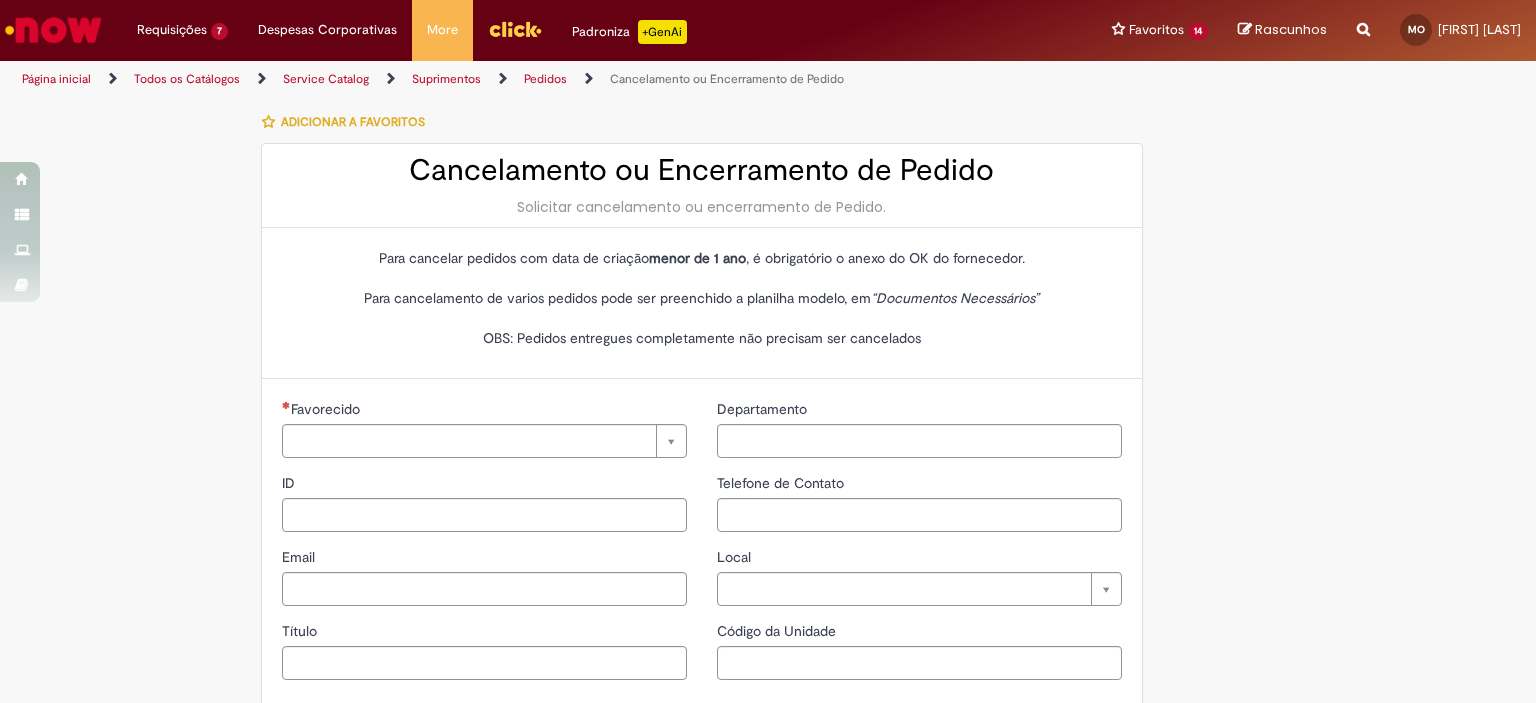 type on "********" 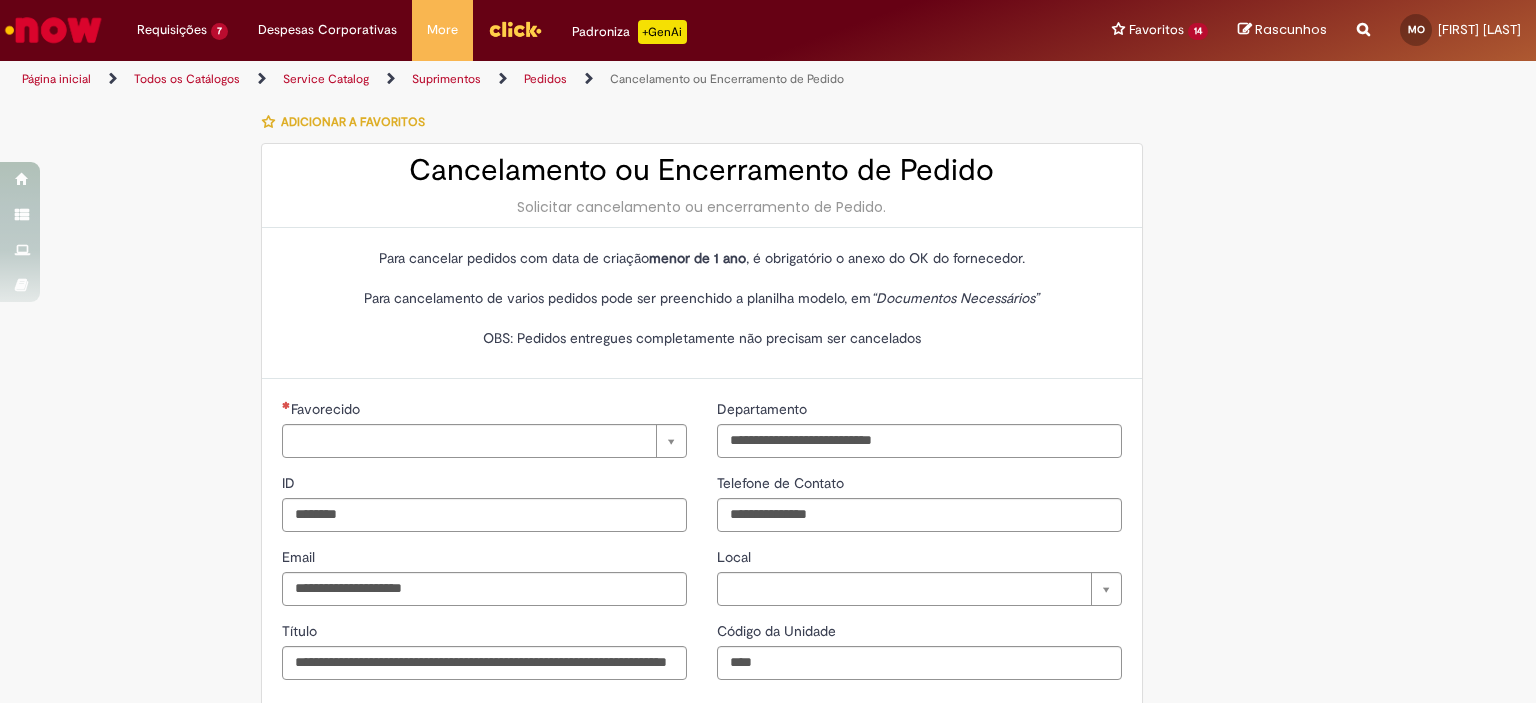 type on "**********" 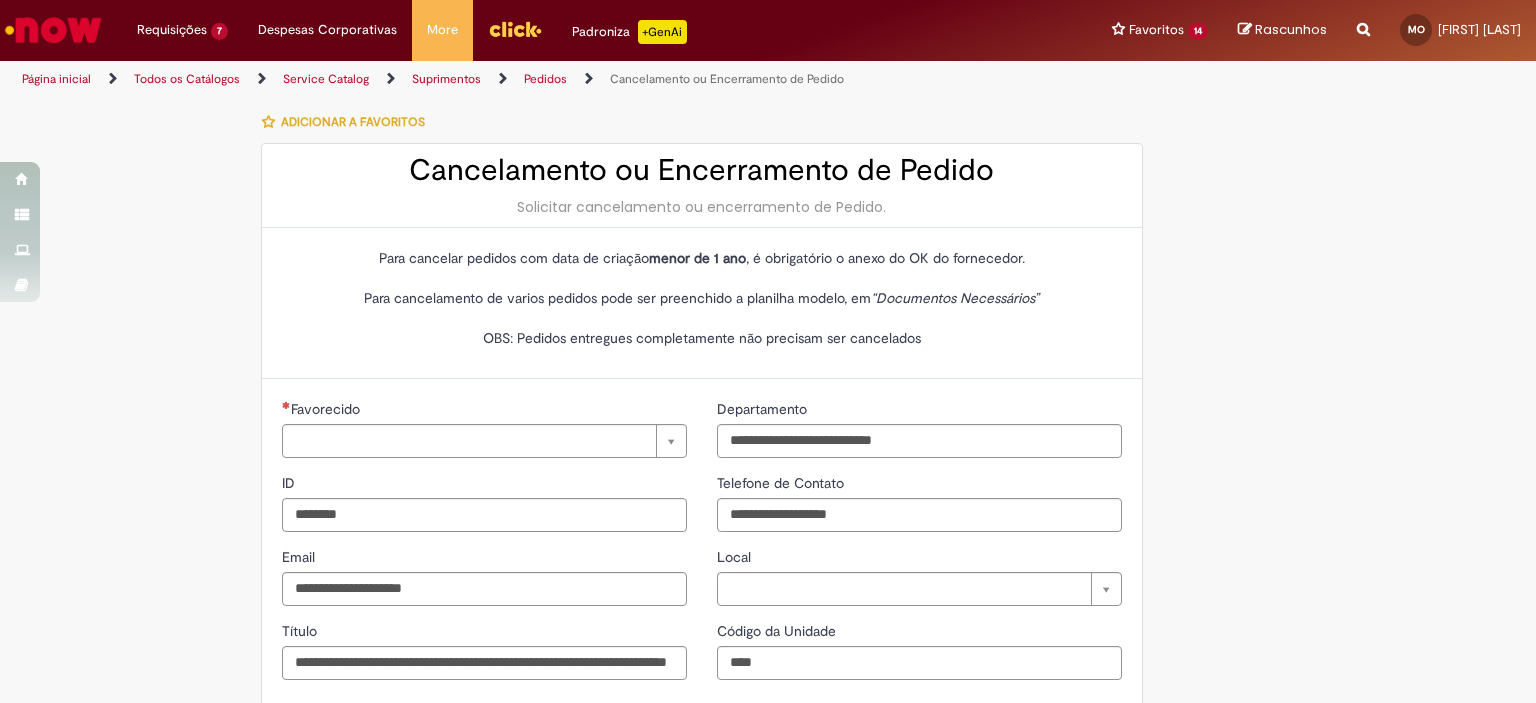 type on "**********" 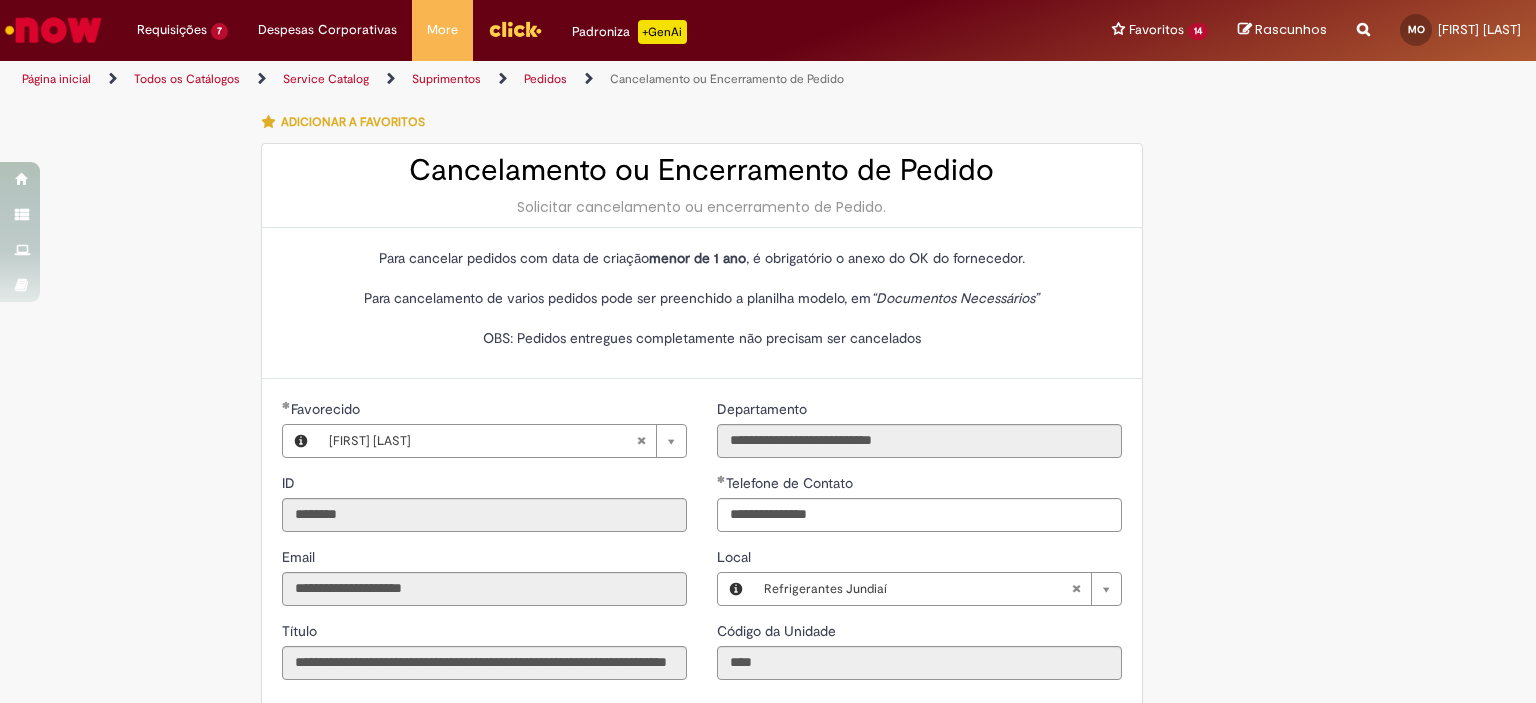 type on "**********" 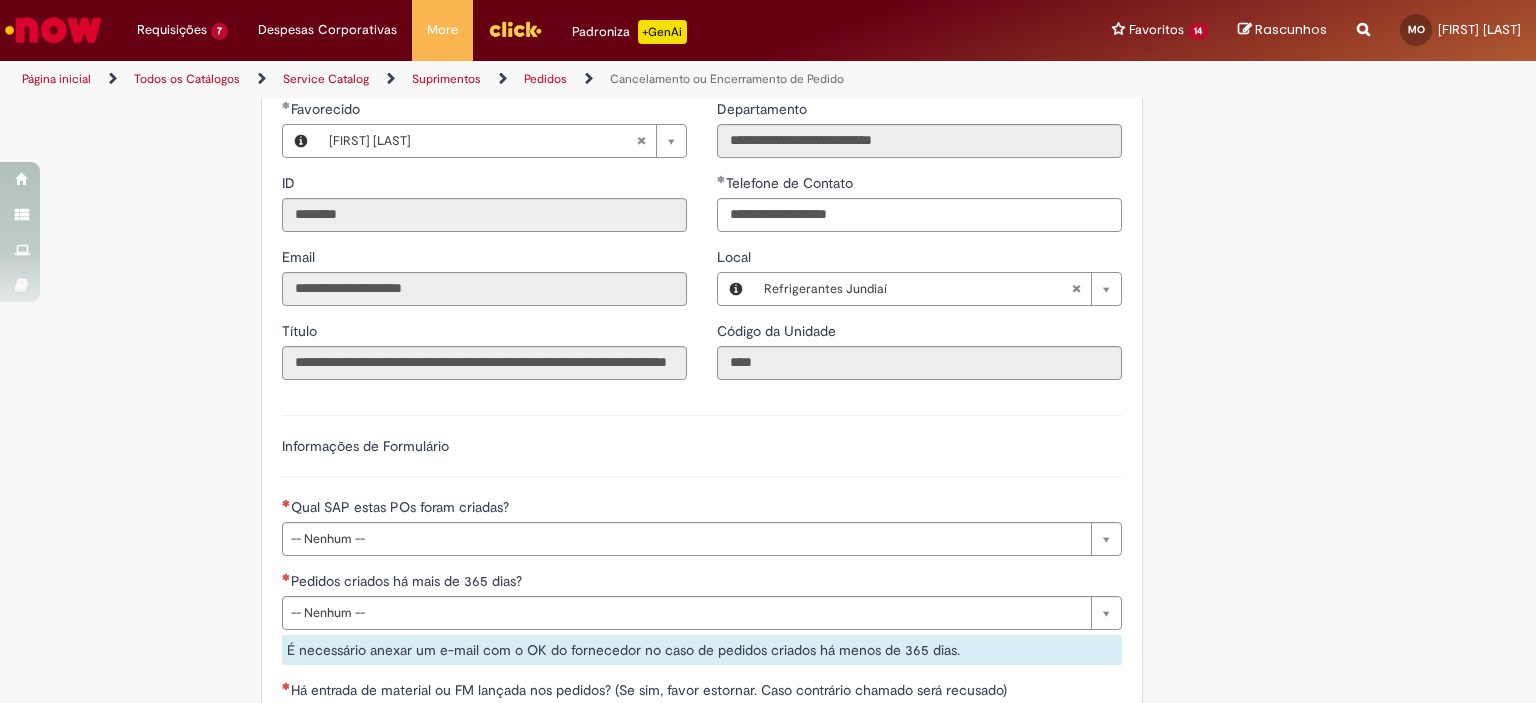 scroll, scrollTop: 600, scrollLeft: 0, axis: vertical 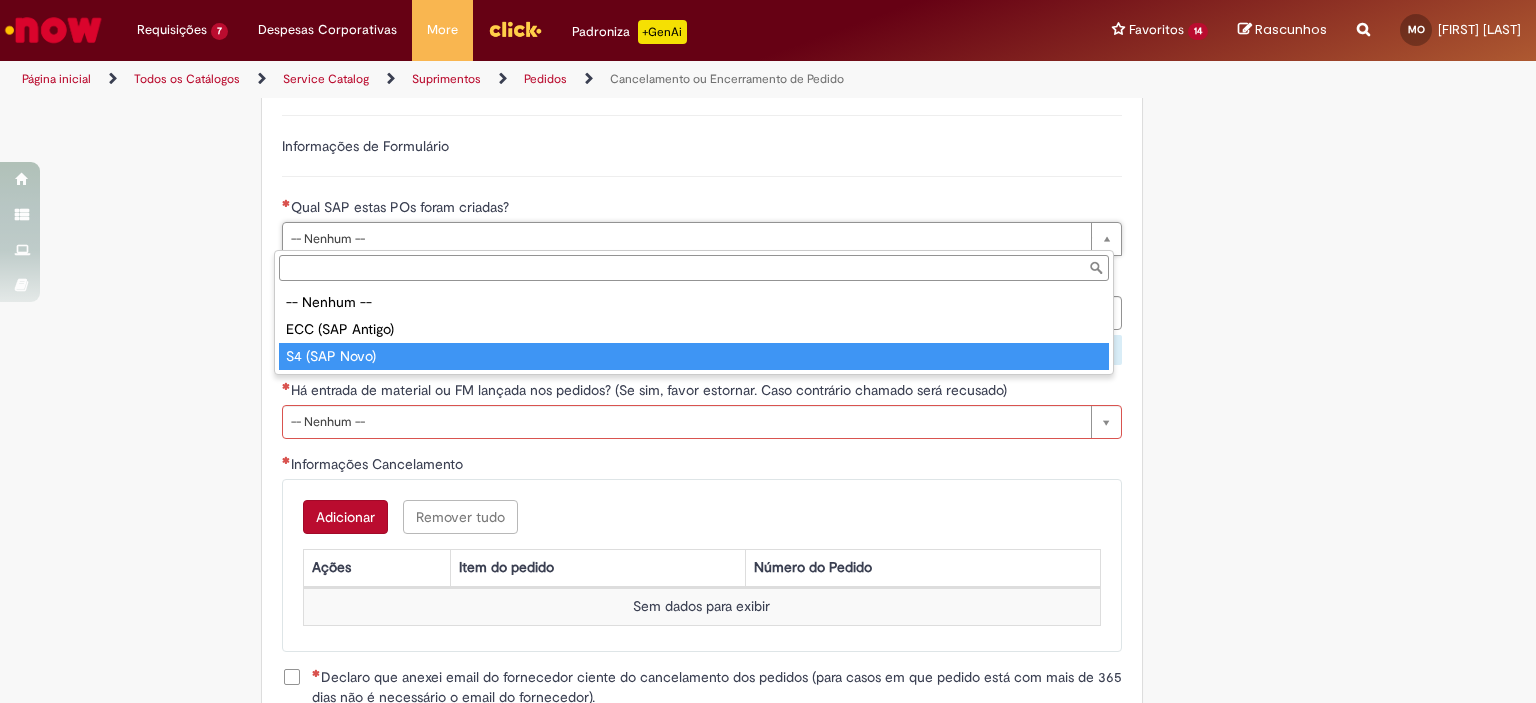 type on "**********" 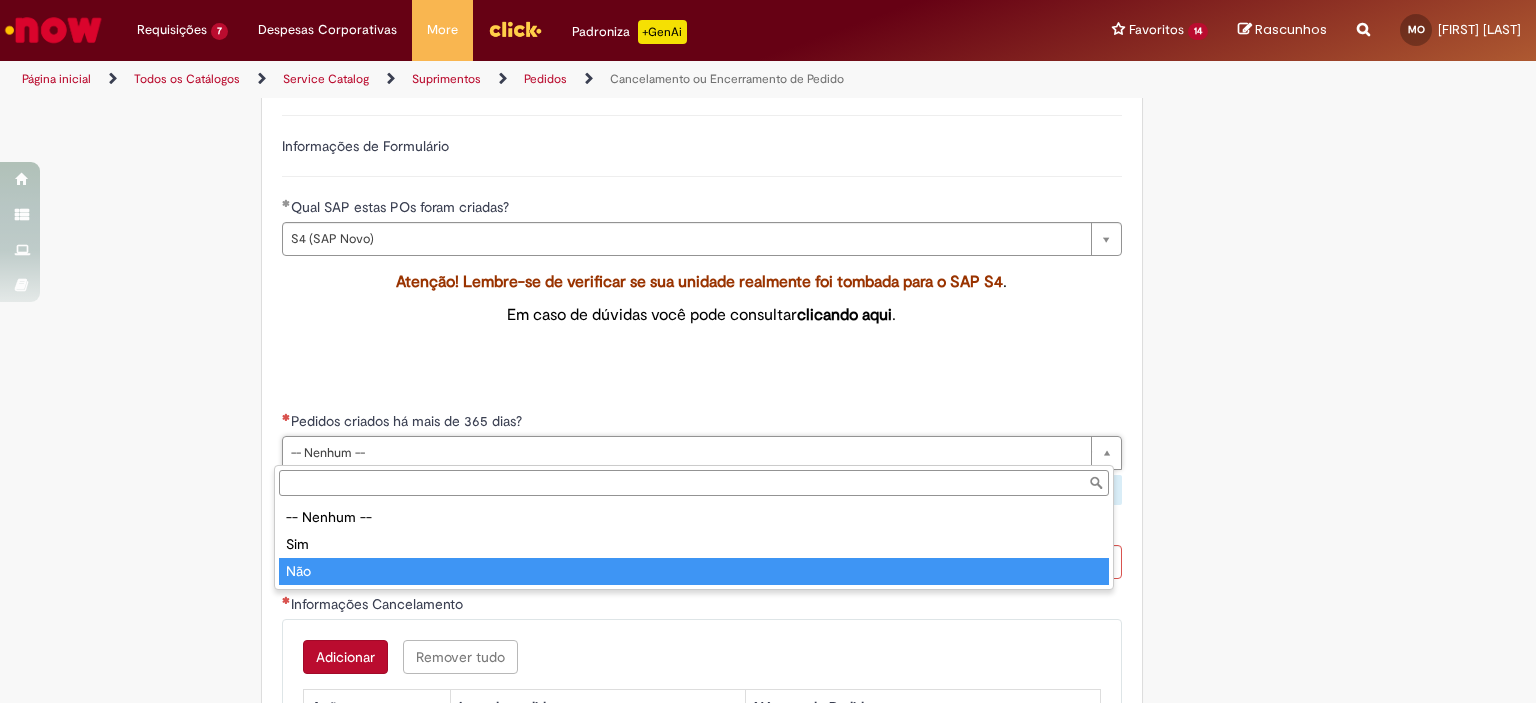 type on "***" 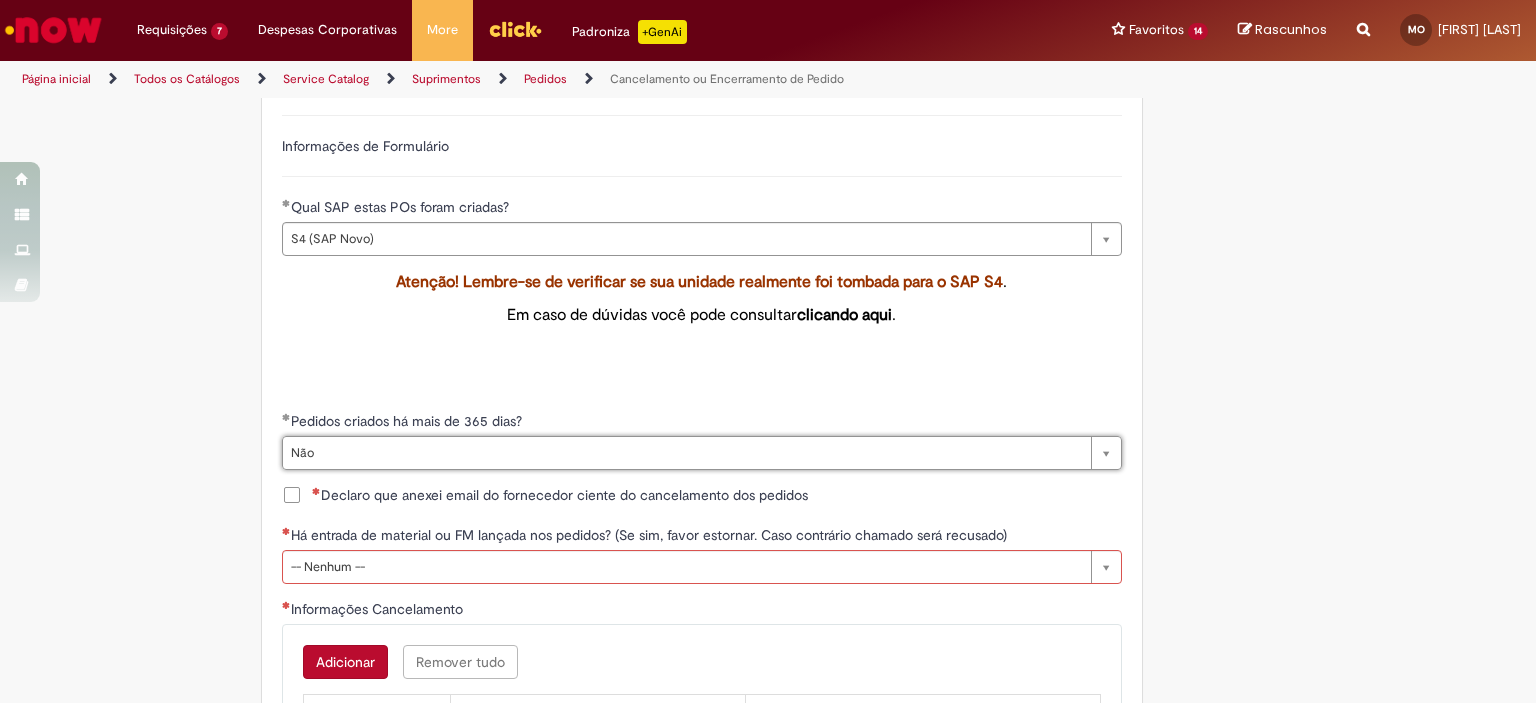 scroll, scrollTop: 800, scrollLeft: 0, axis: vertical 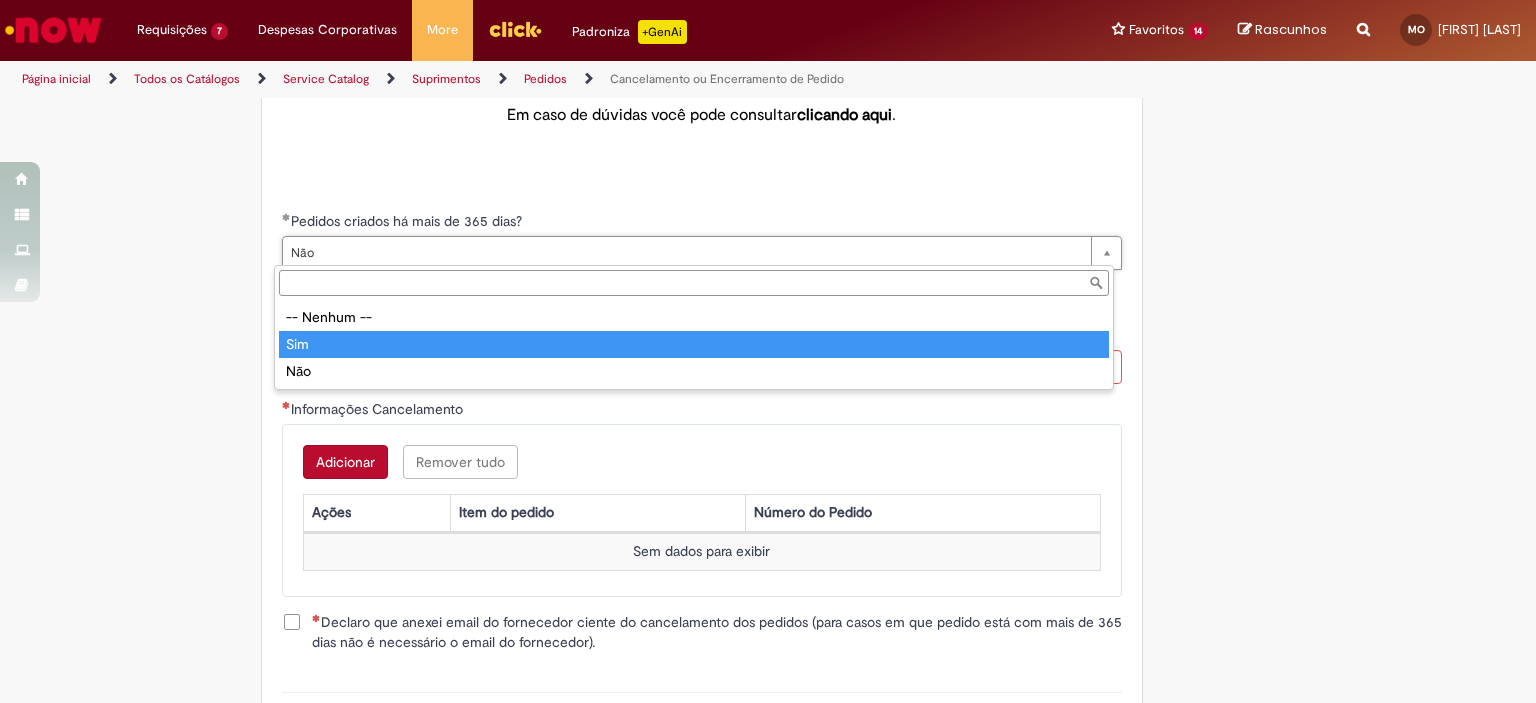type on "***" 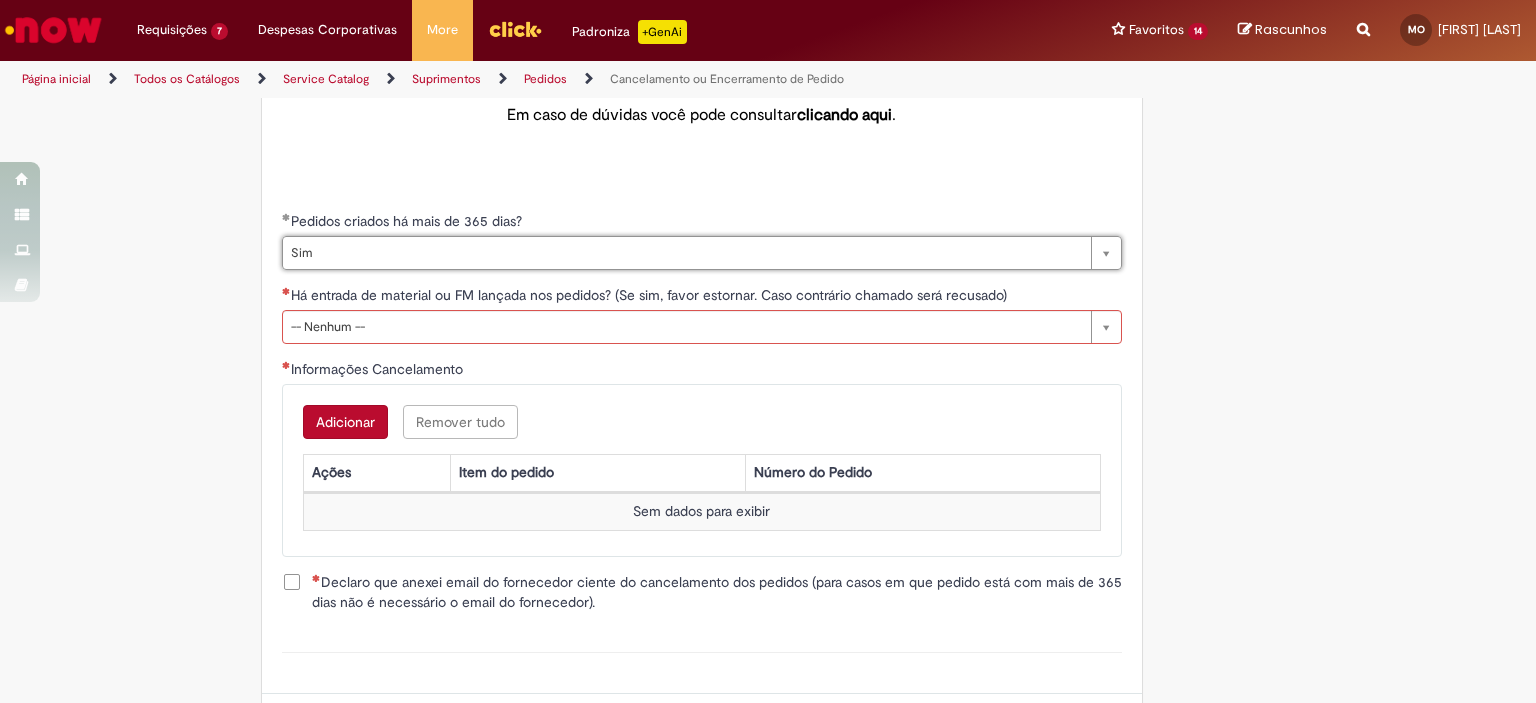 scroll, scrollTop: 0, scrollLeft: 22, axis: horizontal 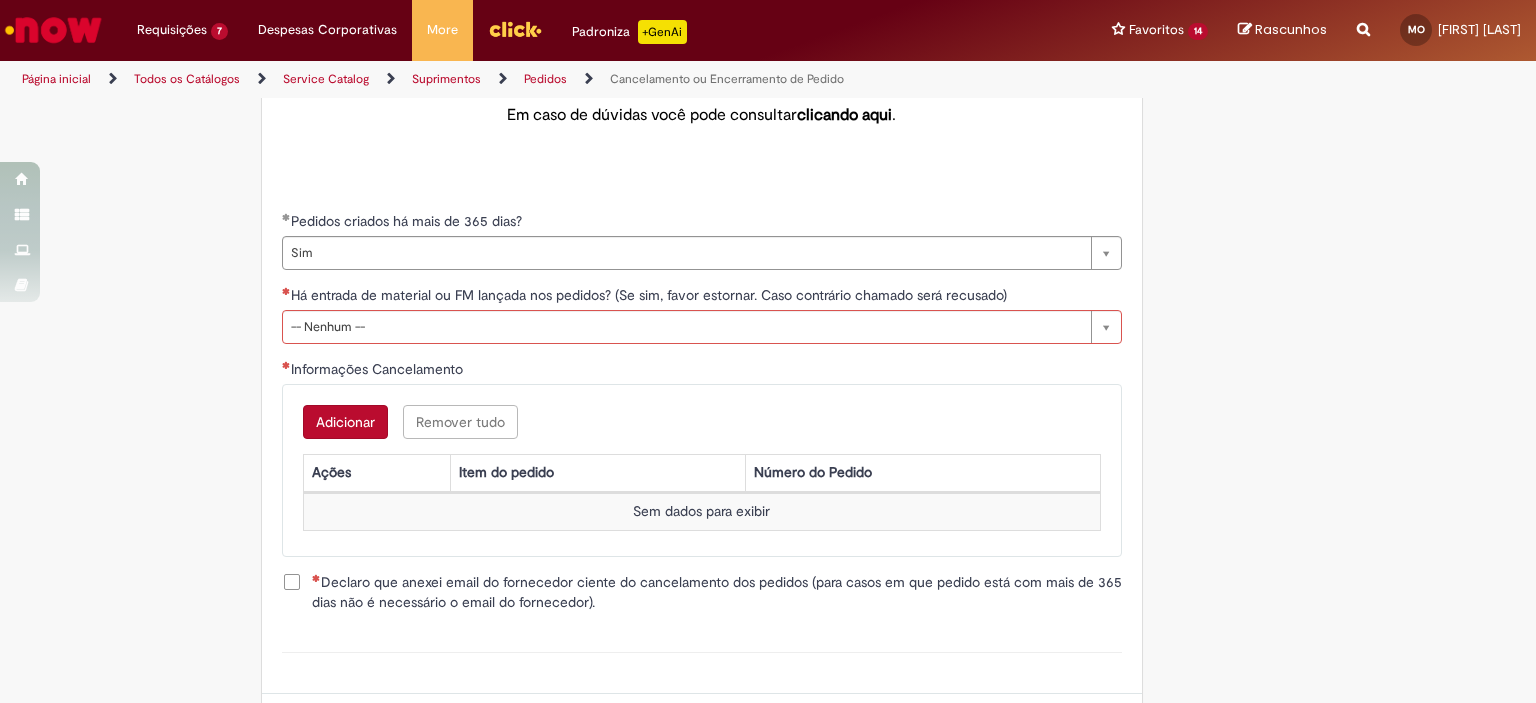 click on "**********" at bounding box center [670, 89] 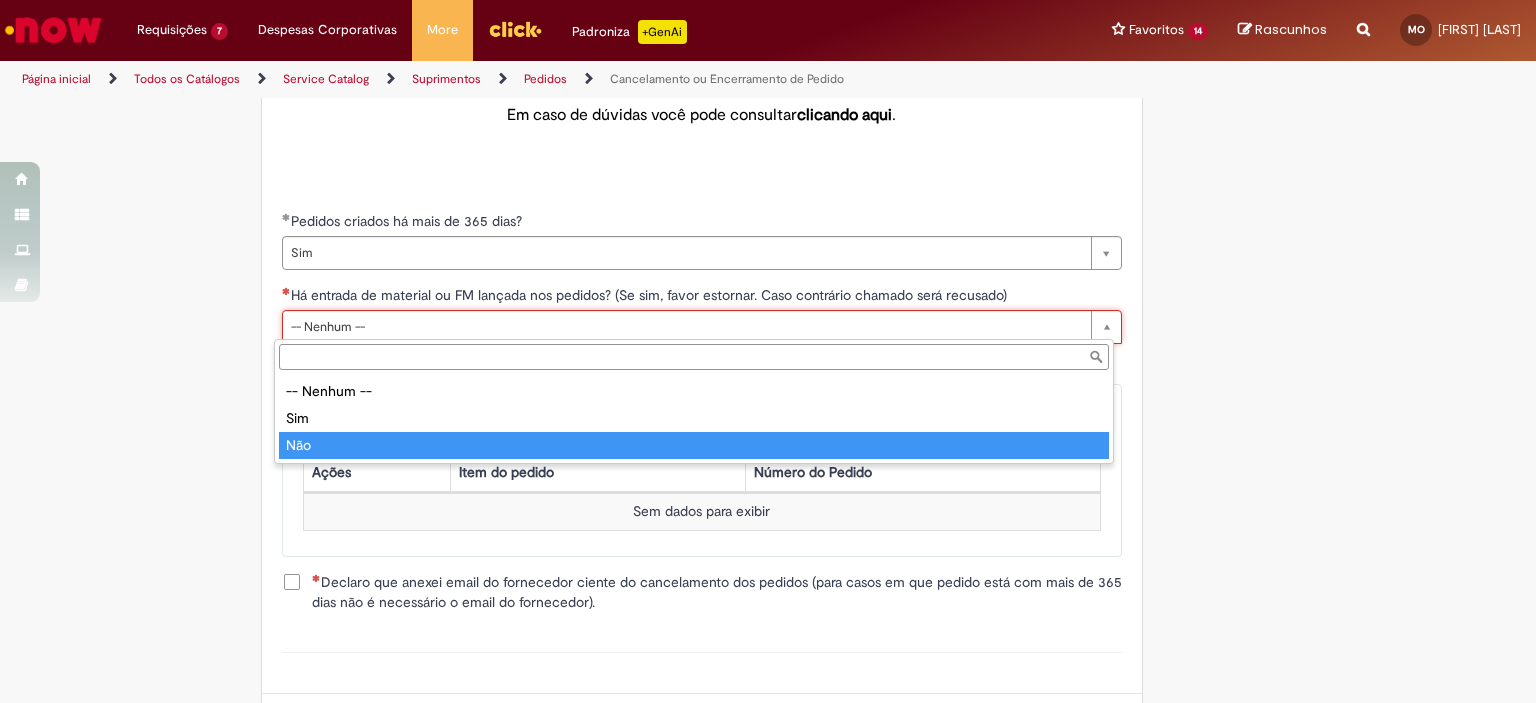 type on "***" 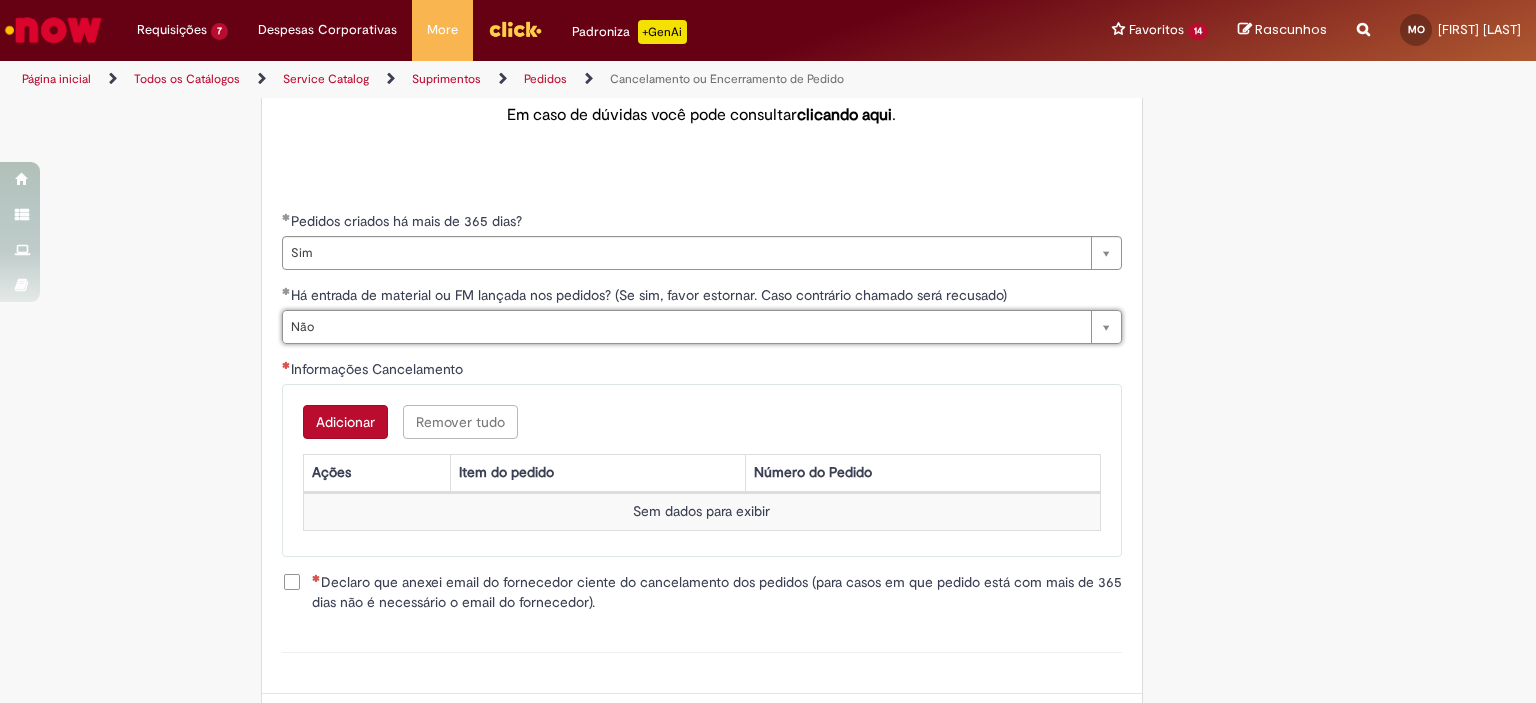 scroll, scrollTop: 0, scrollLeft: 24, axis: horizontal 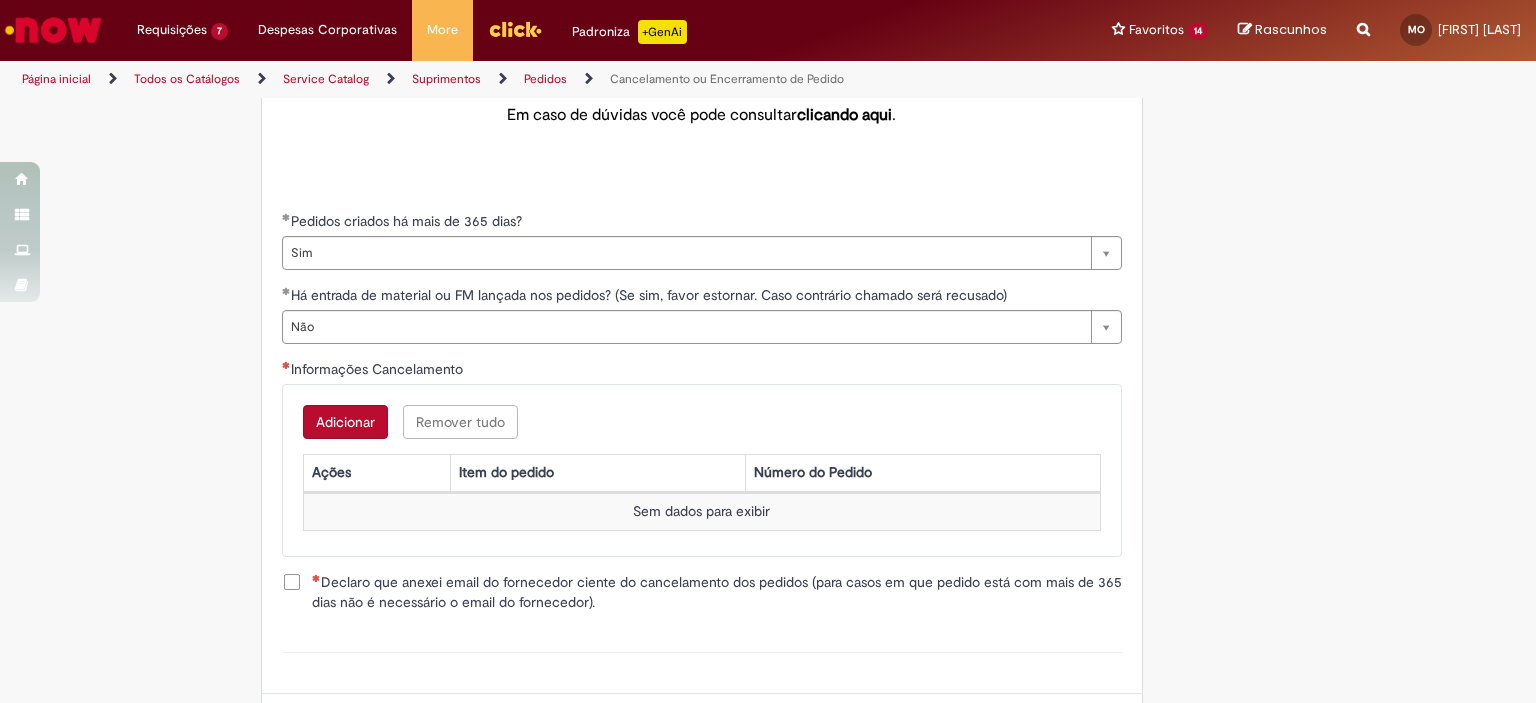 click on "Adicionar" at bounding box center (345, 422) 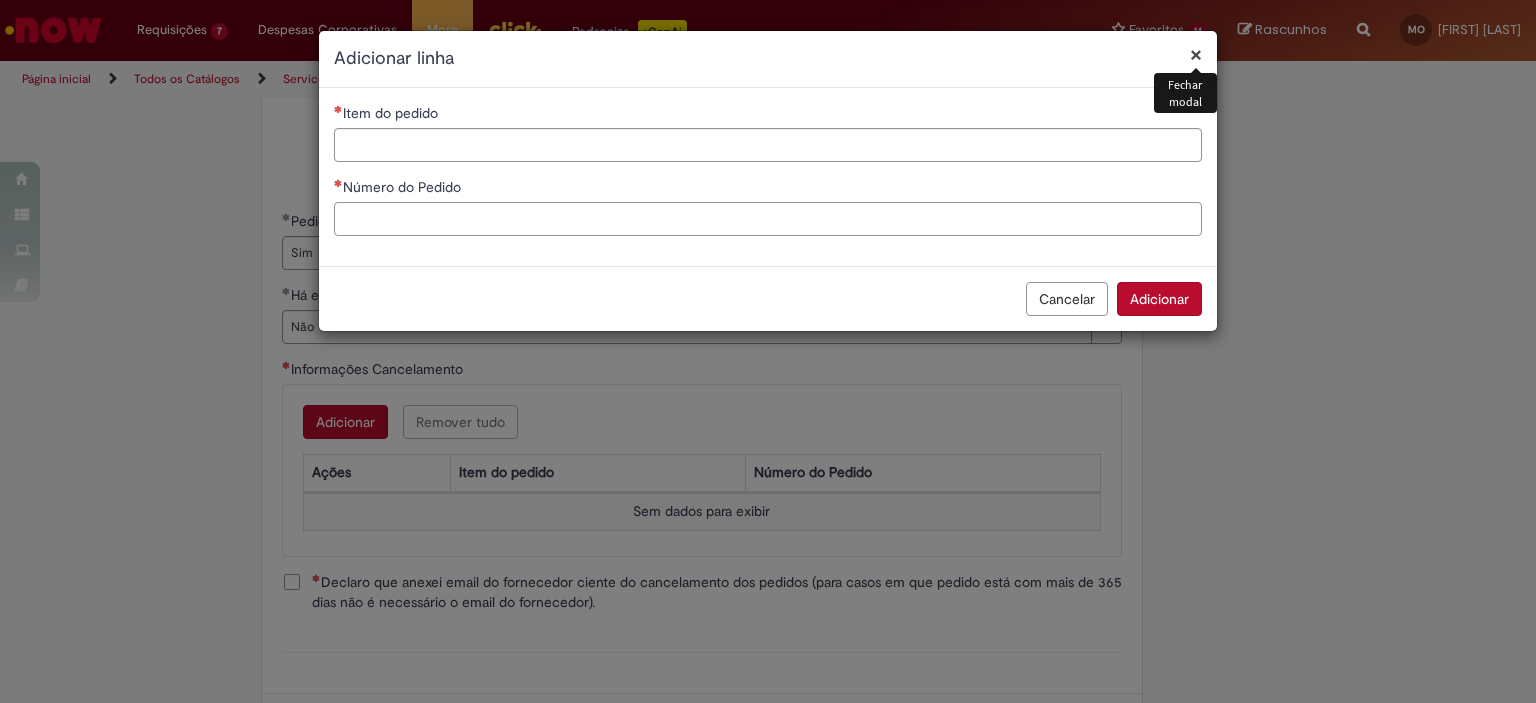 click on "Número do Pedido" at bounding box center [768, 219] 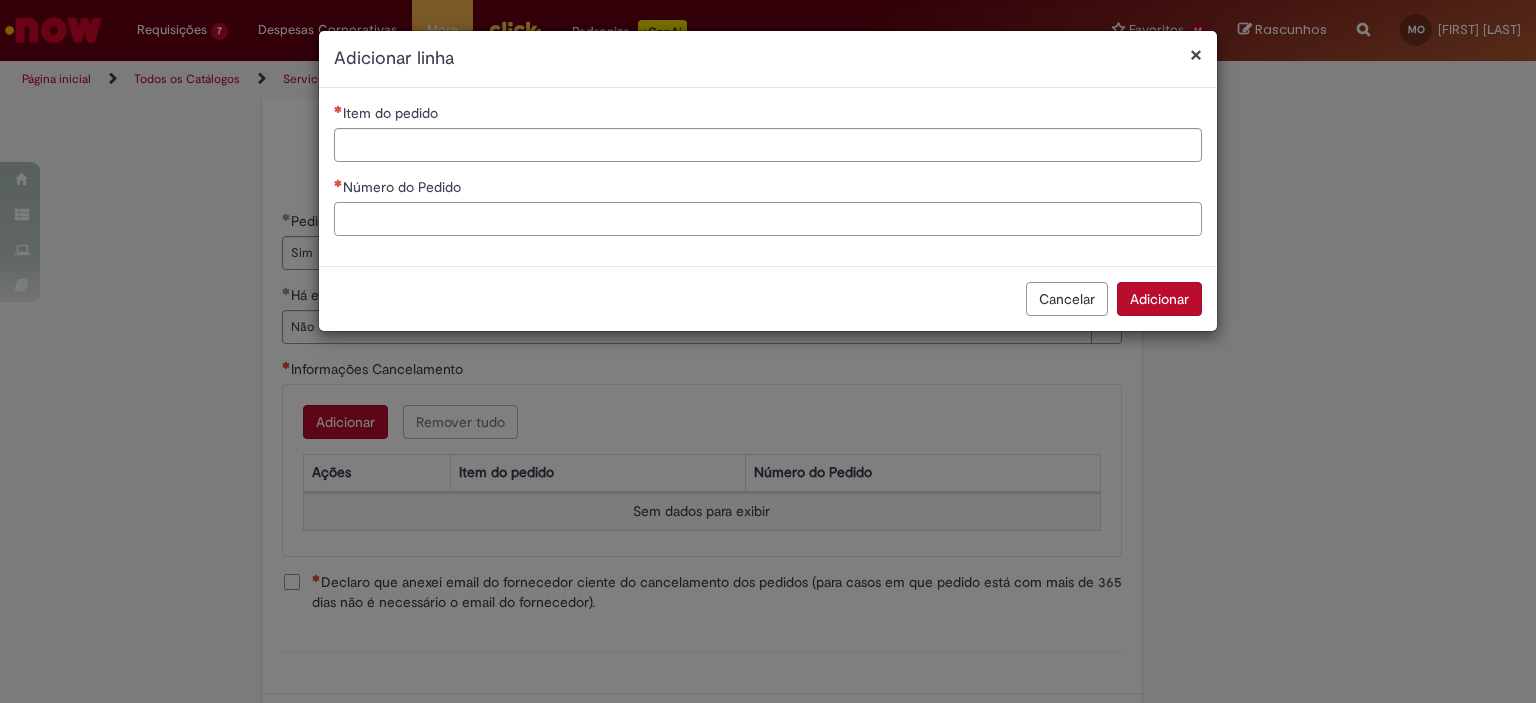 paste on "**********" 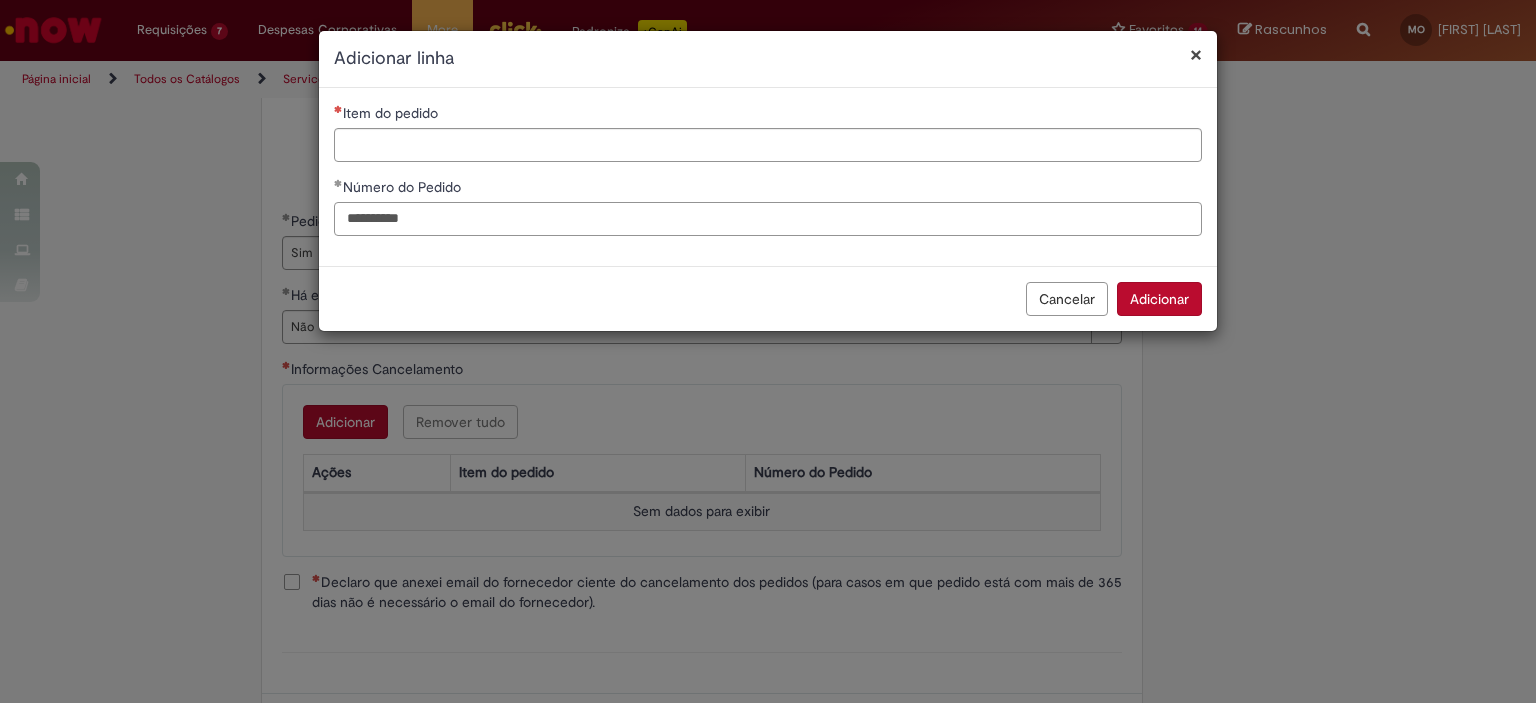 type on "**********" 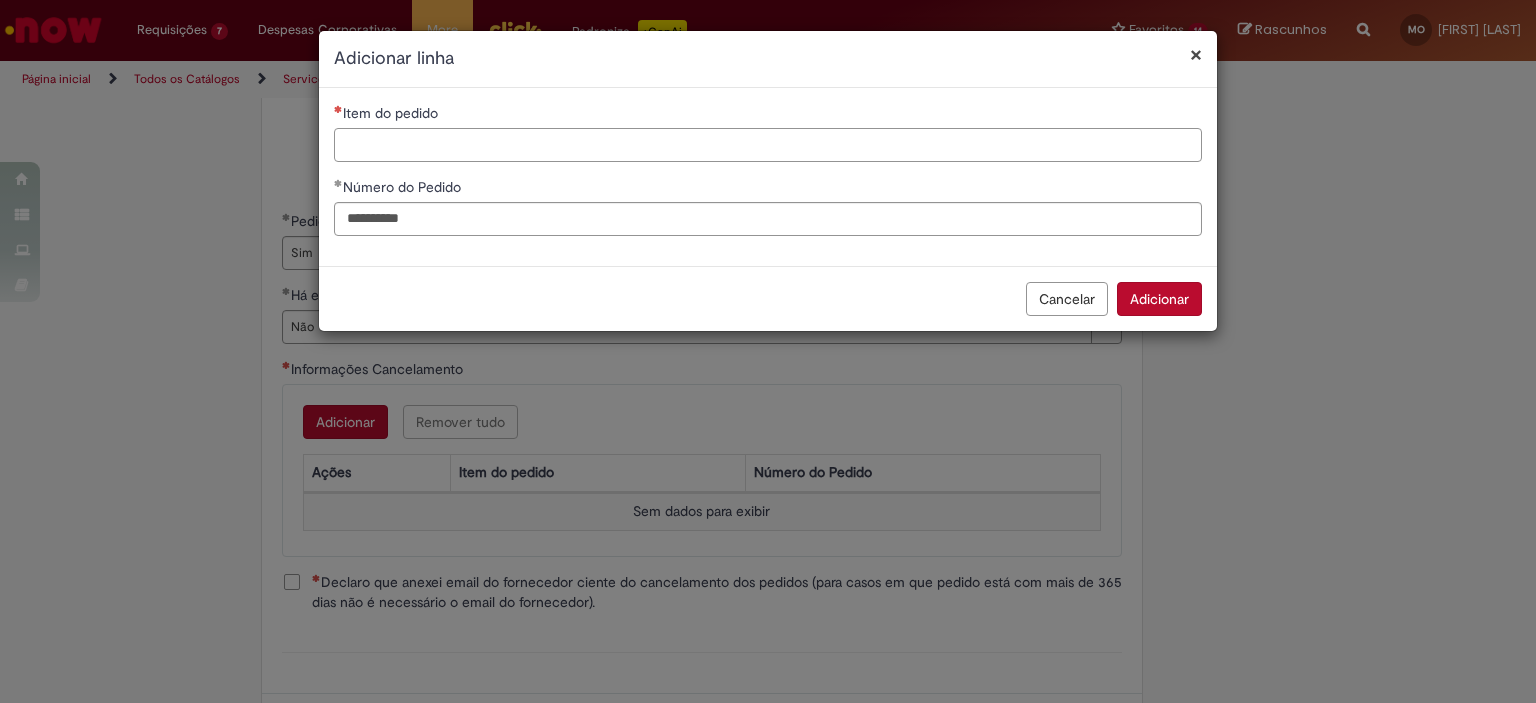 click on "Item do pedido" at bounding box center [768, 145] 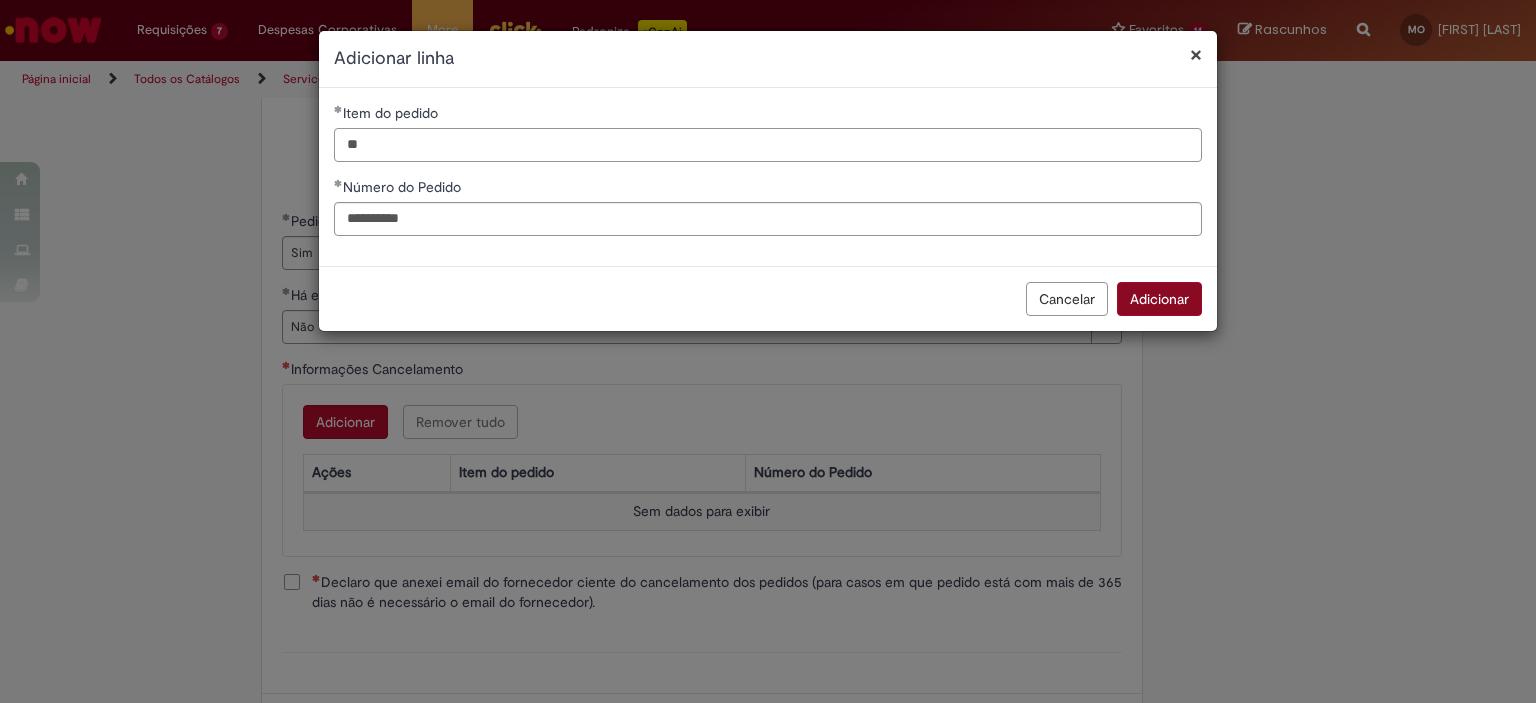 type on "**" 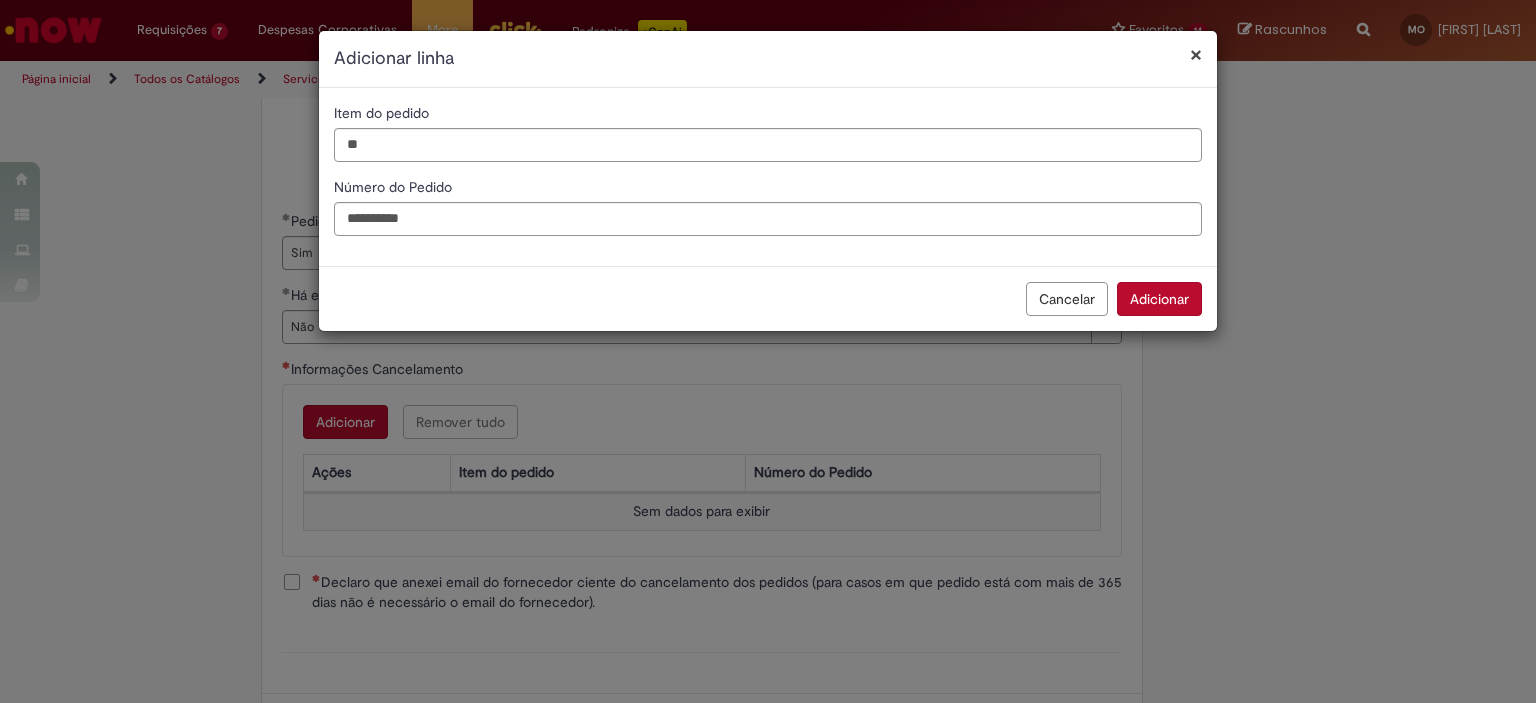 click on "Adicionar" at bounding box center (1159, 299) 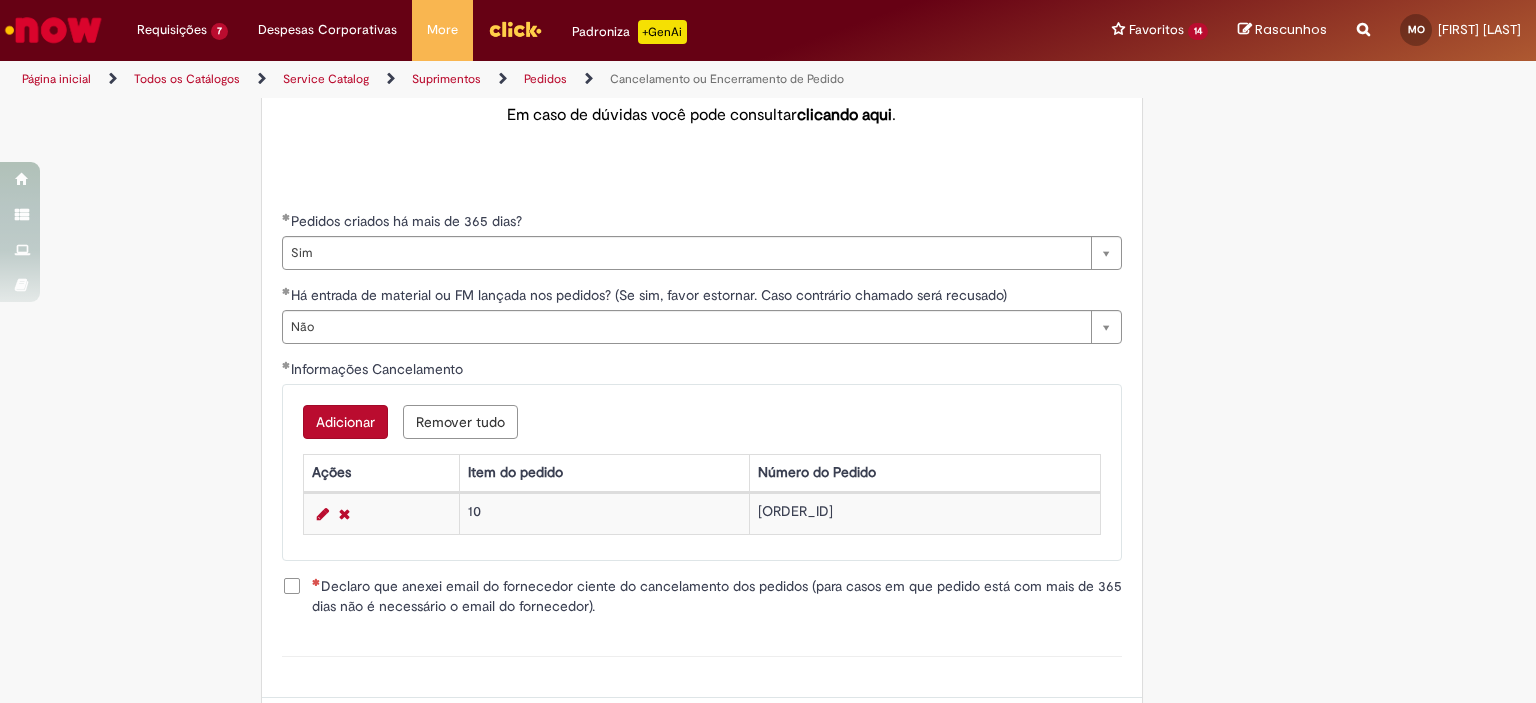 click on "Adicionar Remover tudo Informações Cancelamento Ações Item do pedido Número do Pedido 10 [ORDER_ID]" at bounding box center (702, 472) 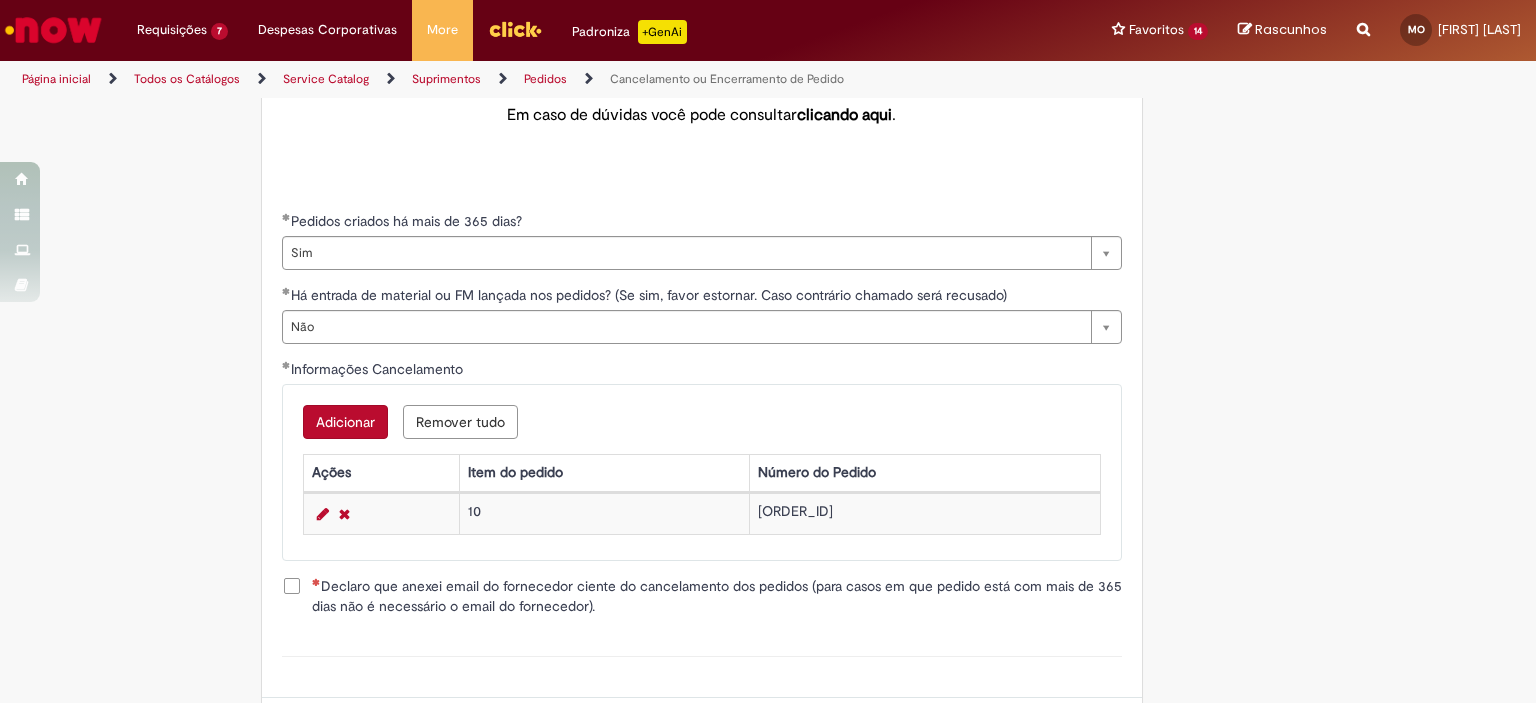 click on "Adicionar" at bounding box center [345, 422] 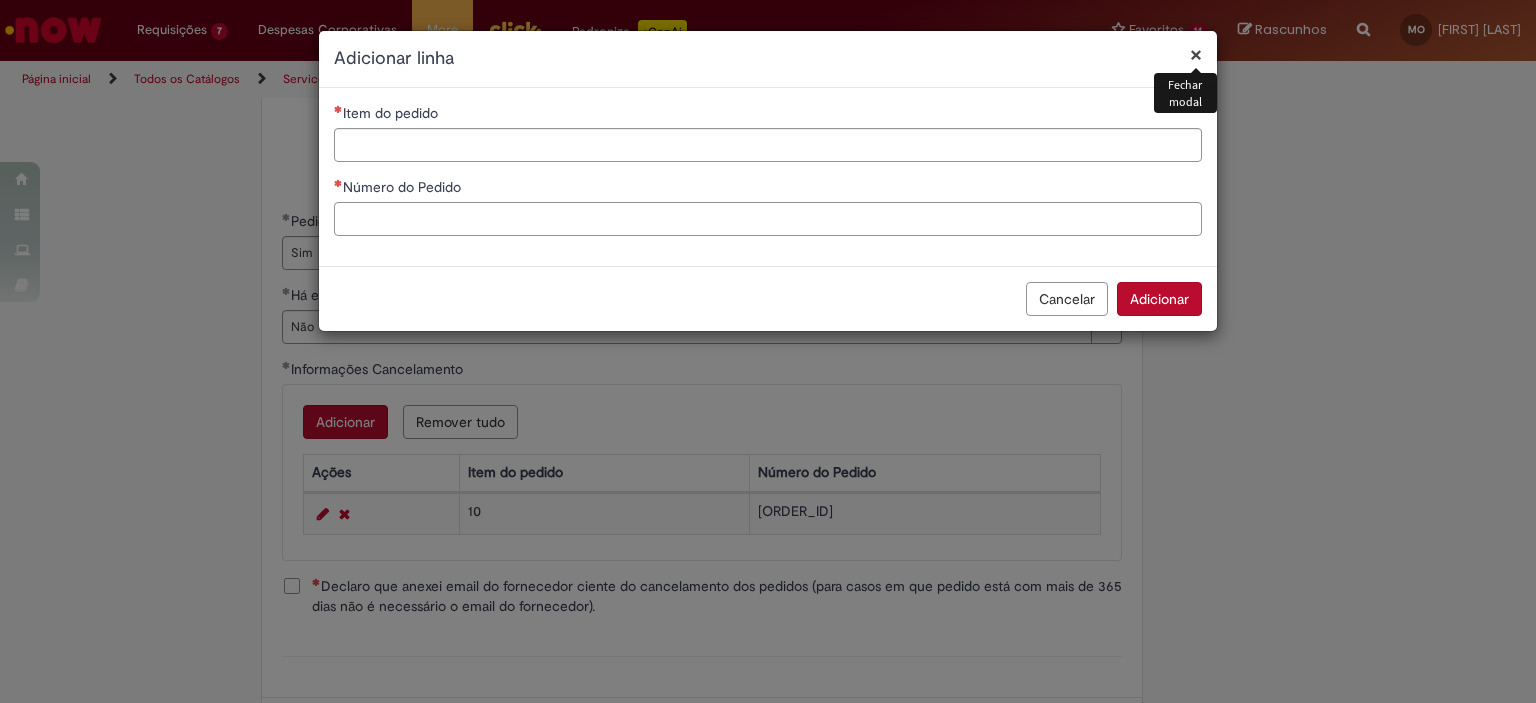 click on "Número do Pedido" at bounding box center (768, 219) 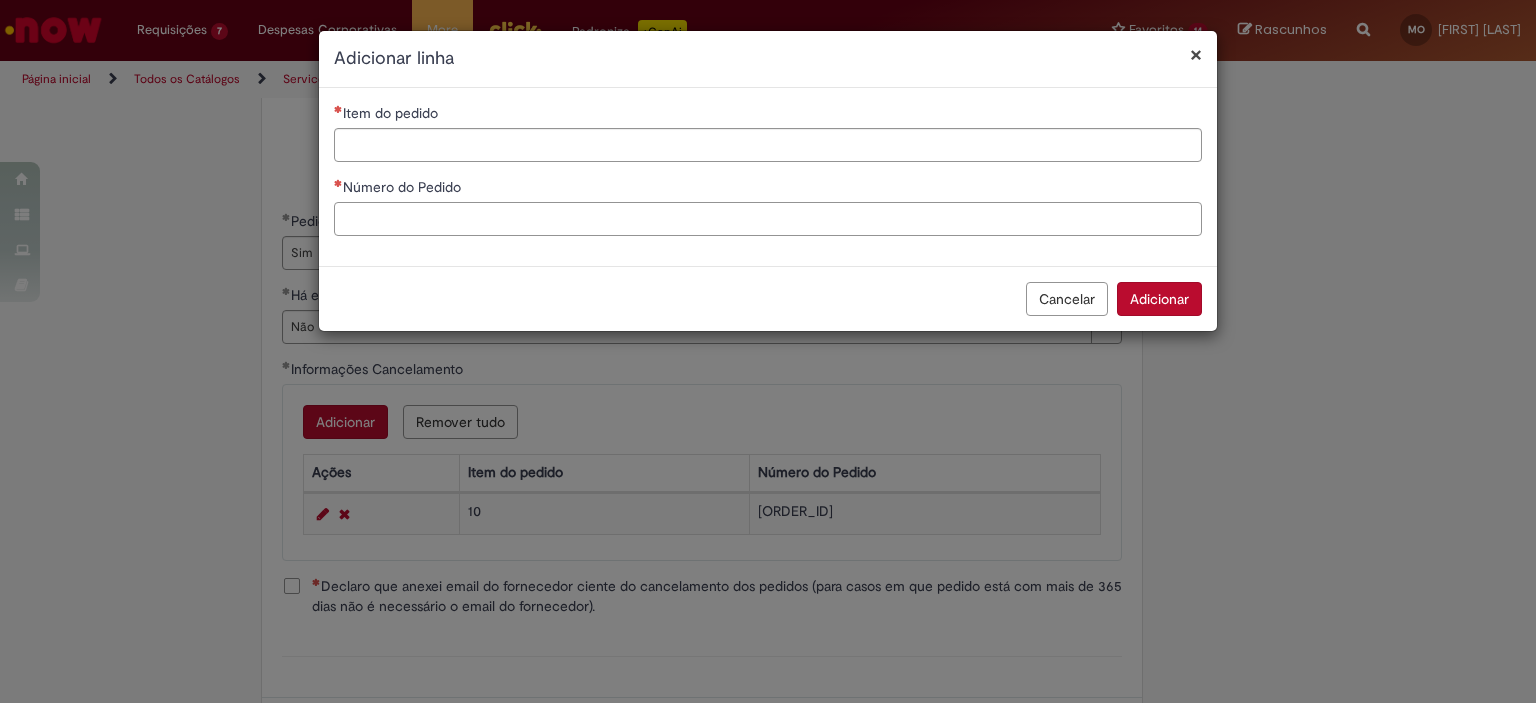 paste on "**********" 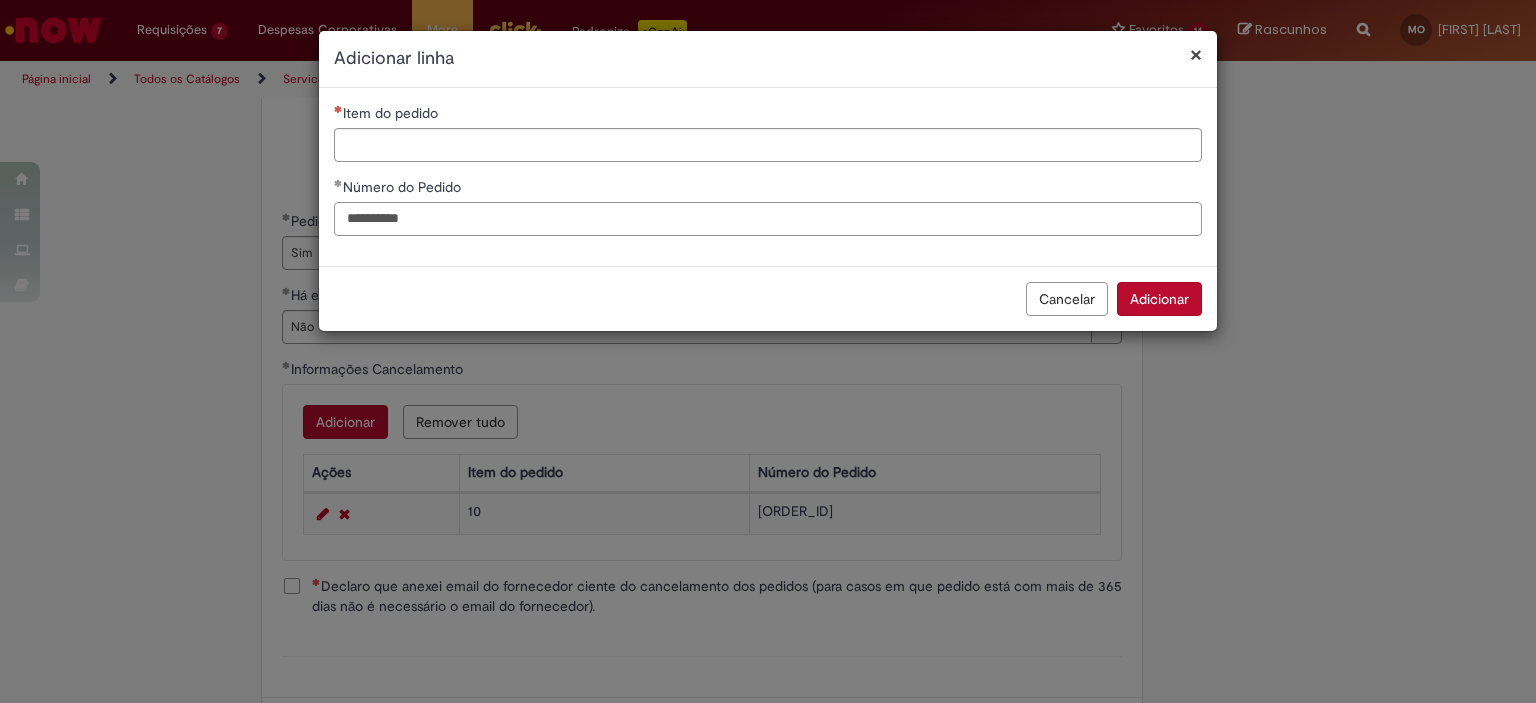 type on "**********" 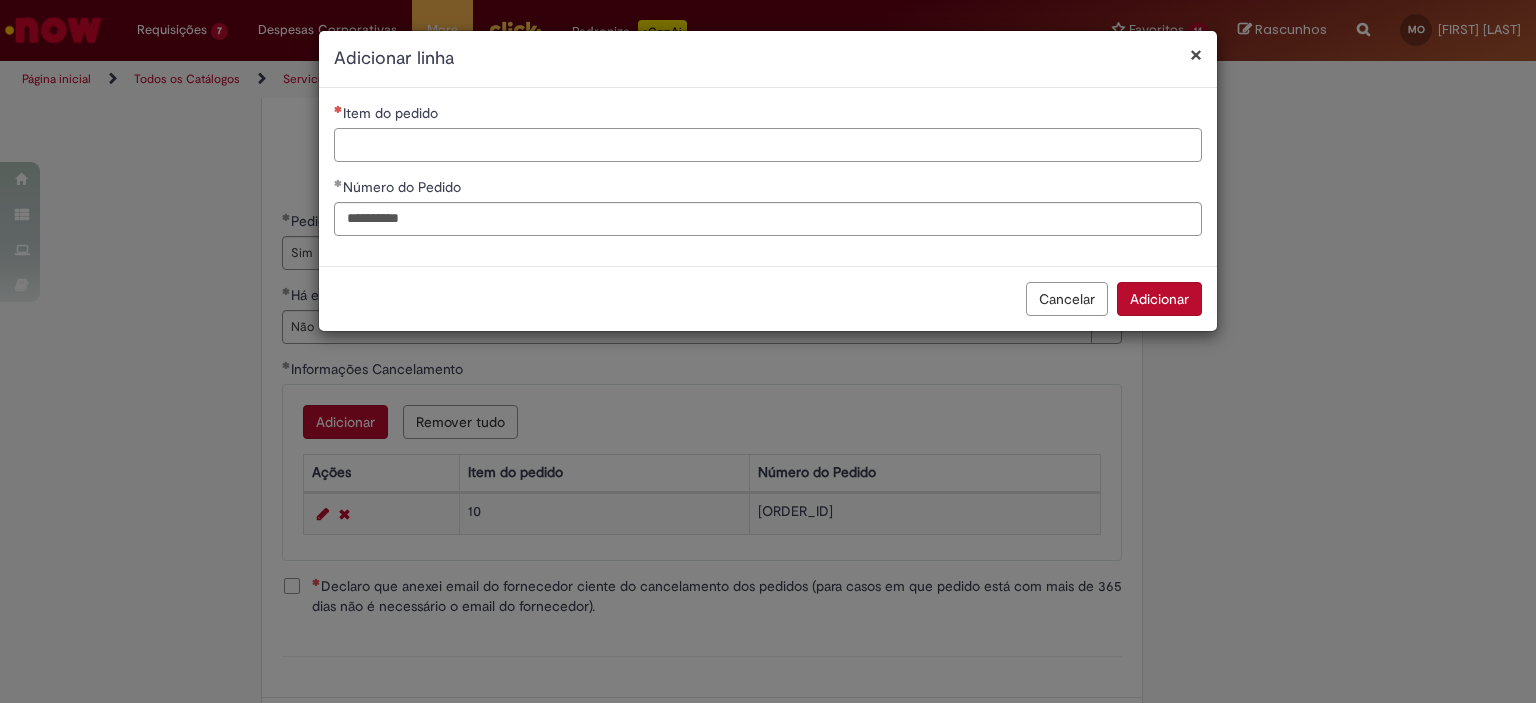 click on "Item do pedido" at bounding box center [768, 145] 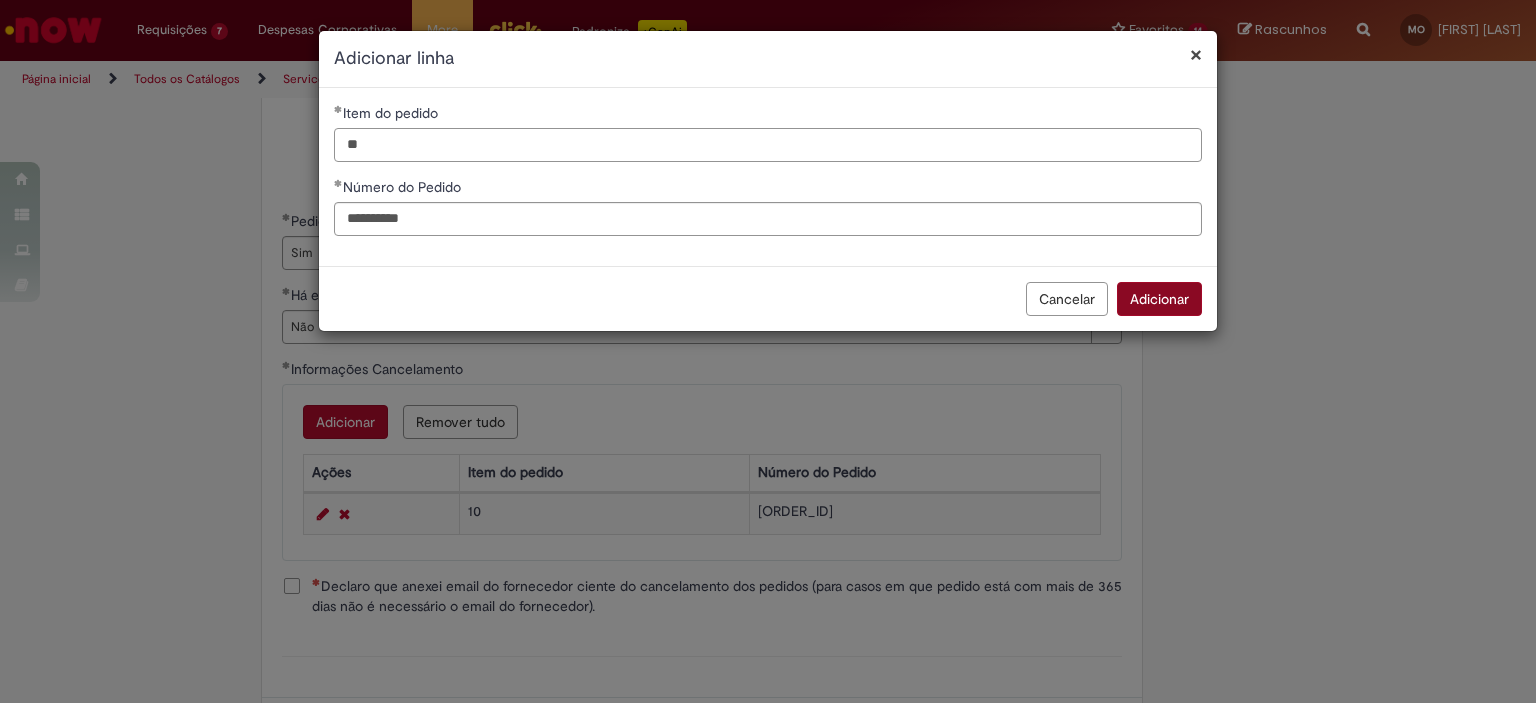 type on "**" 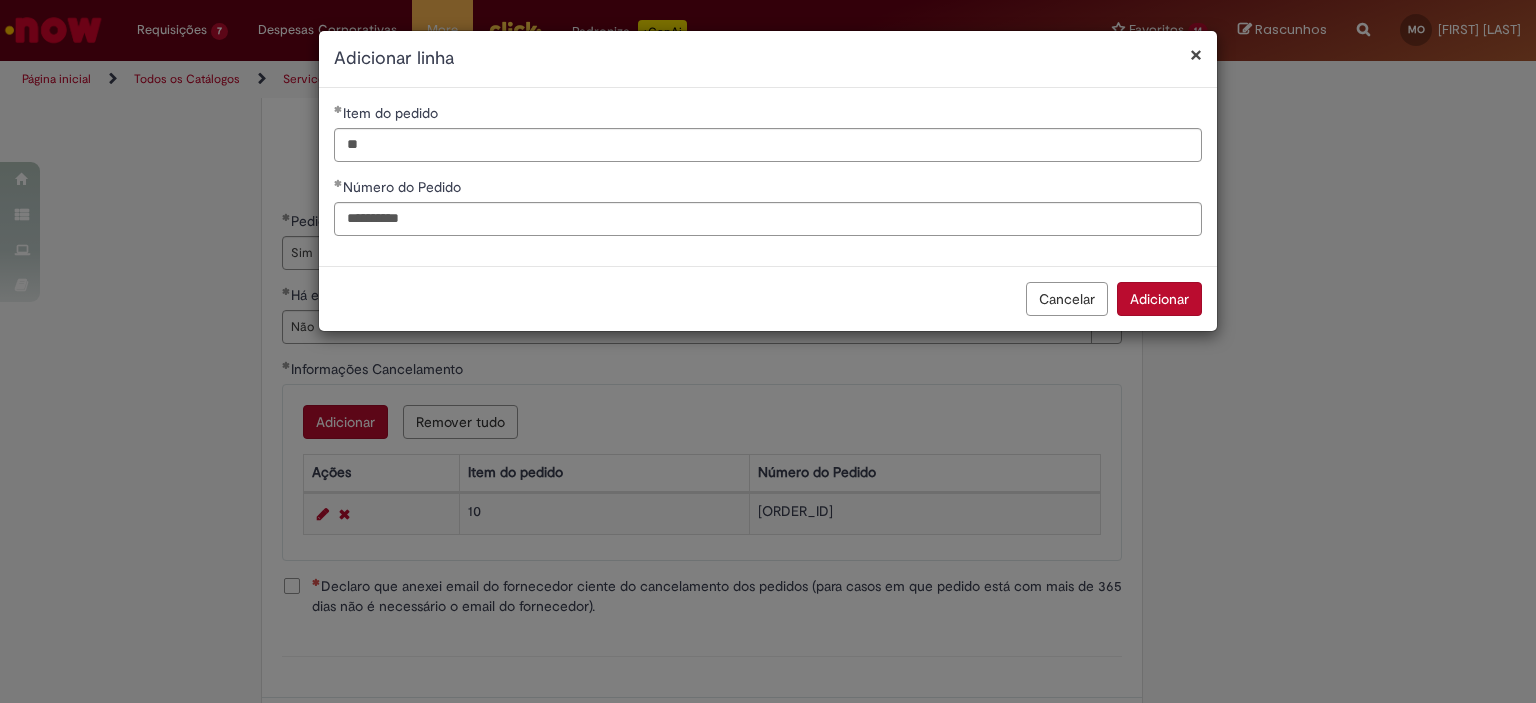 click on "Adicionar" at bounding box center [1159, 299] 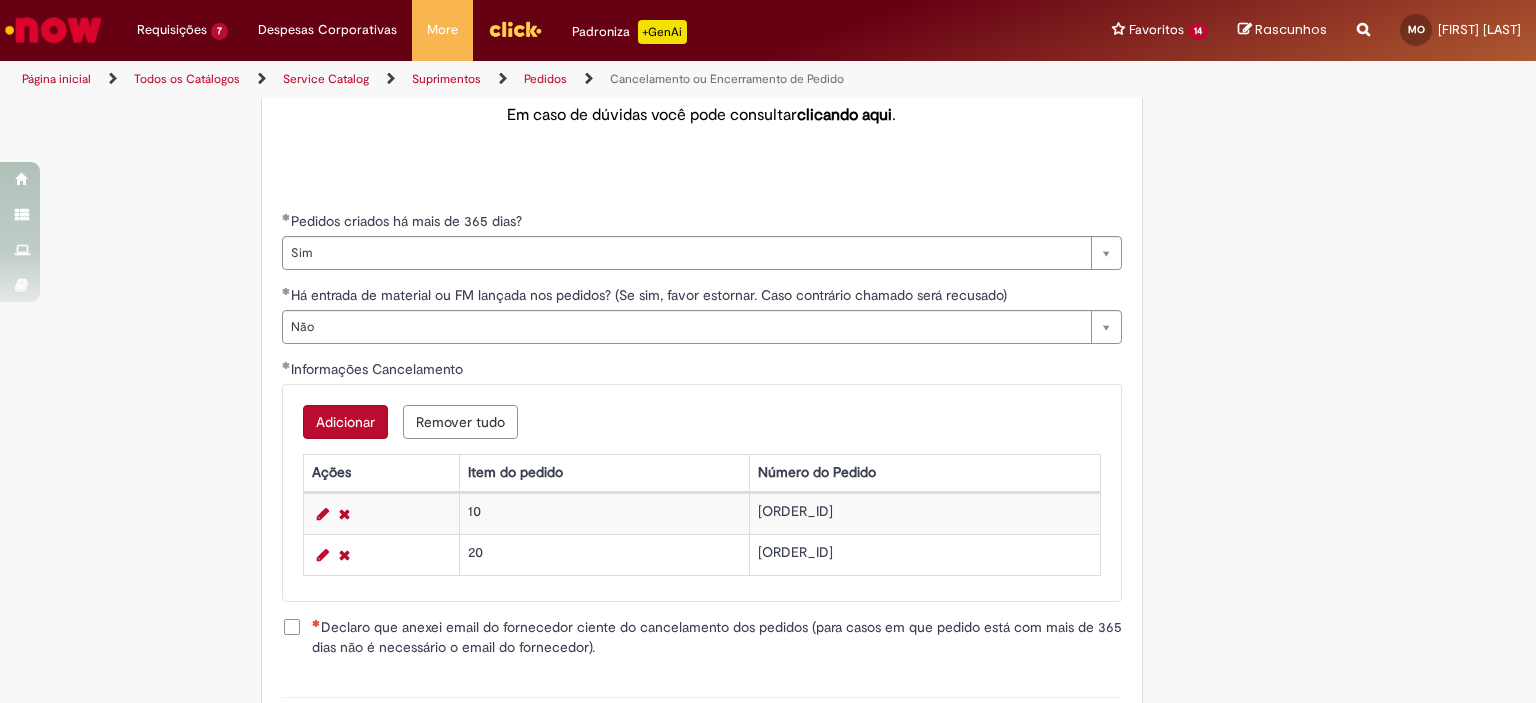type 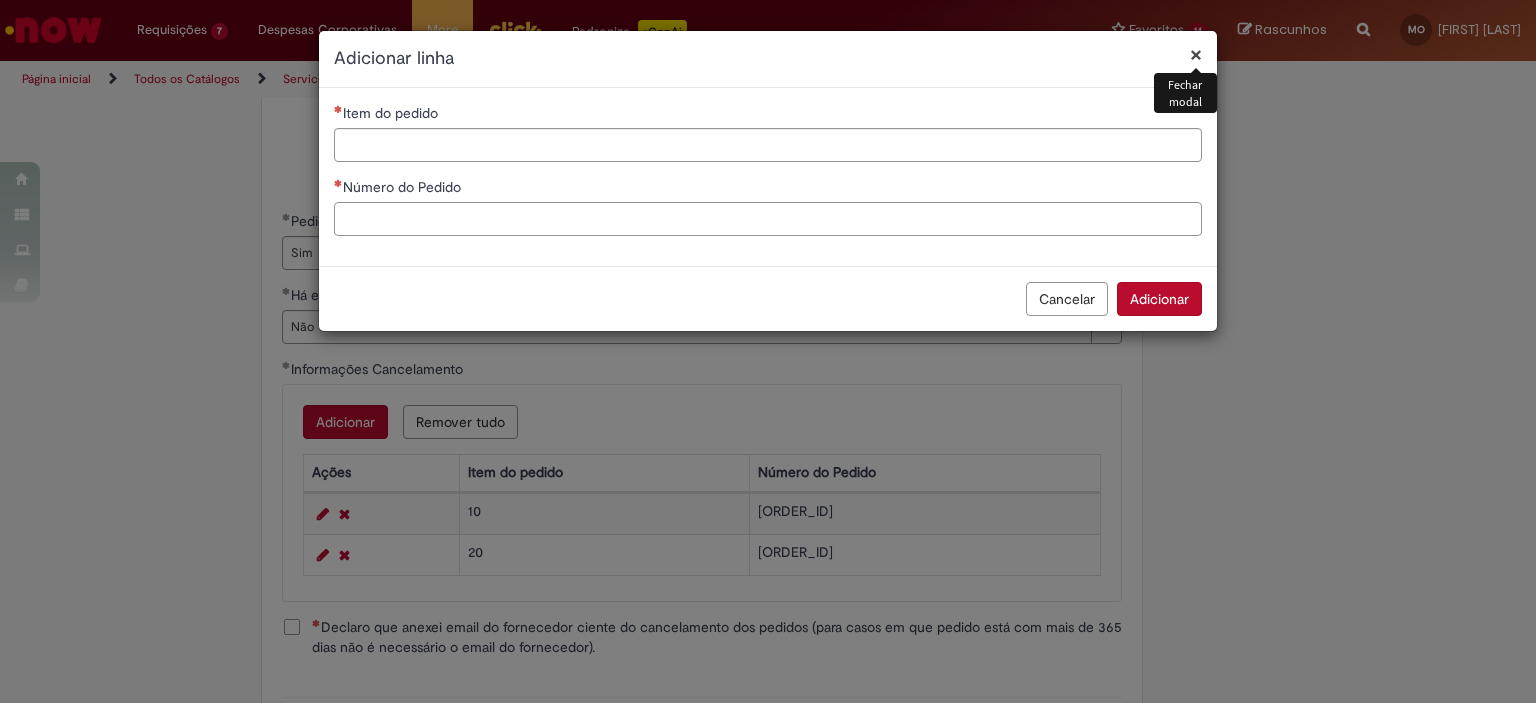 click on "Número do Pedido" at bounding box center (768, 219) 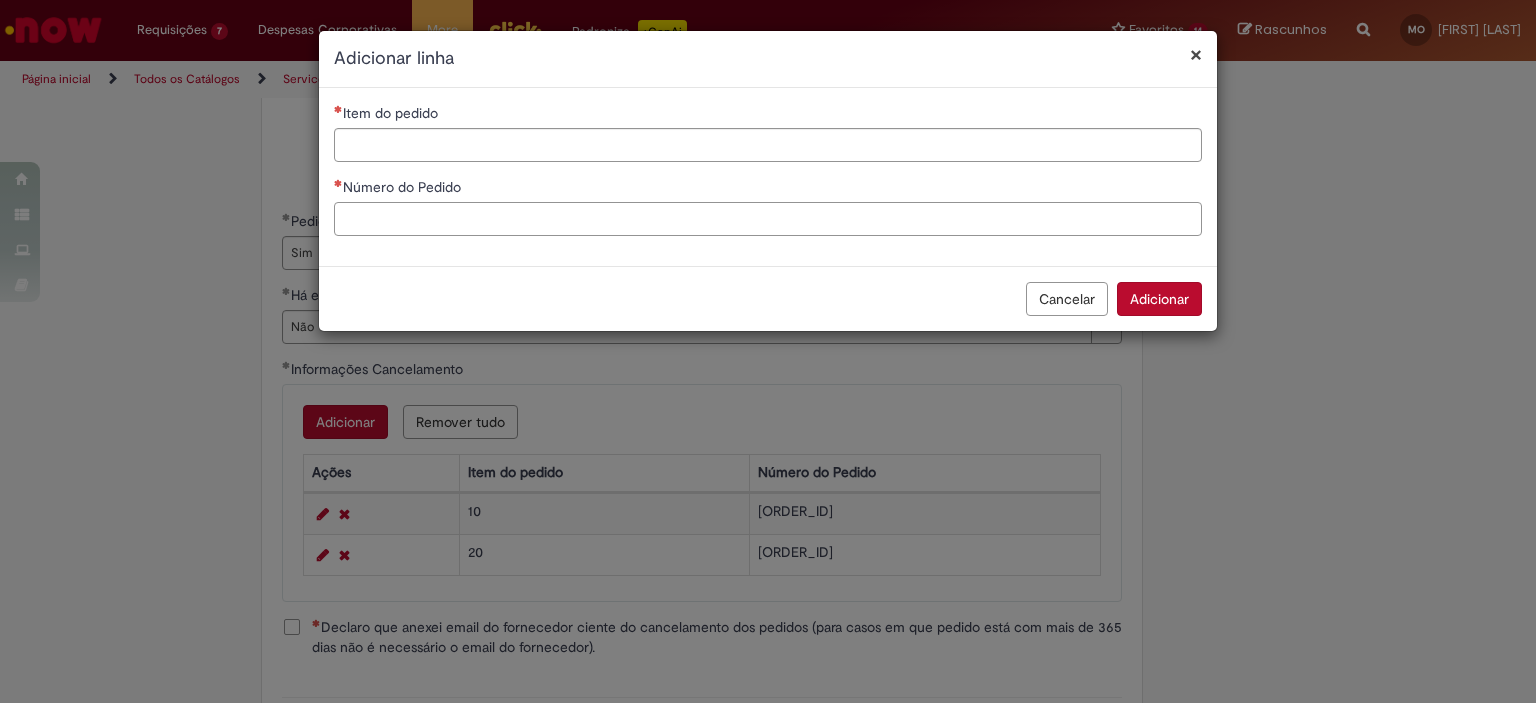 paste on "**********" 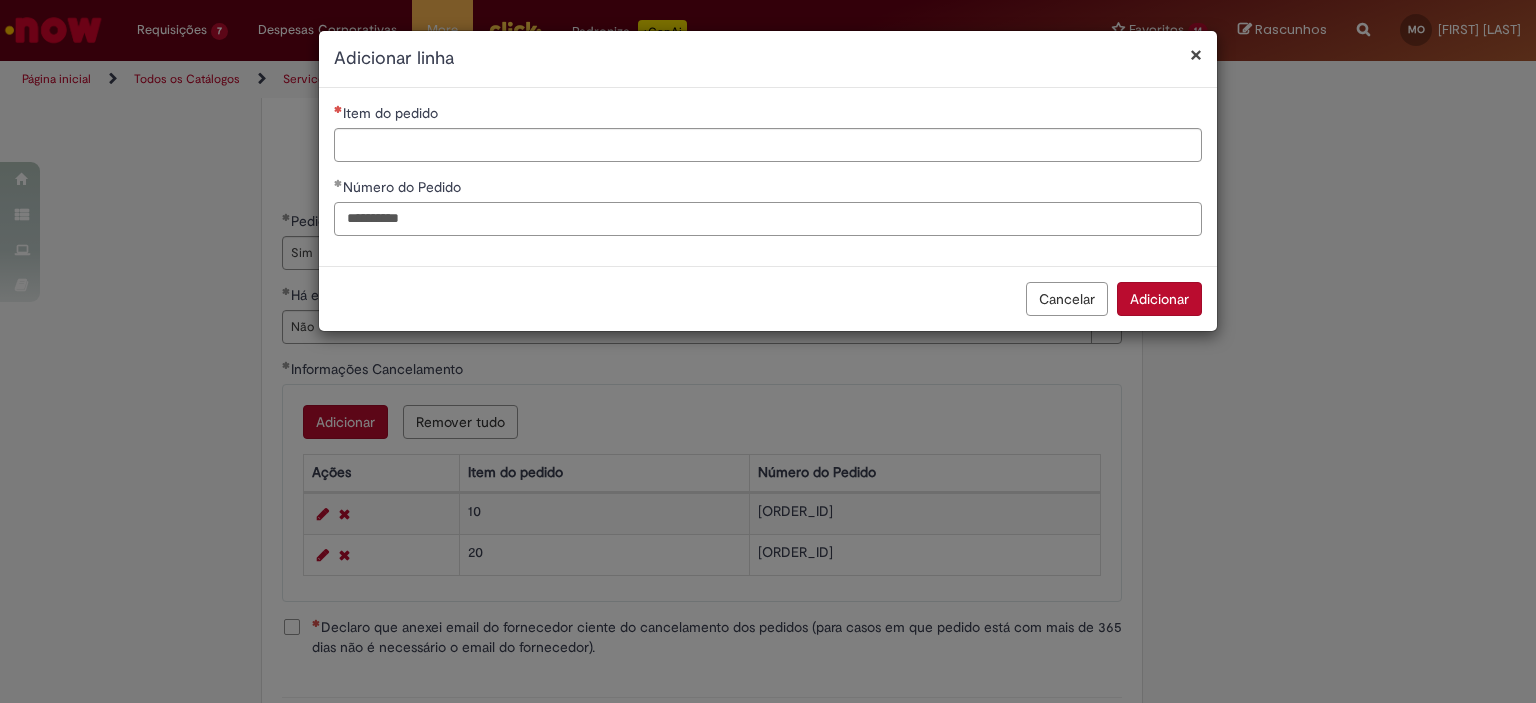 type on "**********" 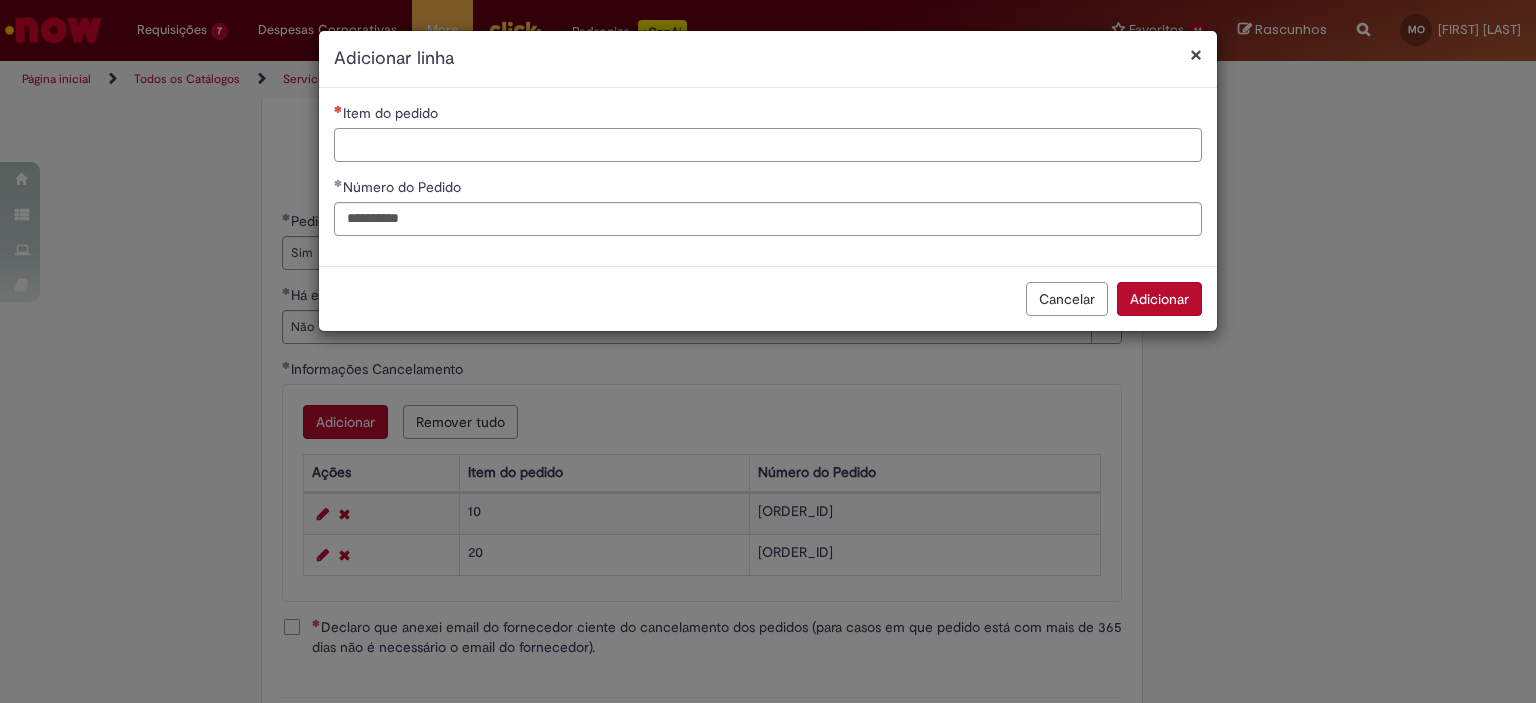 click on "Item do pedido" at bounding box center [768, 145] 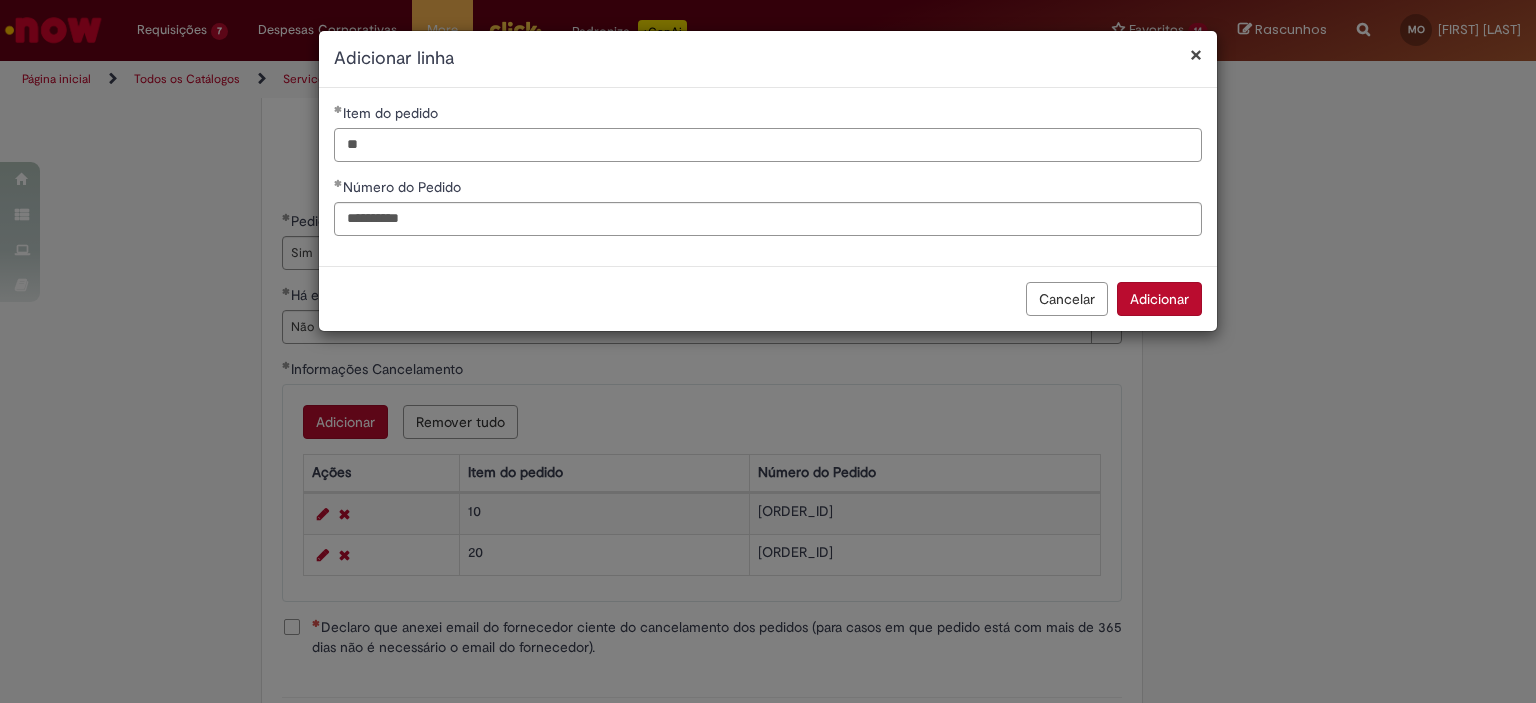 type on "**" 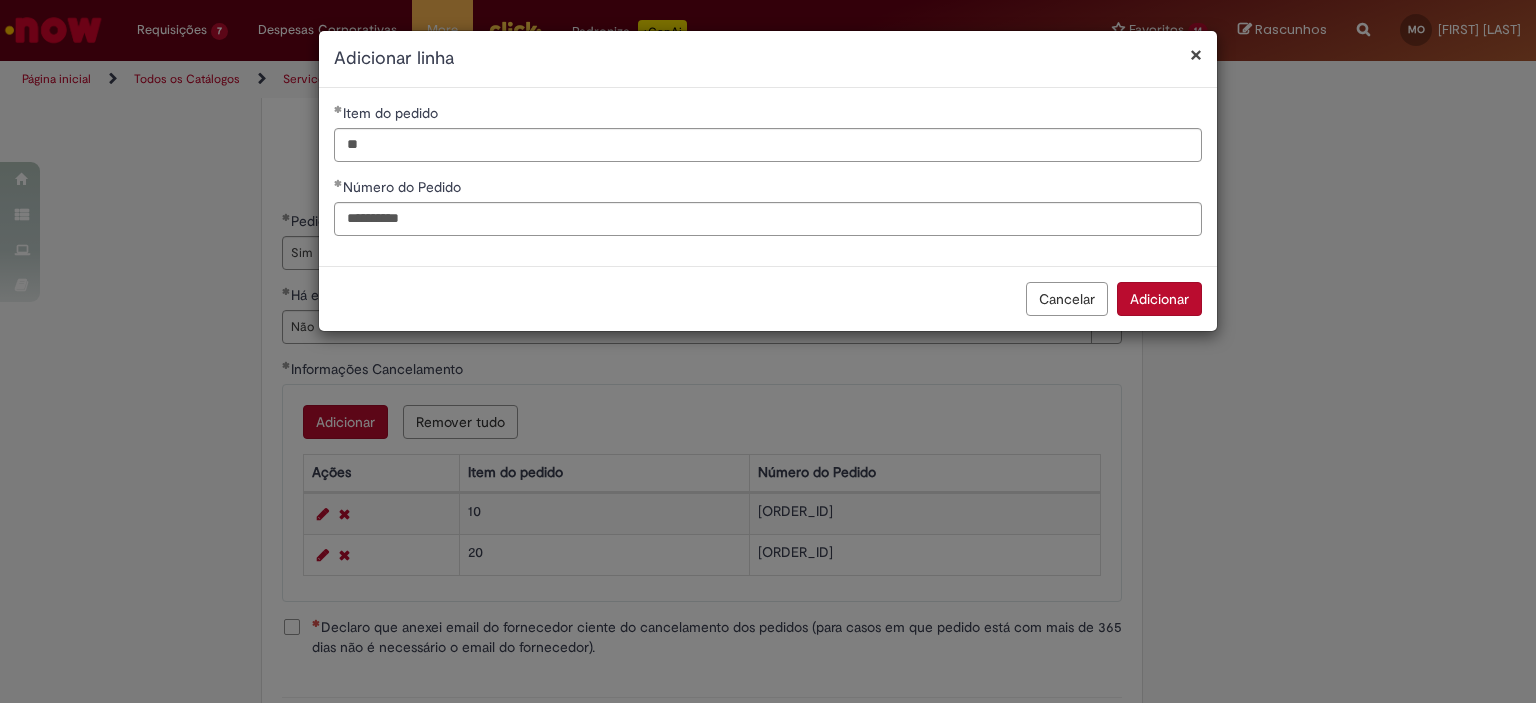 drag, startPoint x: 1180, startPoint y: 286, endPoint x: 1118, endPoint y: 328, distance: 74.88658 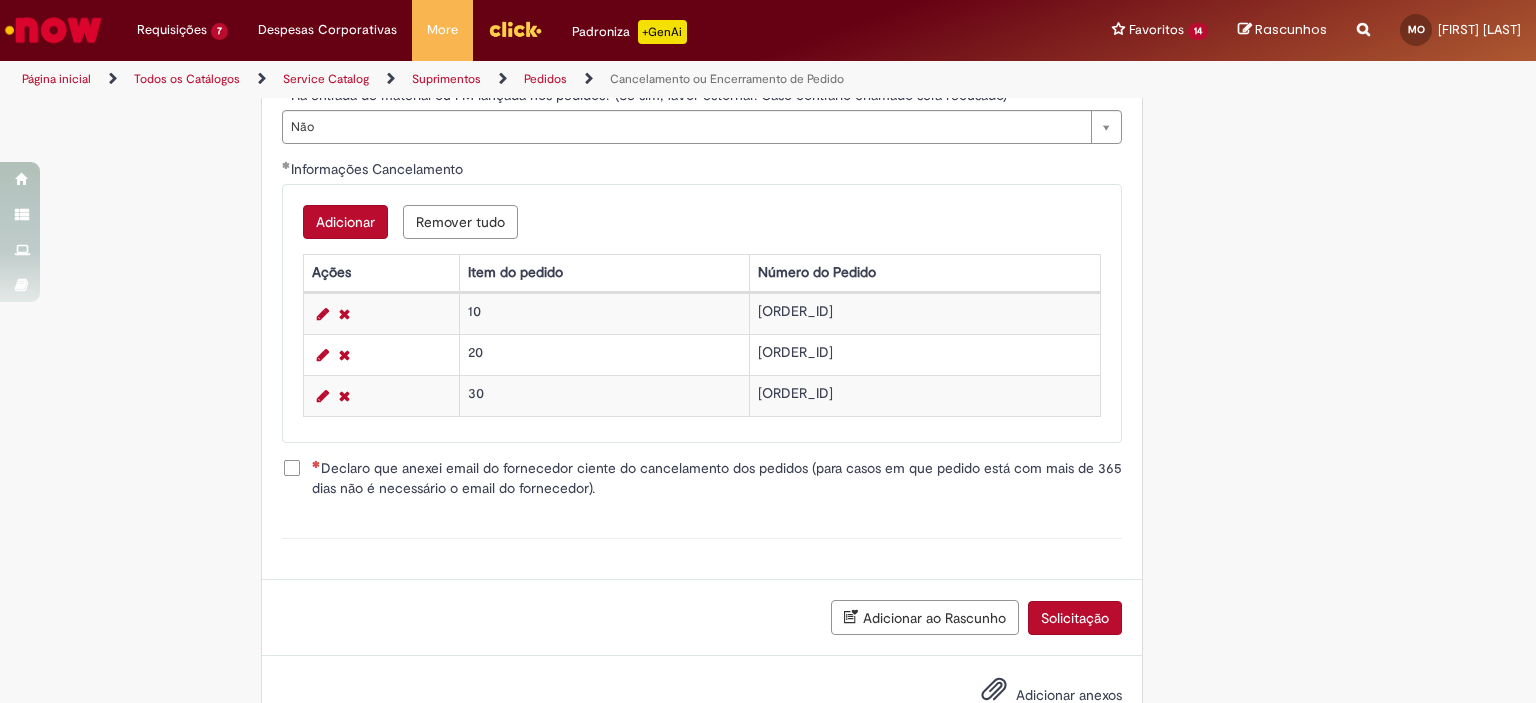 scroll, scrollTop: 1059, scrollLeft: 0, axis: vertical 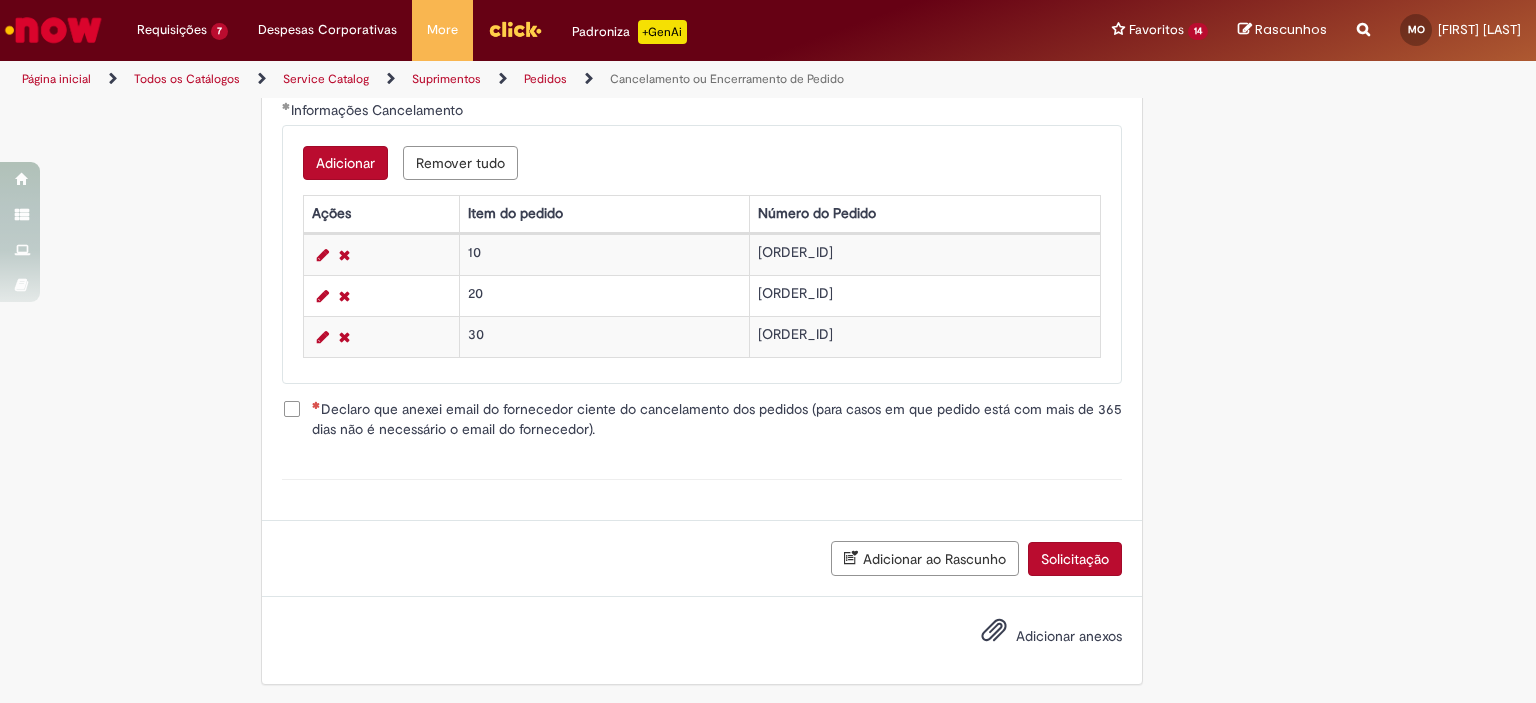 drag, startPoint x: 277, startPoint y: 400, endPoint x: 320, endPoint y: 419, distance: 47.010635 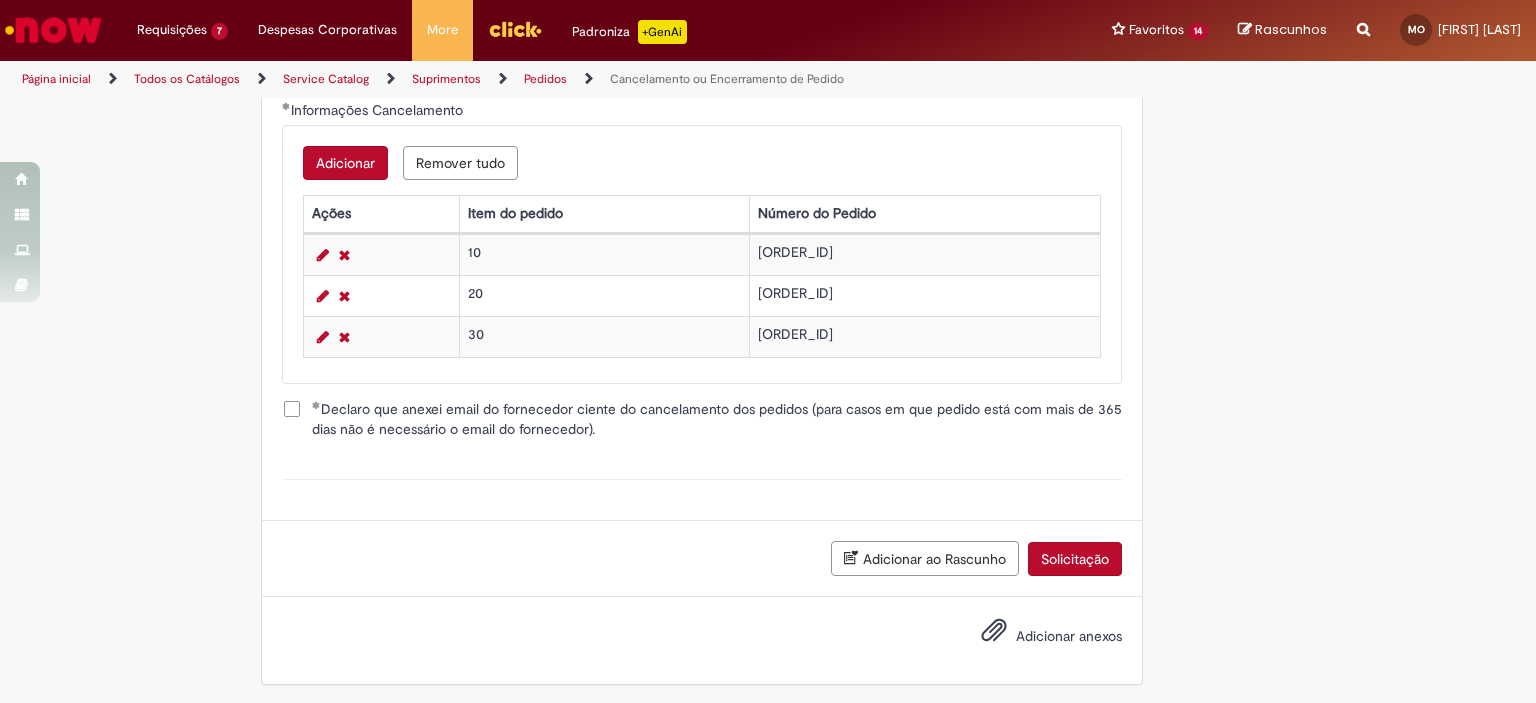 click on "Solicitação" at bounding box center (1075, 559) 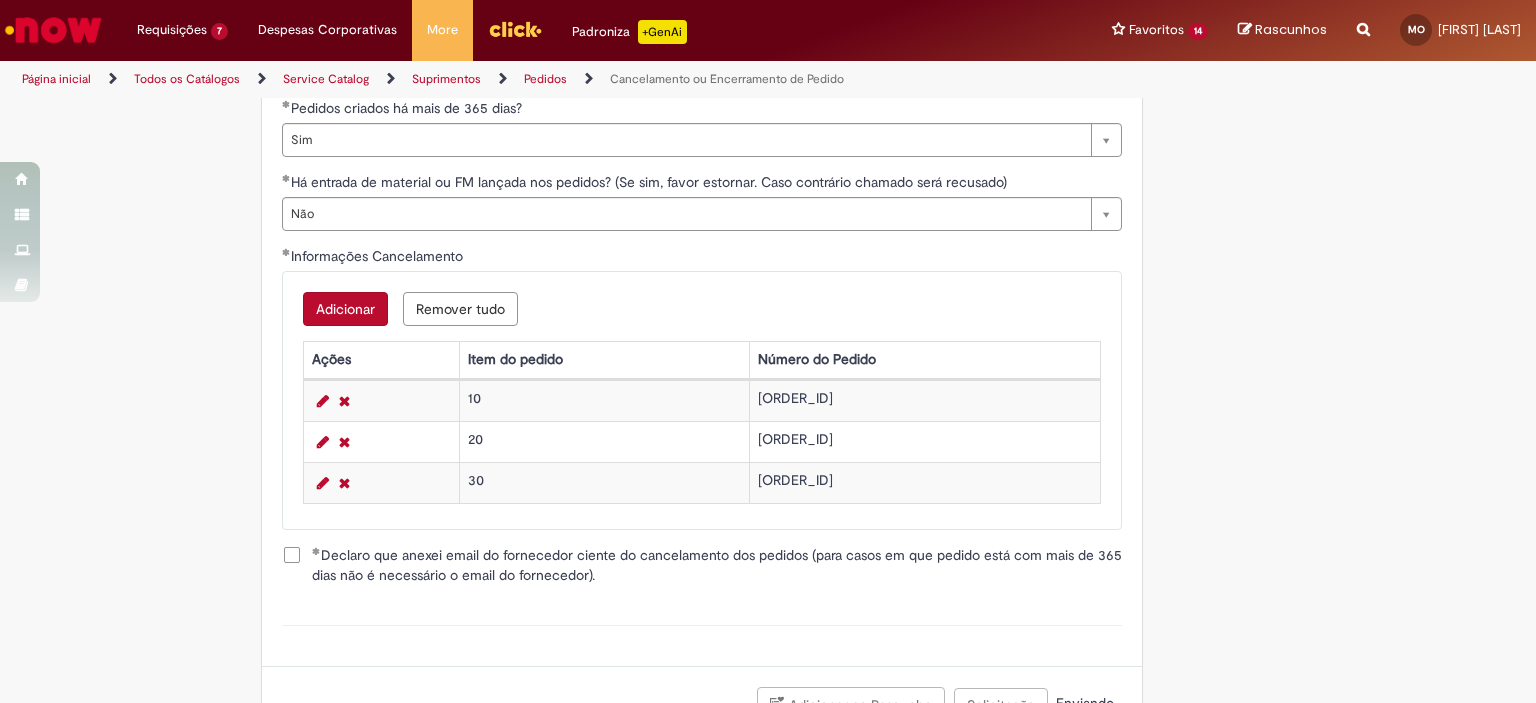 scroll, scrollTop: 1013, scrollLeft: 0, axis: vertical 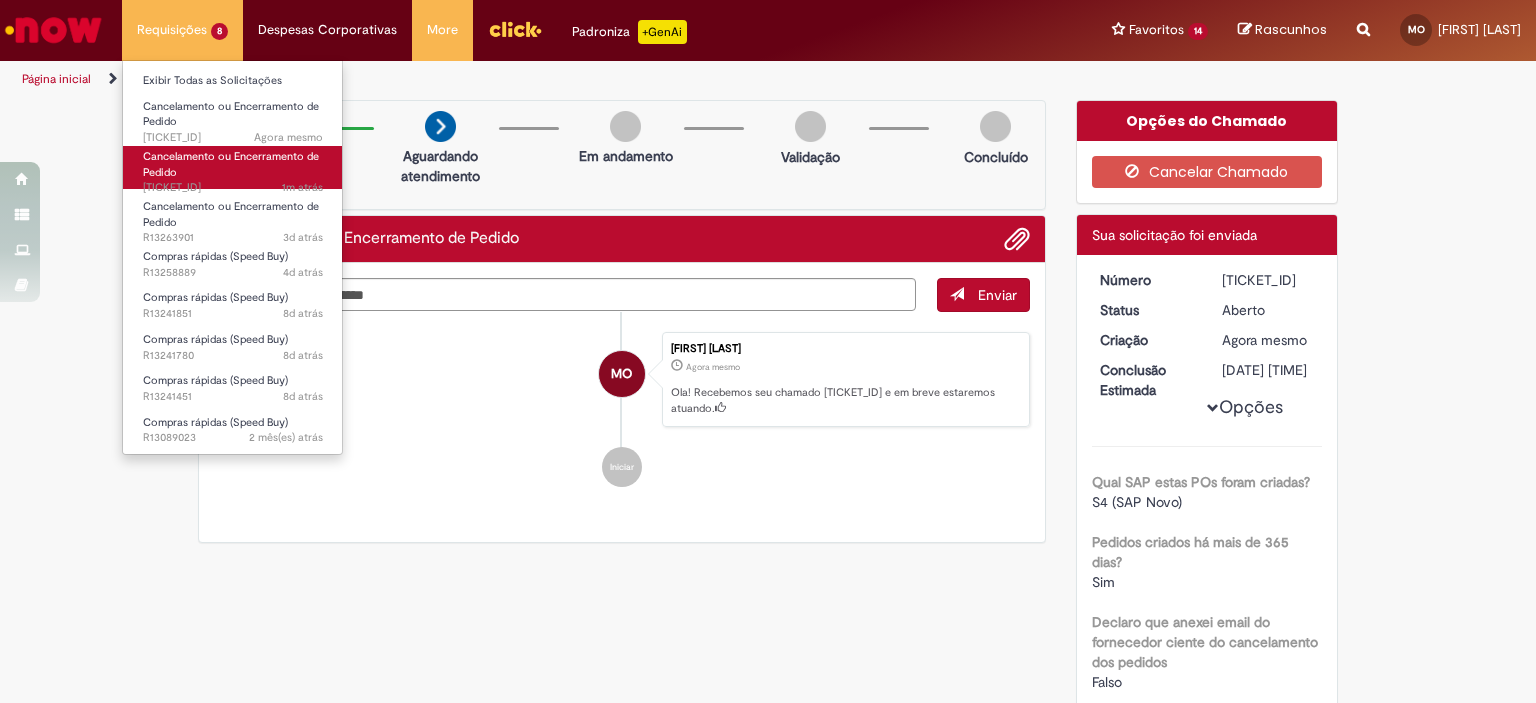 click on "Cancelamento ou Encerramento de Pedido" at bounding box center [231, 164] 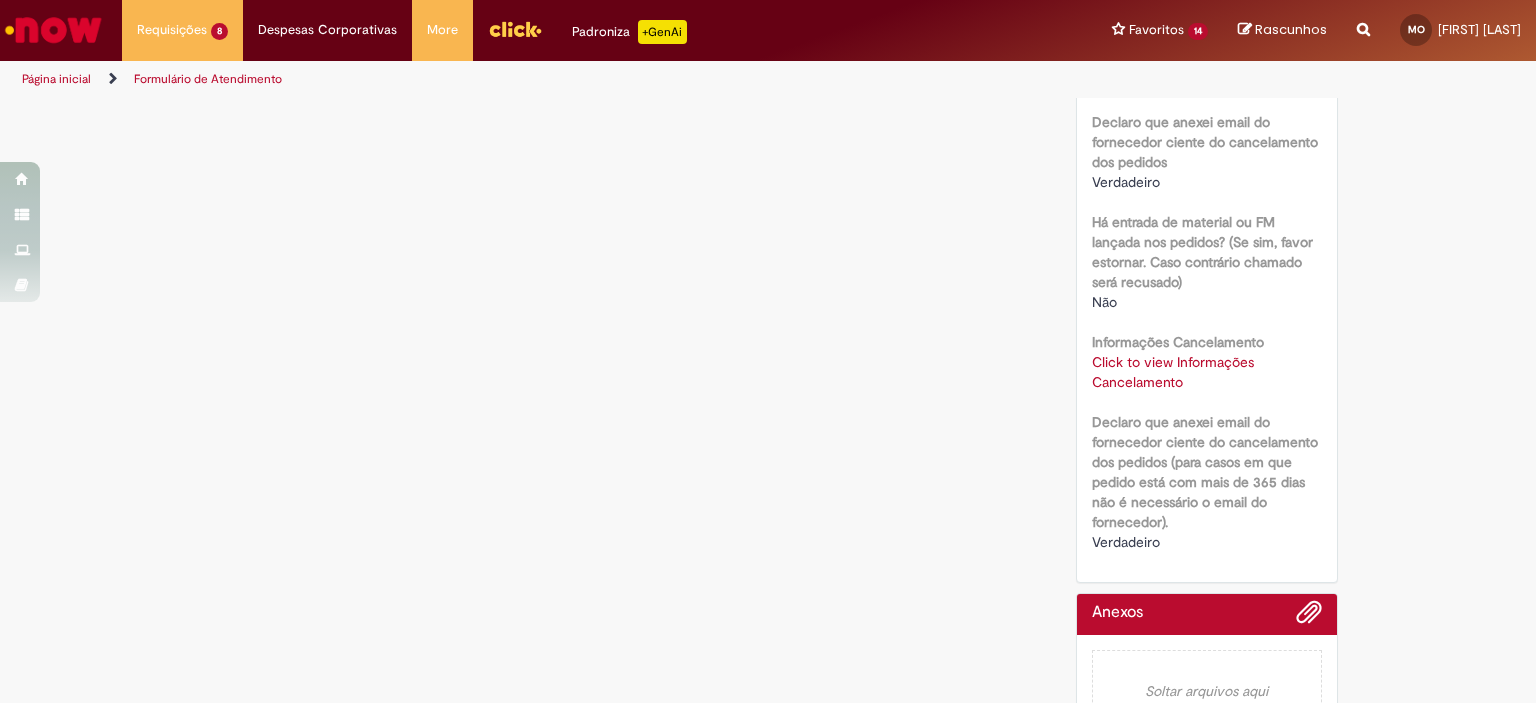 scroll, scrollTop: 0, scrollLeft: 0, axis: both 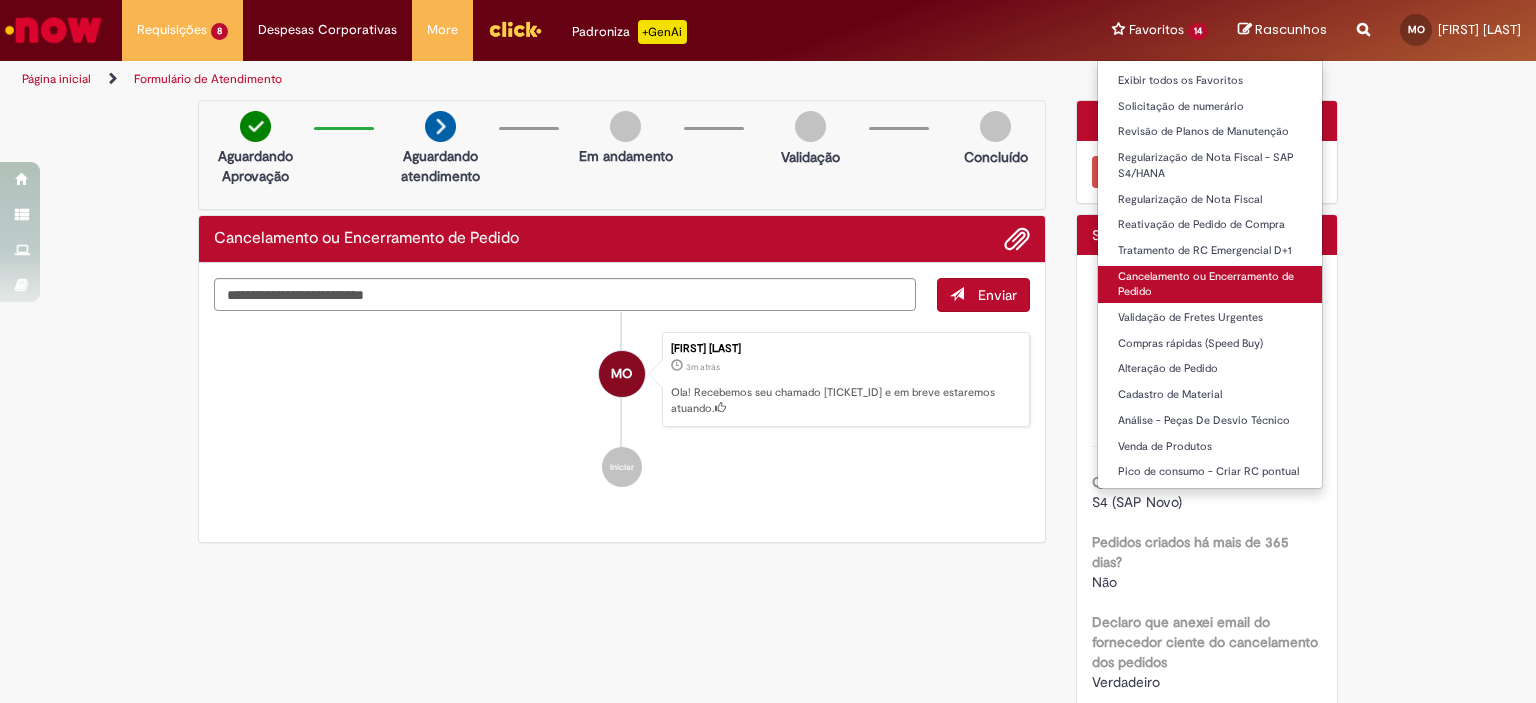 click on "Cancelamento ou Encerramento de Pedido" at bounding box center (1210, 284) 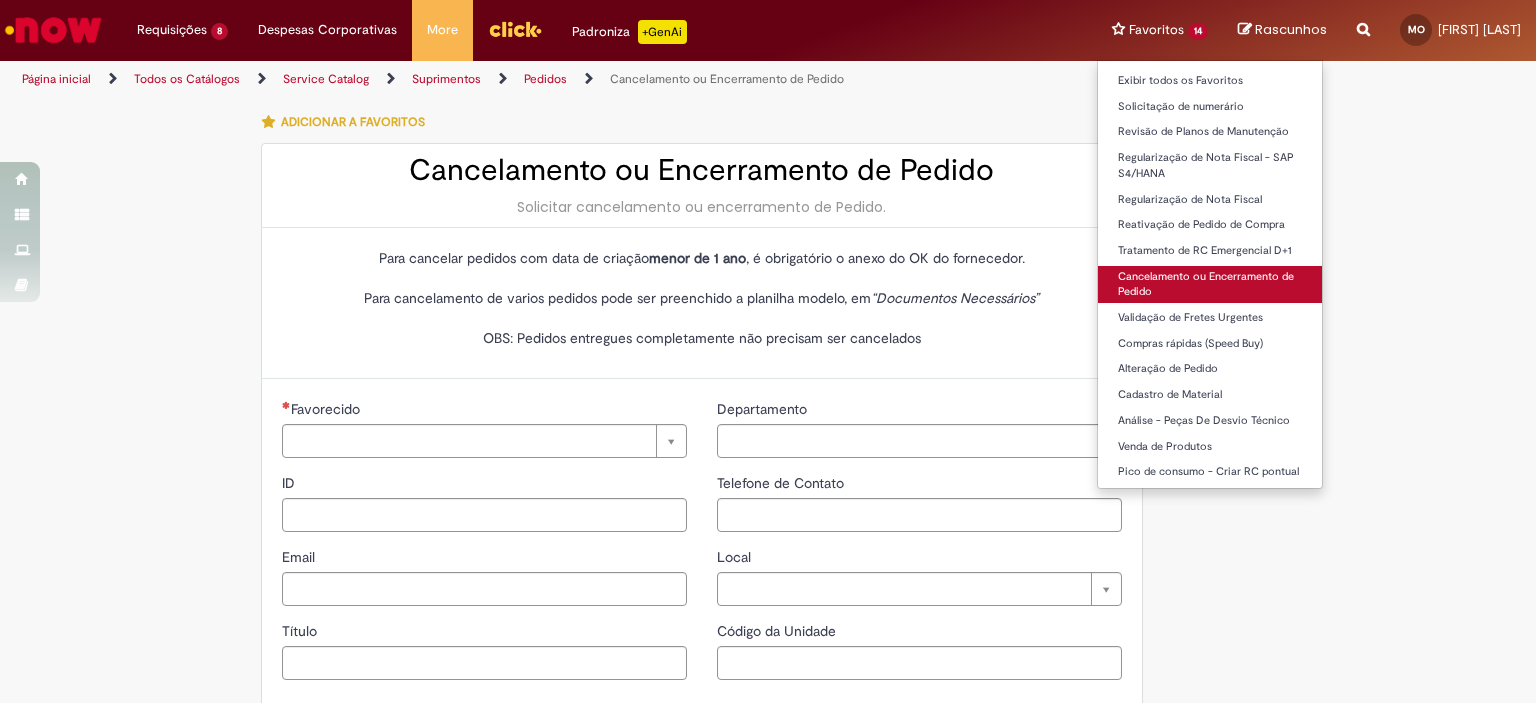 type on "********" 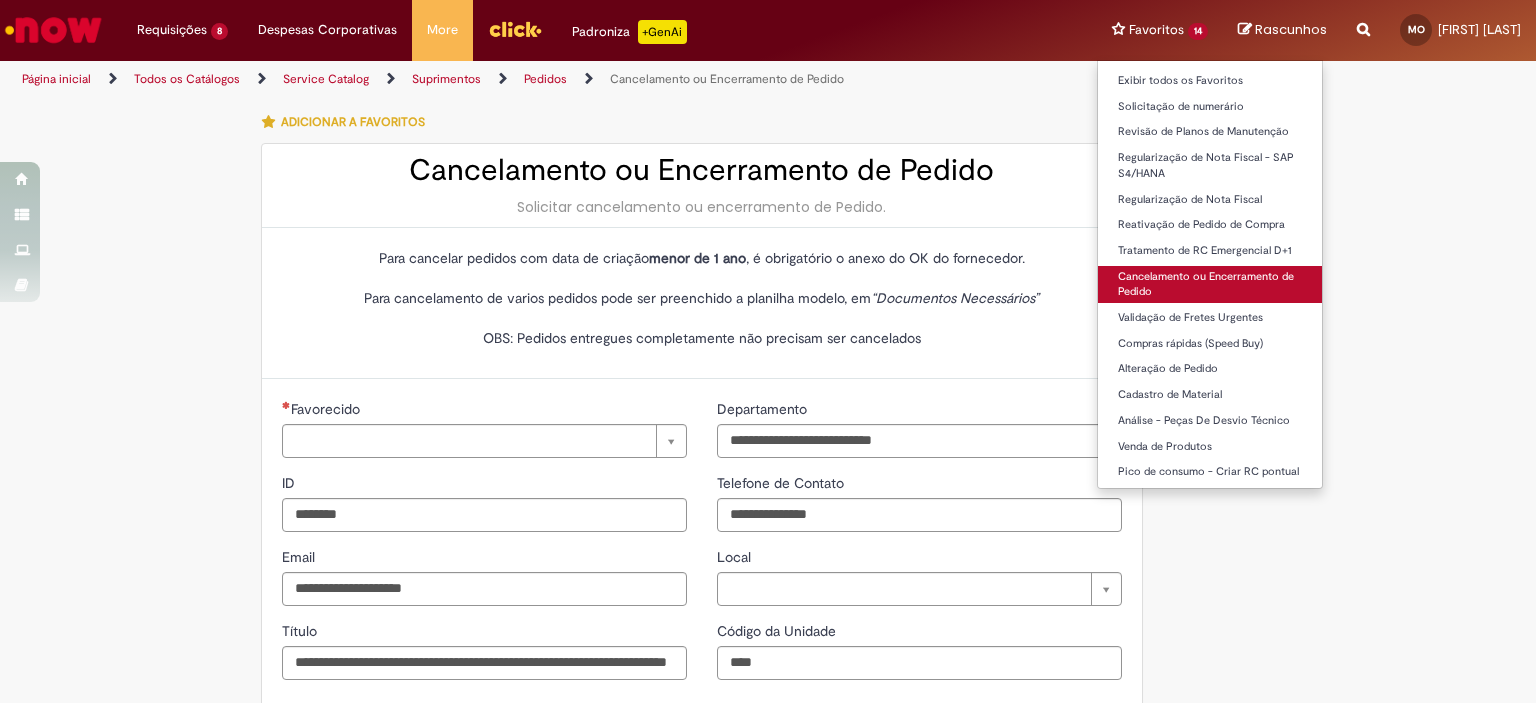 type on "**********" 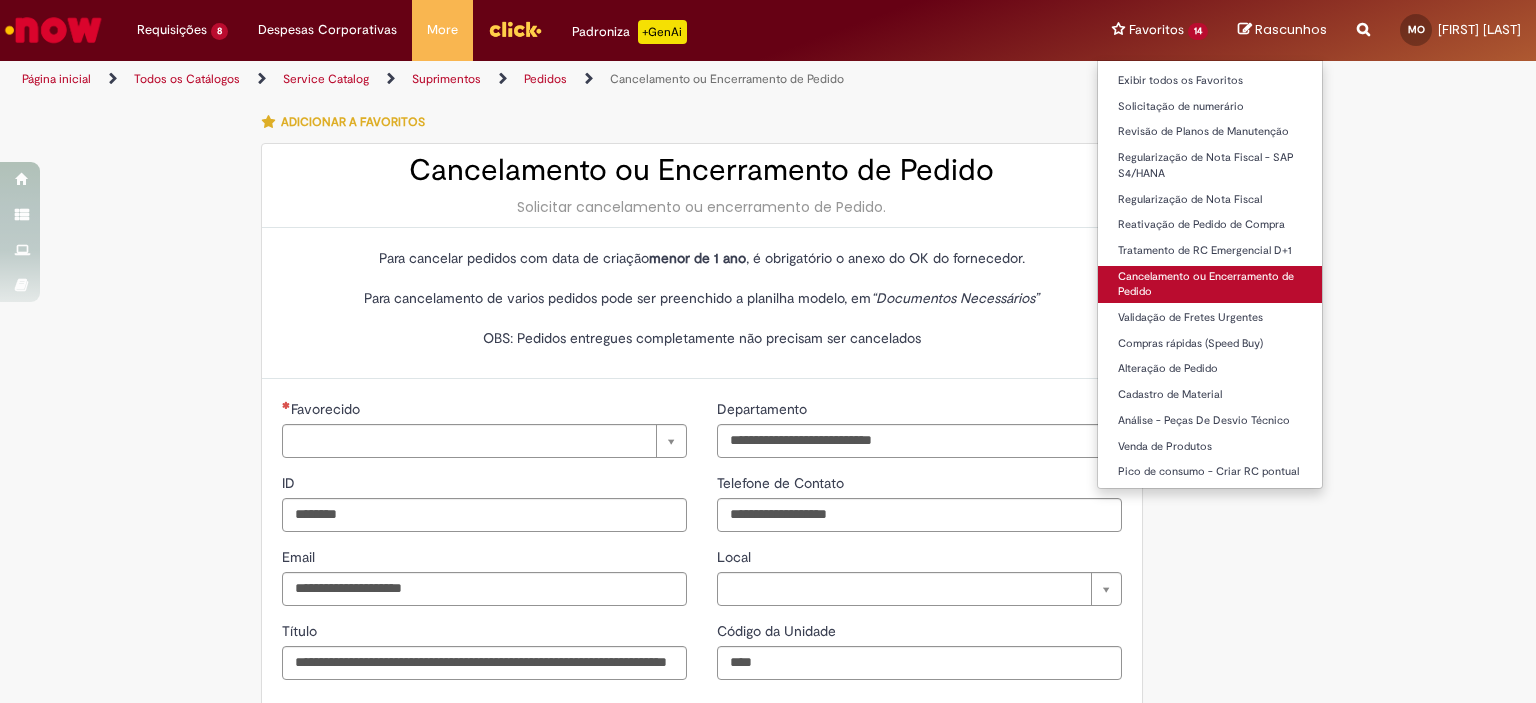 type on "**********" 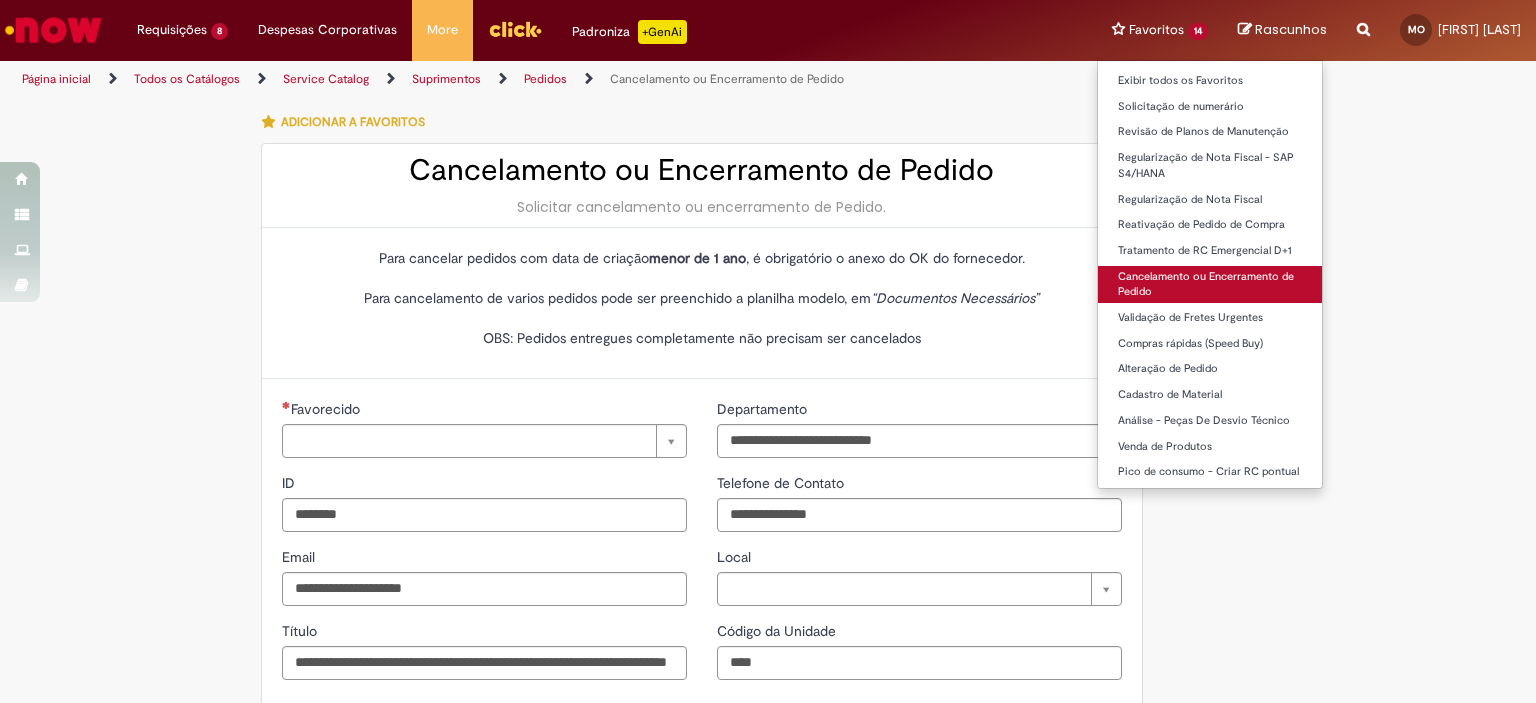 type on "**********" 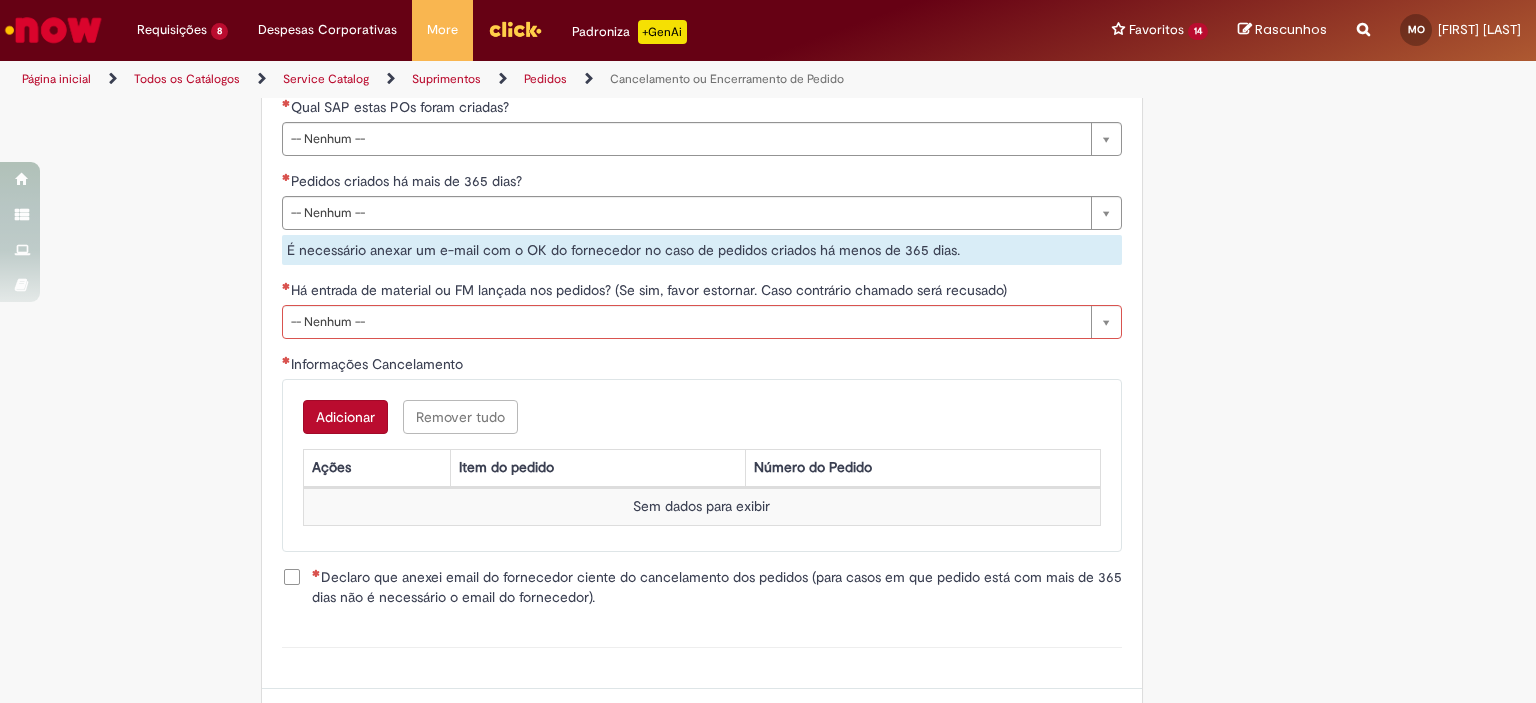 scroll, scrollTop: 600, scrollLeft: 0, axis: vertical 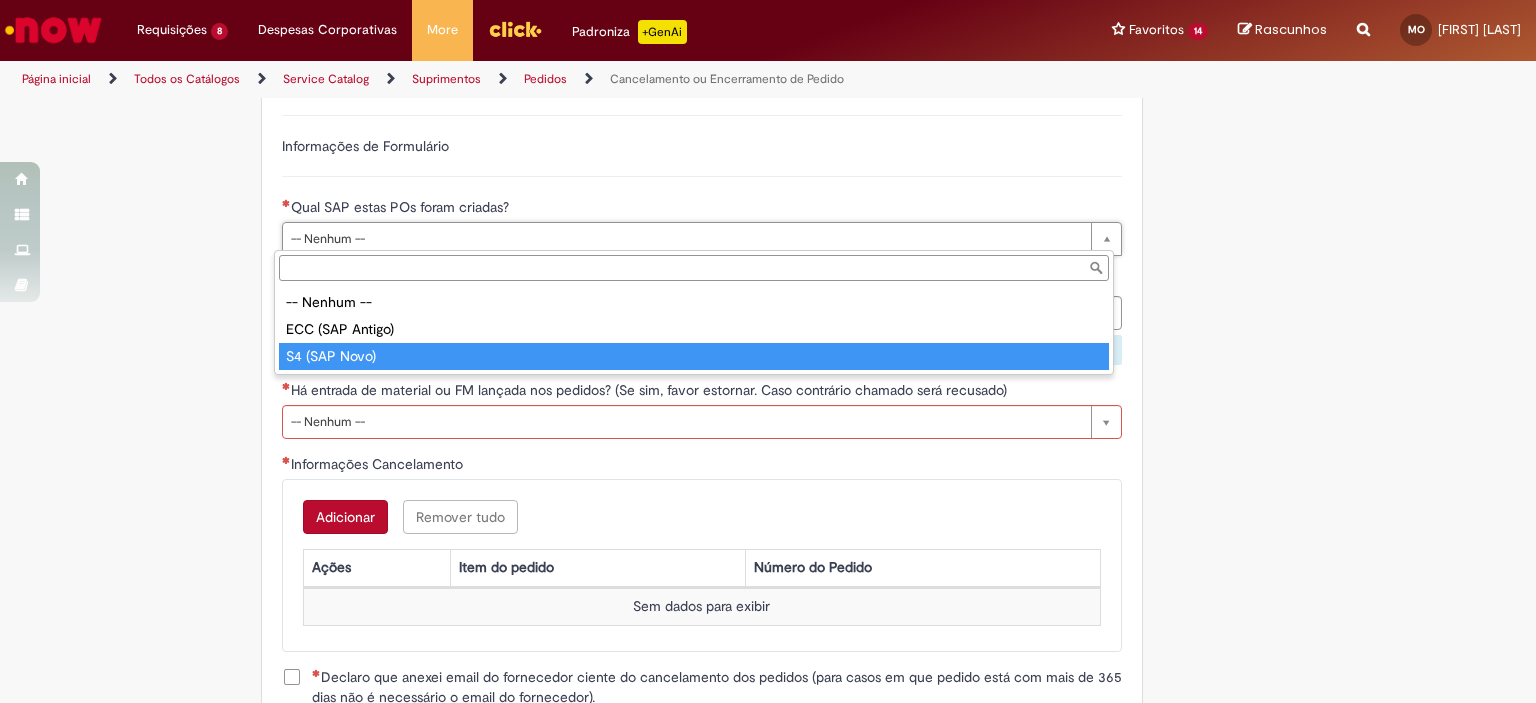 type on "**********" 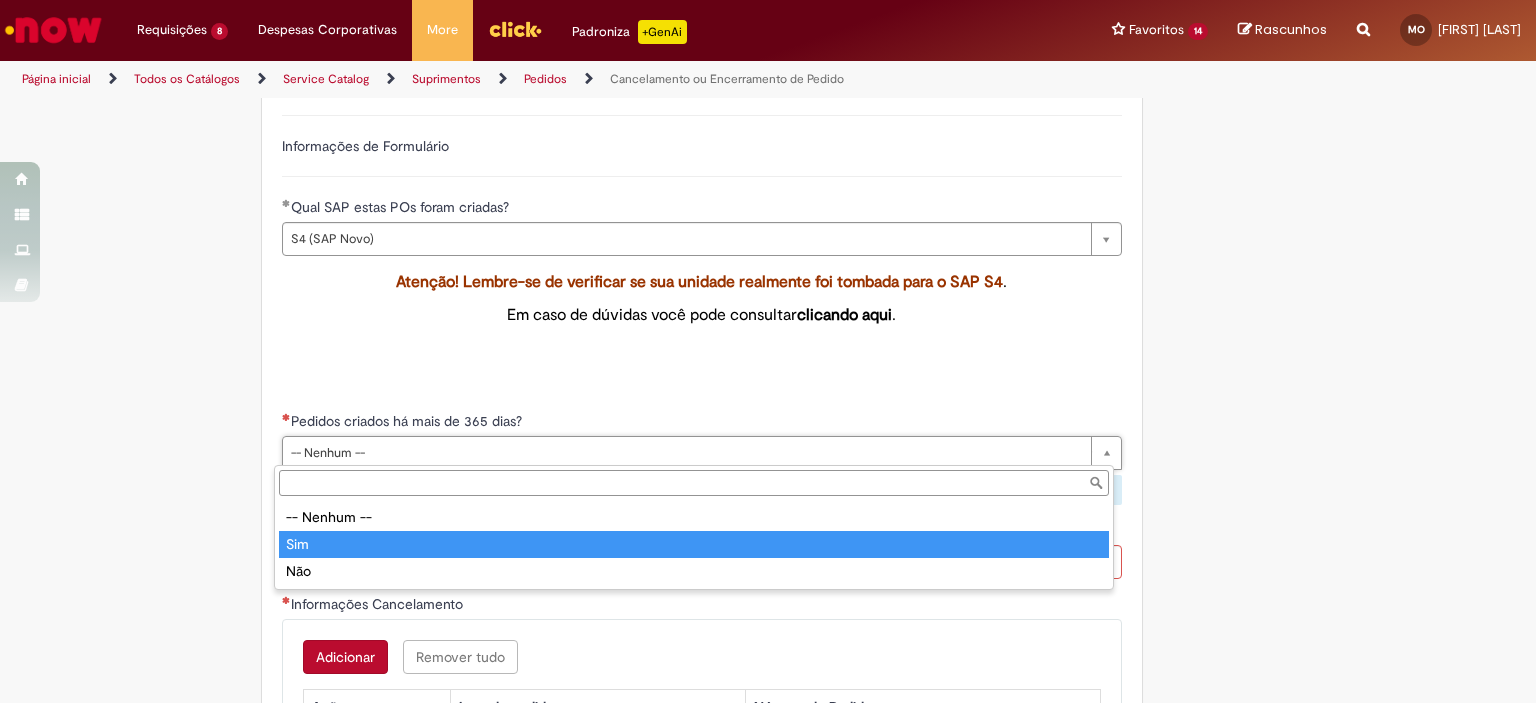 type on "***" 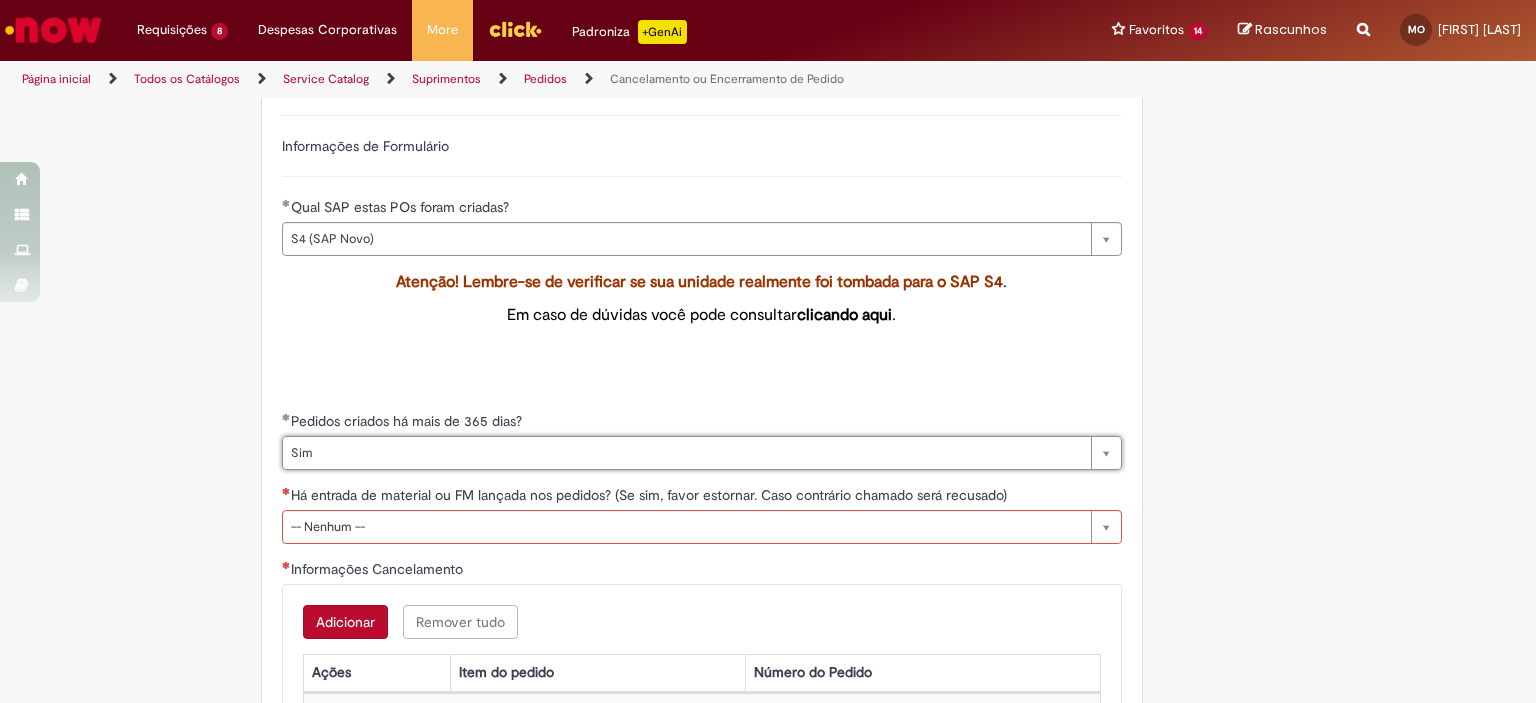 scroll, scrollTop: 800, scrollLeft: 0, axis: vertical 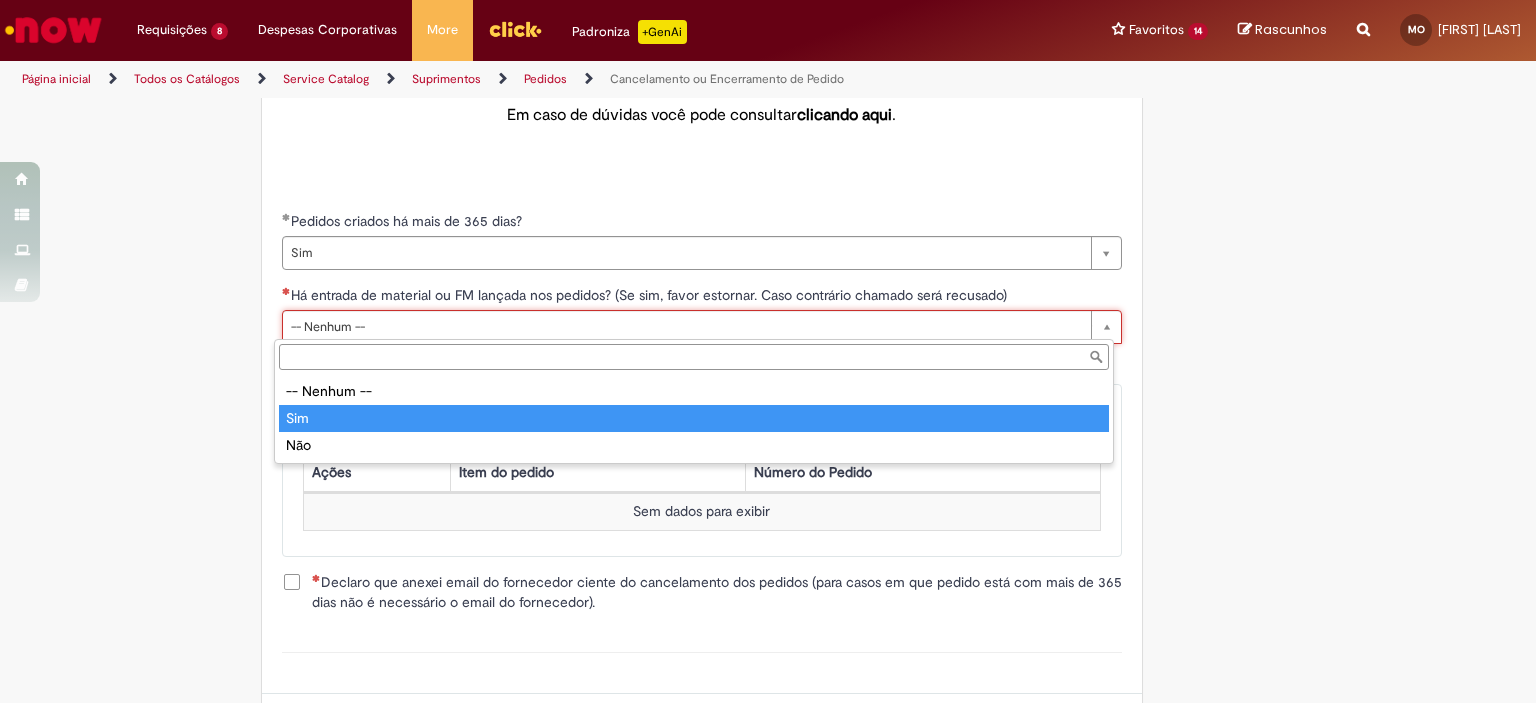 type on "***" 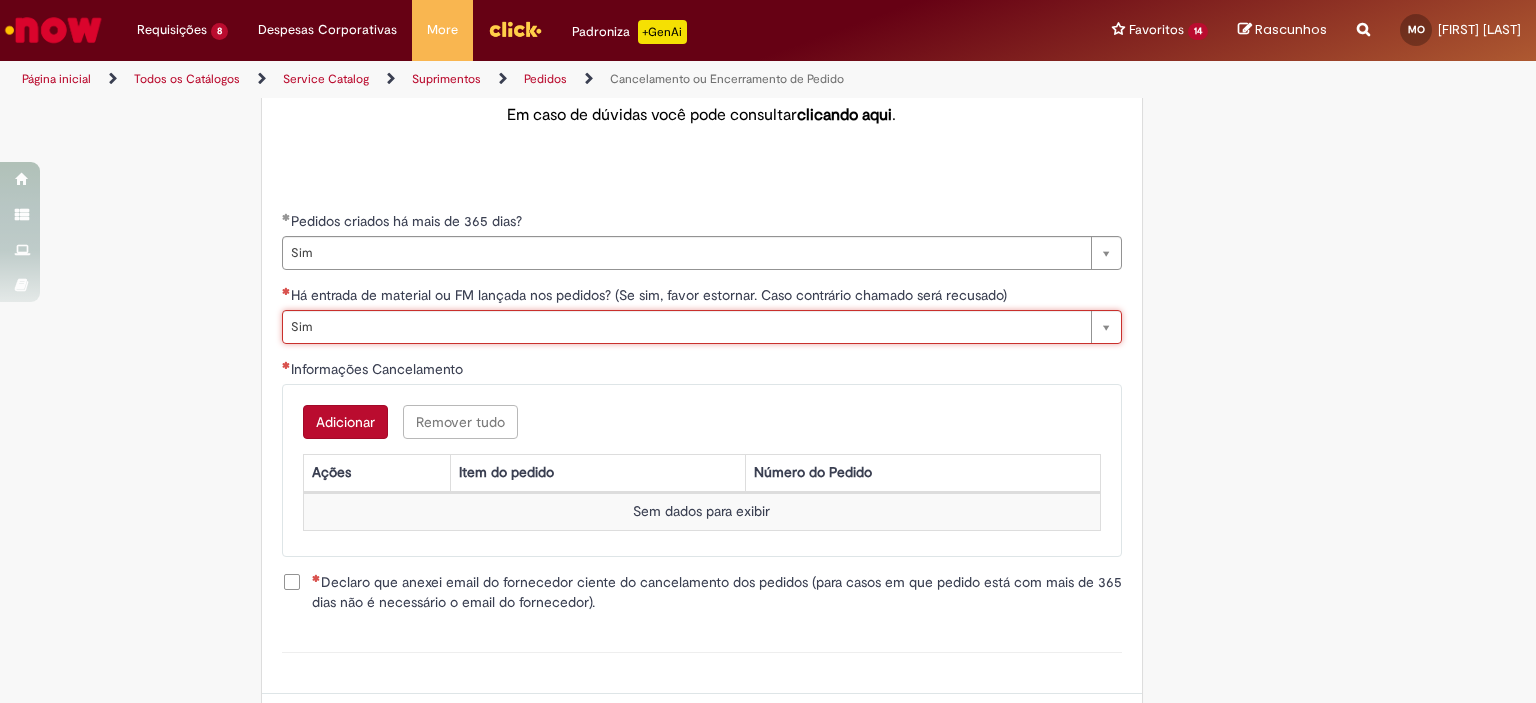 scroll, scrollTop: 0, scrollLeft: 22, axis: horizontal 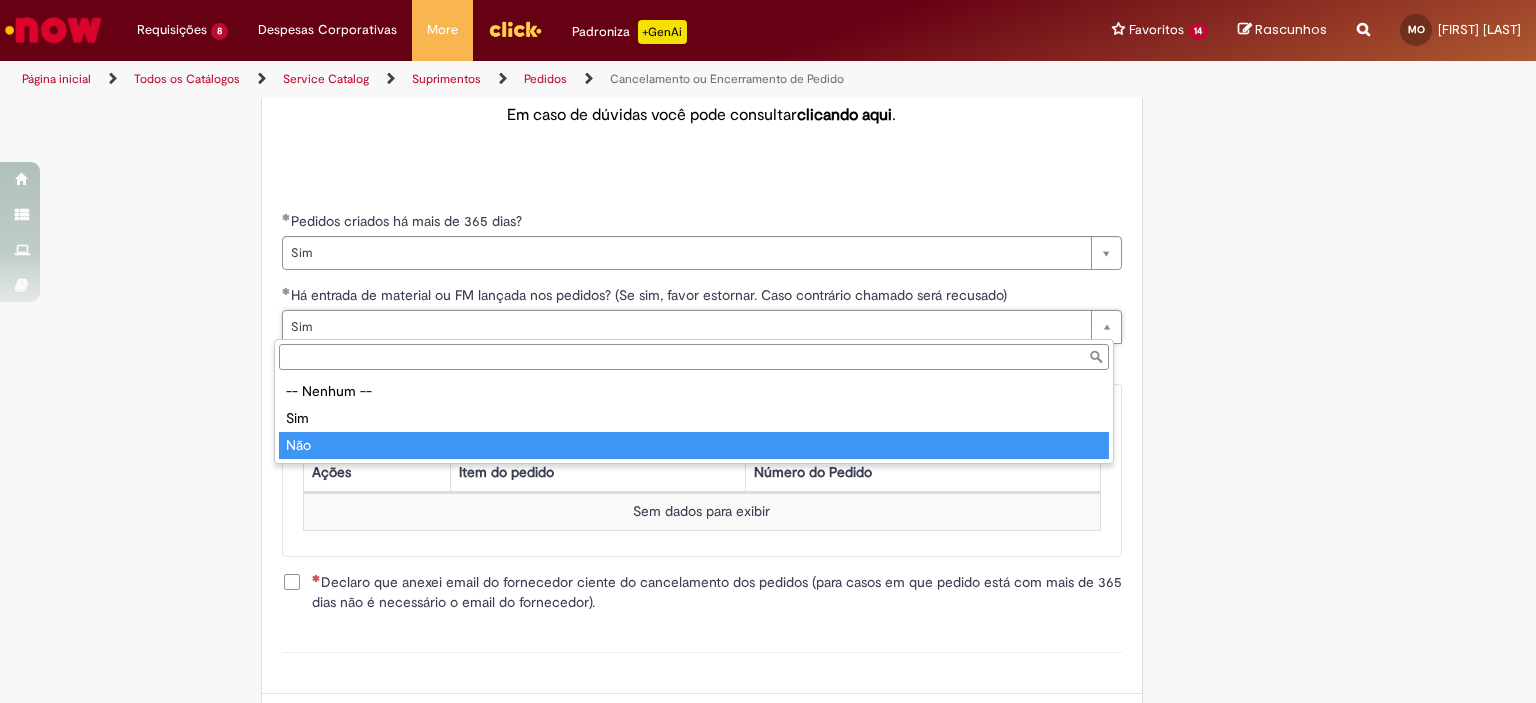 drag, startPoint x: 312, startPoint y: 441, endPoint x: 252, endPoint y: 443, distance: 60.033325 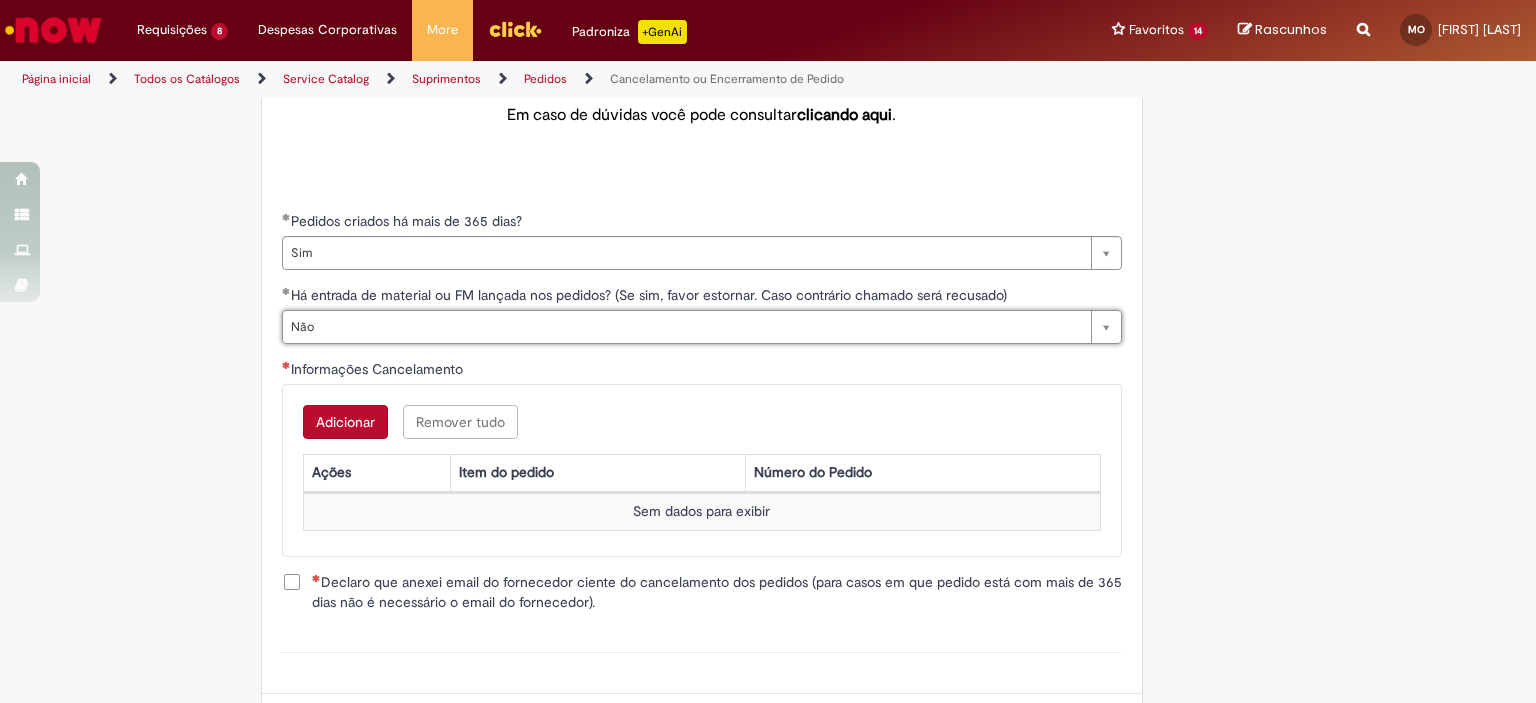 click on "**********" at bounding box center [670, 89] 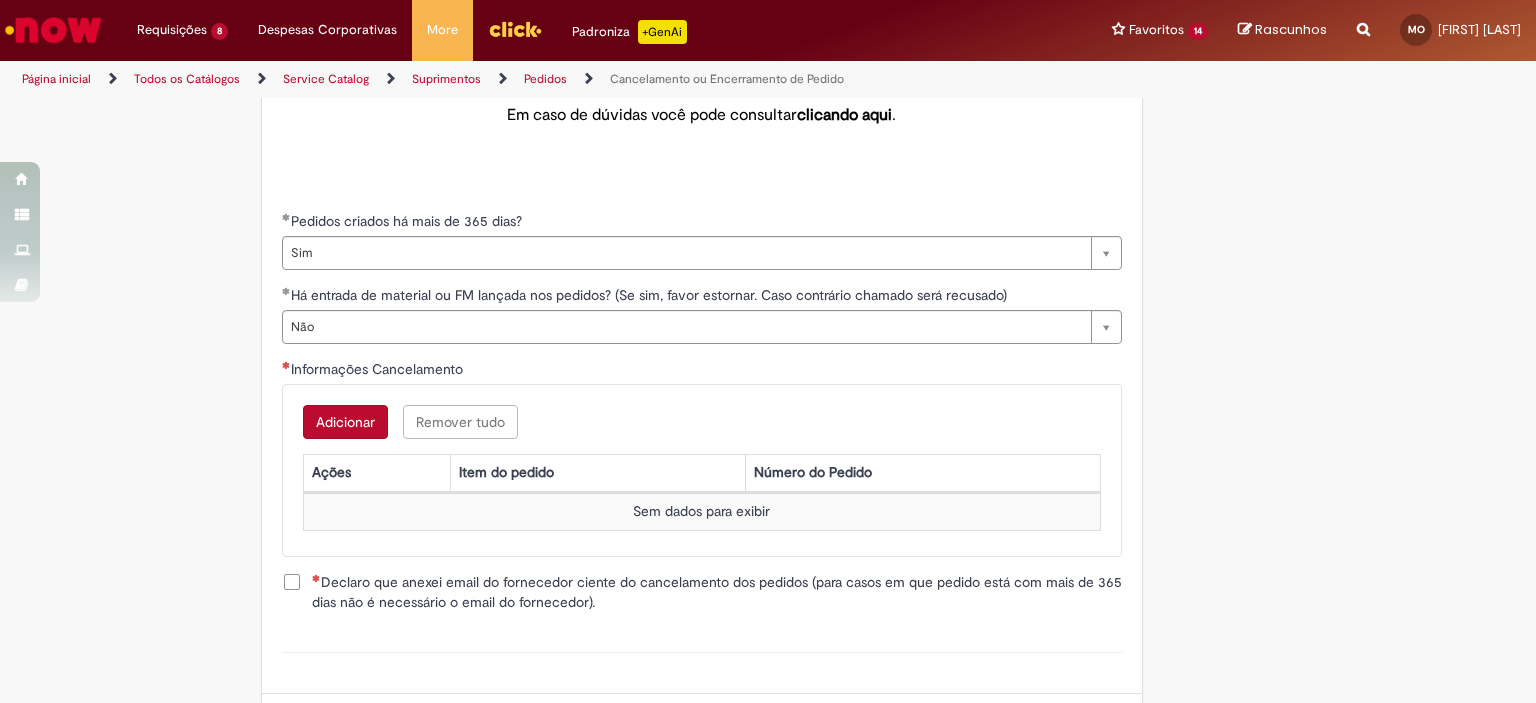 click on "Adicionar" at bounding box center (345, 422) 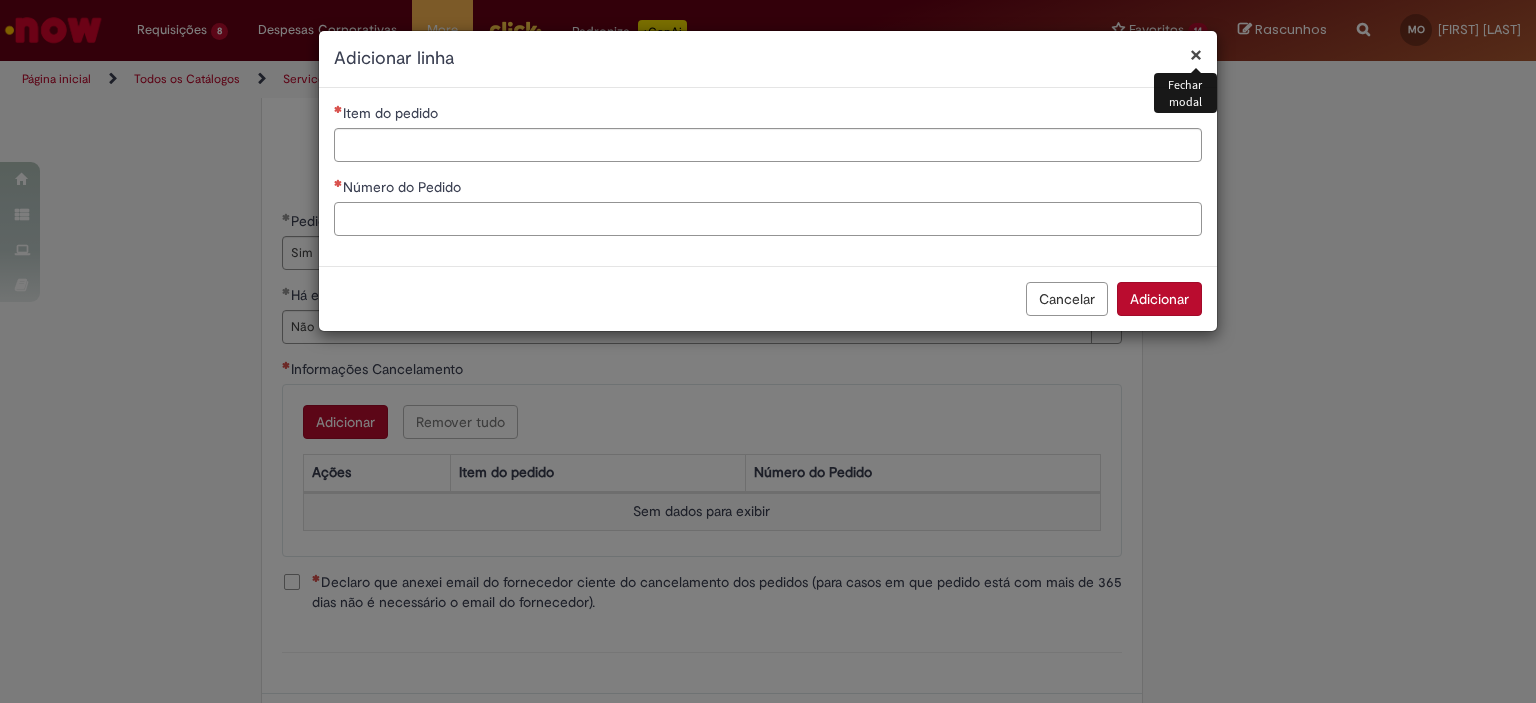click on "Número do Pedido" at bounding box center (768, 219) 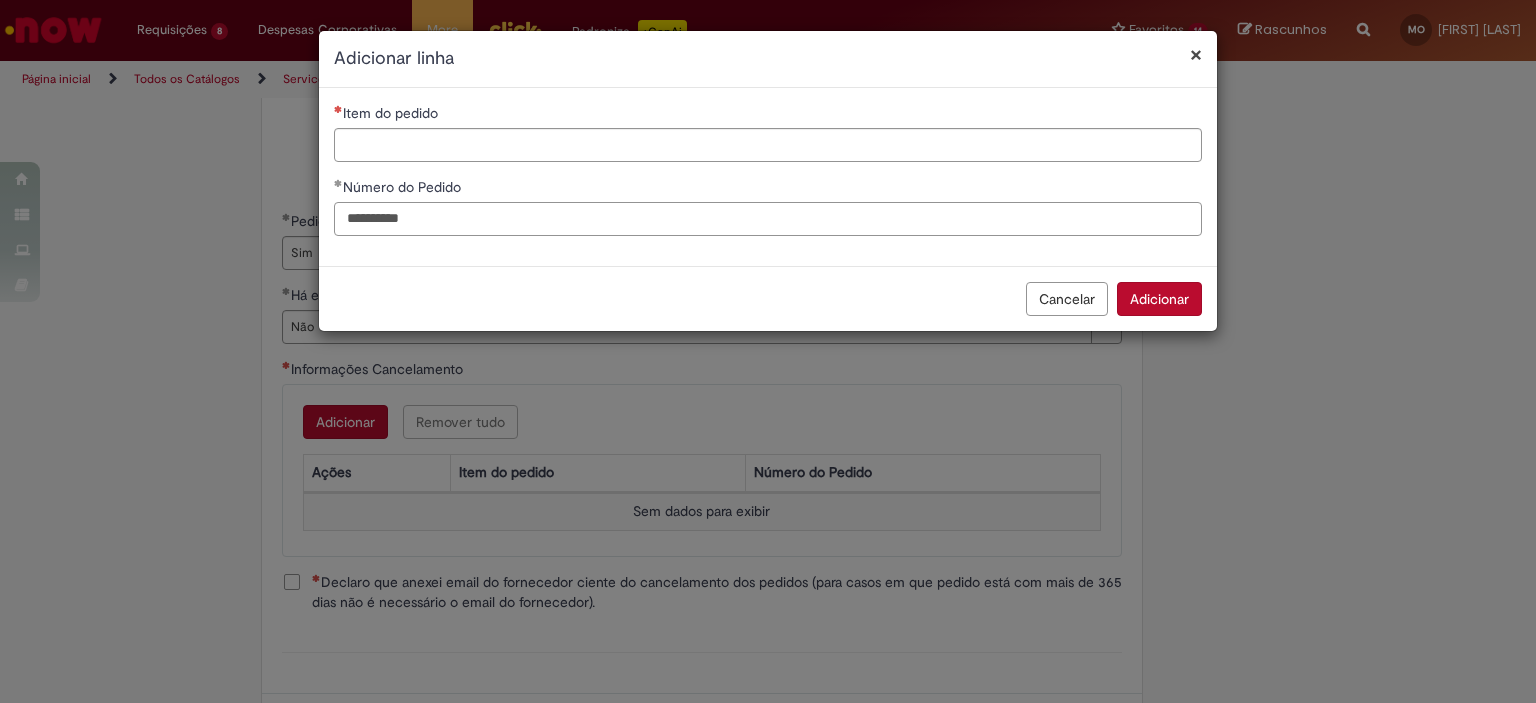 drag, startPoint x: 437, startPoint y: 217, endPoint x: 326, endPoint y: 231, distance: 111.8794 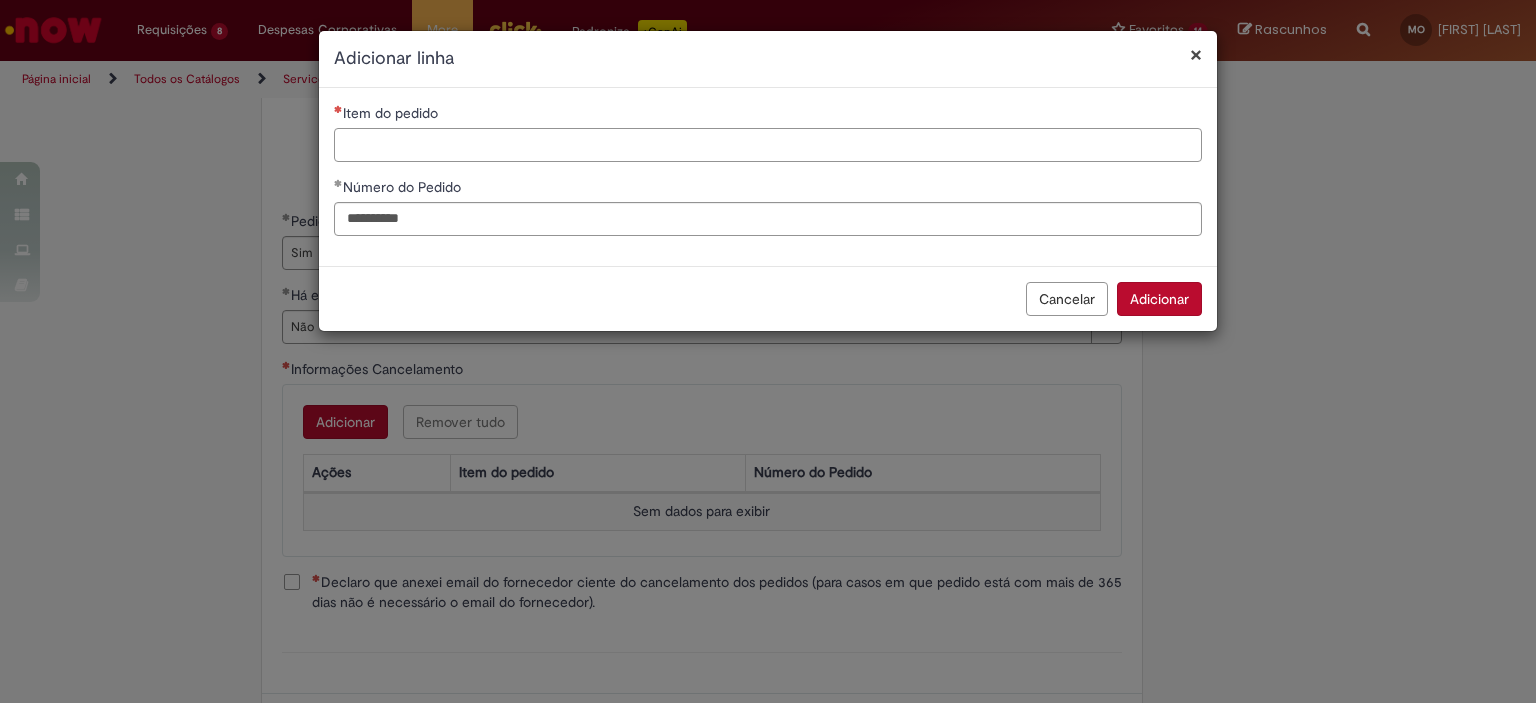 click on "Item do pedido" at bounding box center (768, 145) 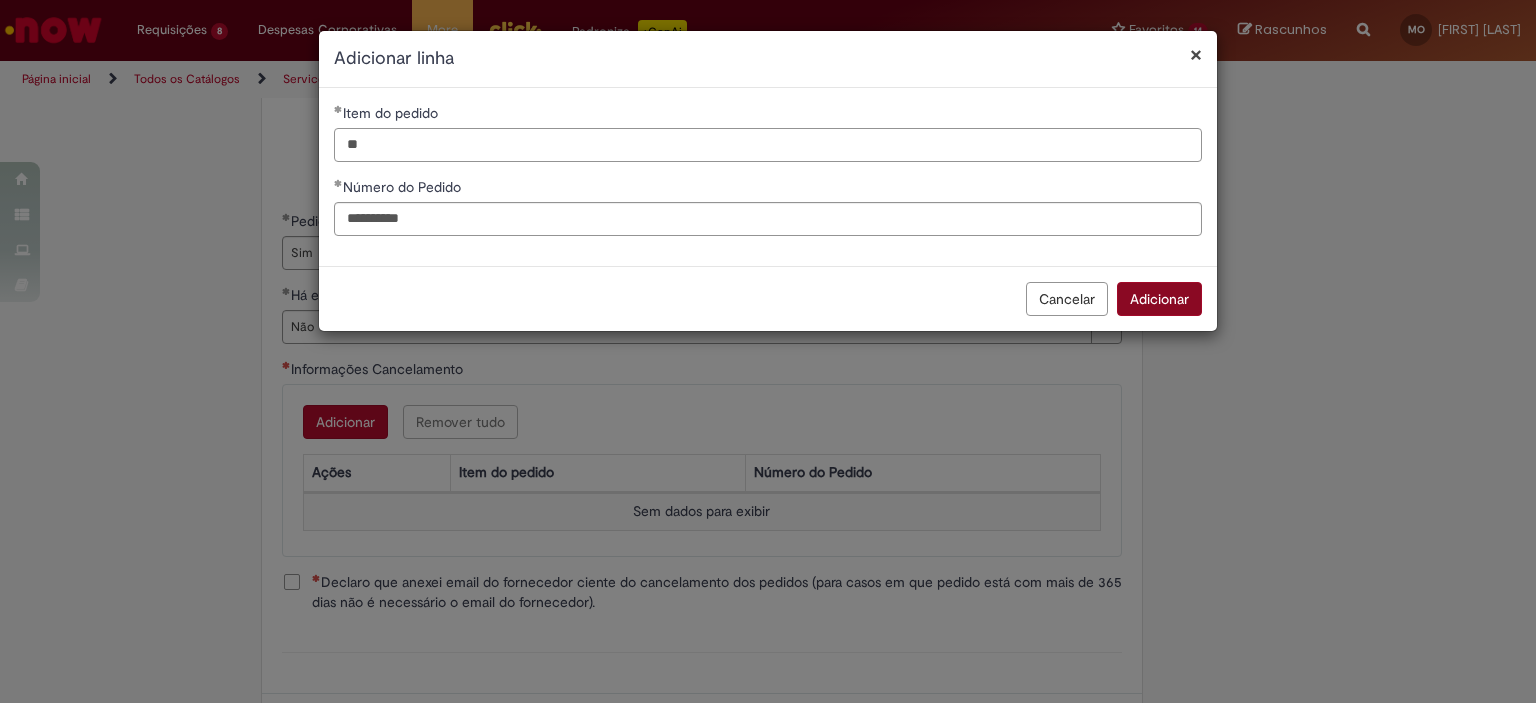 type on "**" 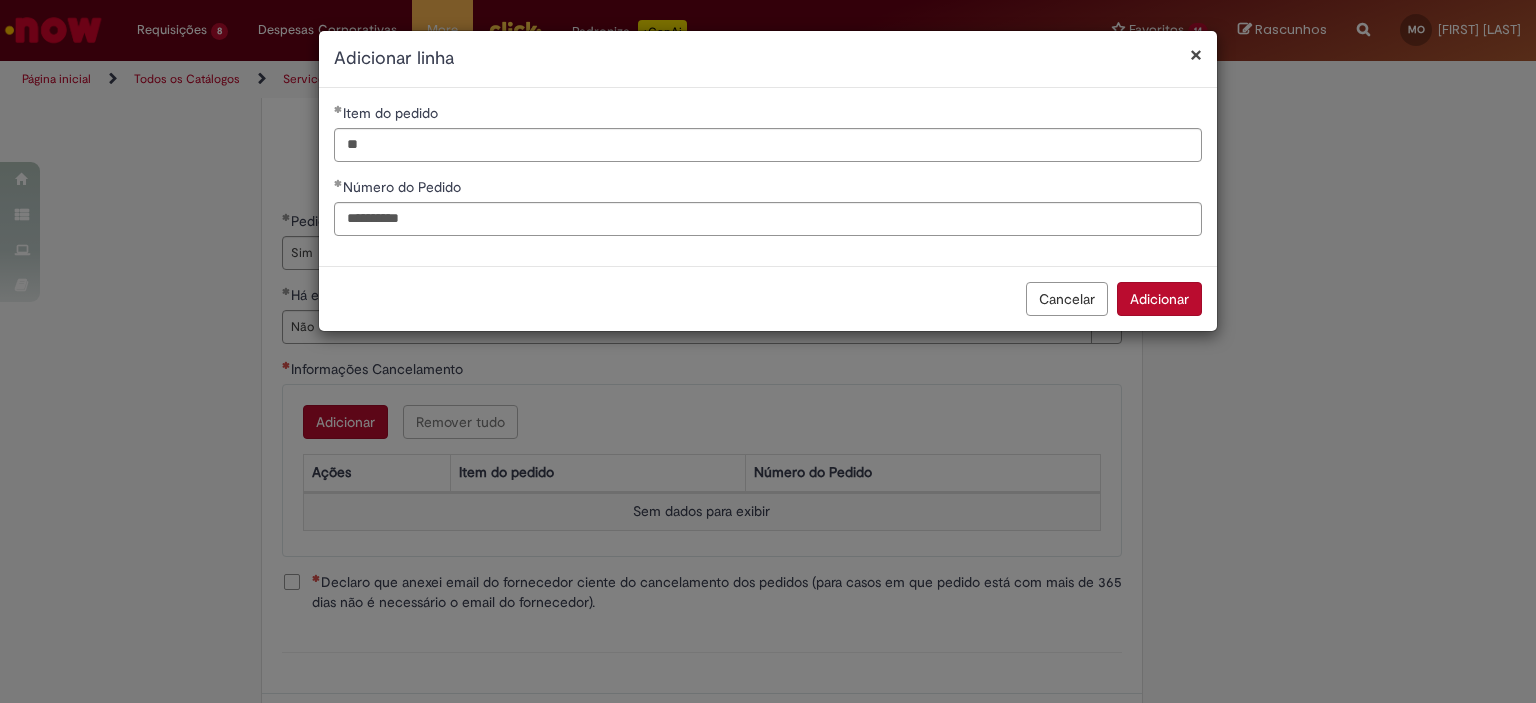click on "Adicionar" at bounding box center [1159, 299] 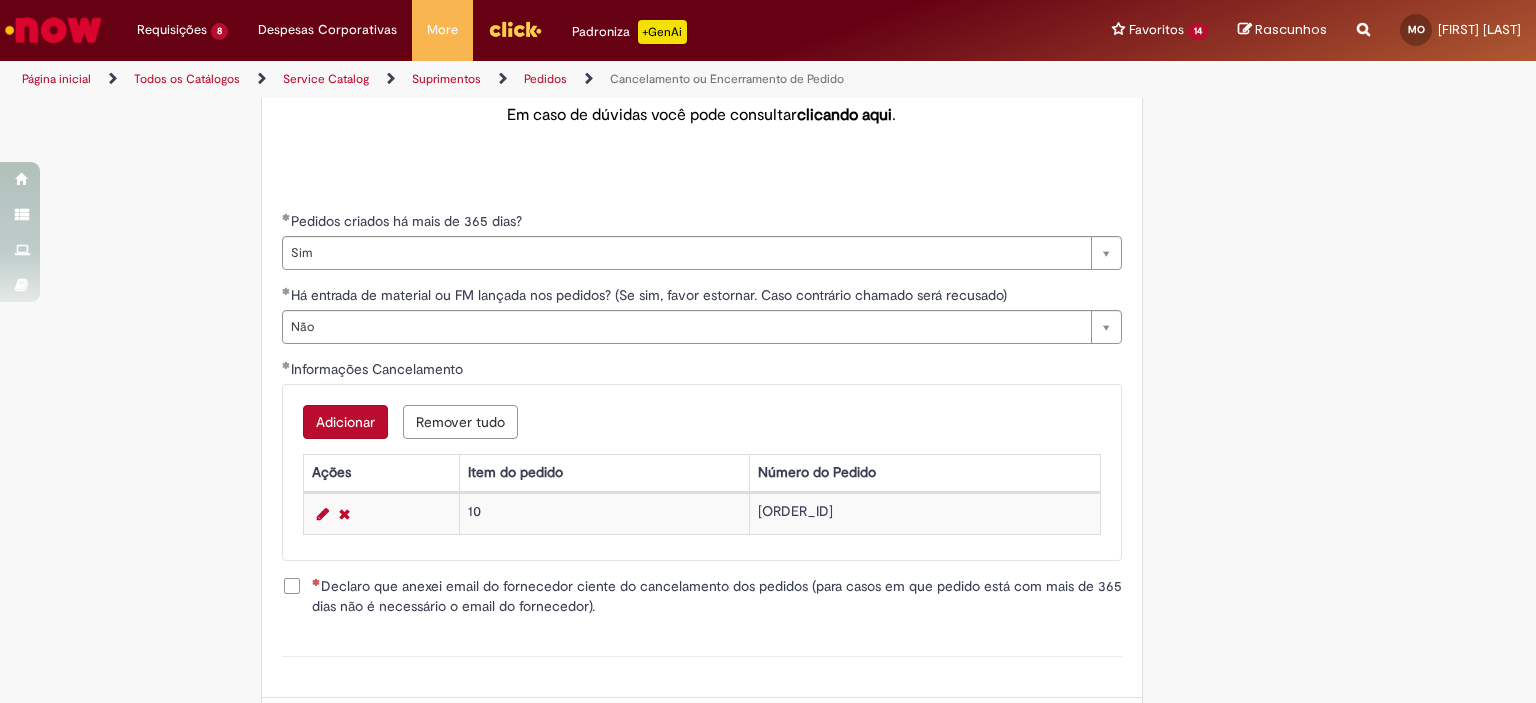 scroll, scrollTop: 900, scrollLeft: 0, axis: vertical 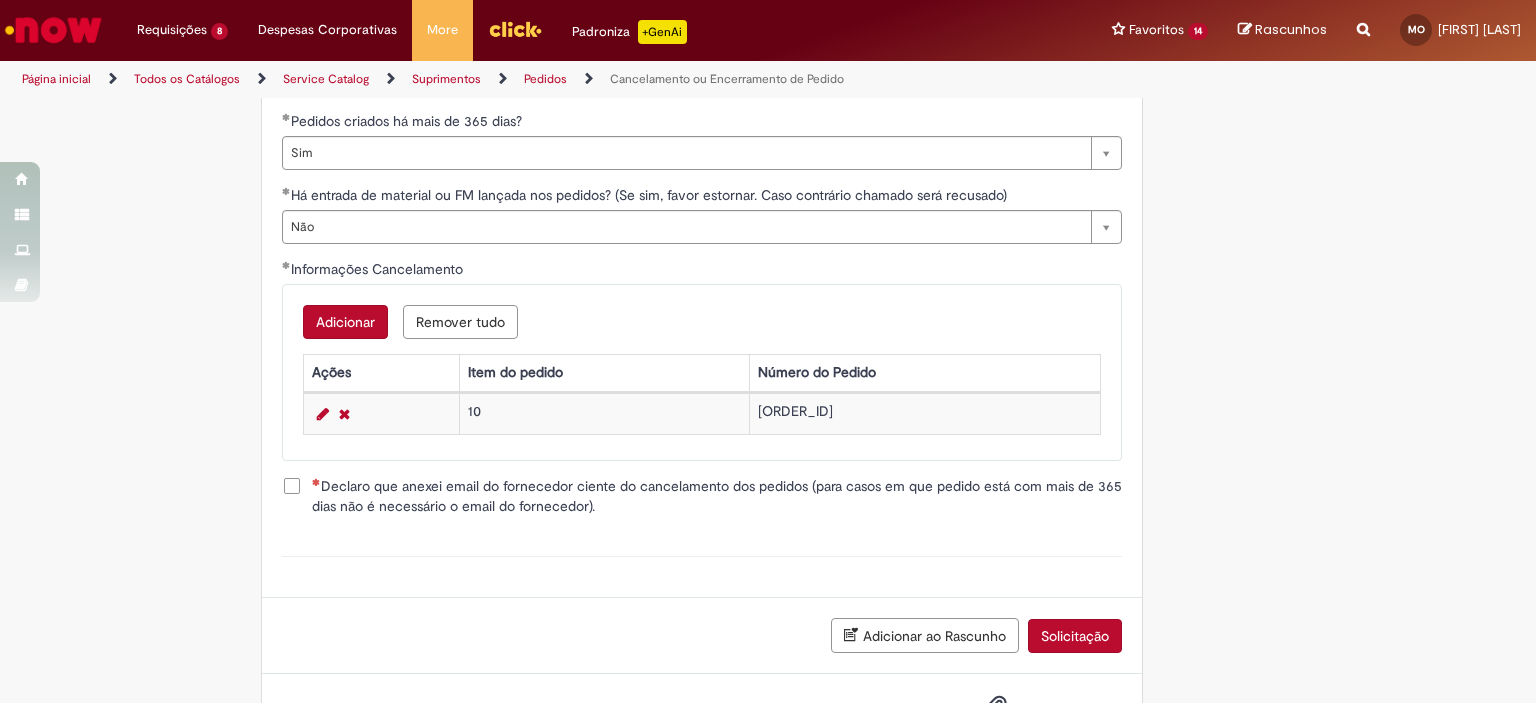 click on "Declaro que anexei email do fornecedor ciente do cancelamento dos pedidos (para casos em que pedido está com mais de 365 dias não é necessário o email do fornecedor)." at bounding box center [717, 496] 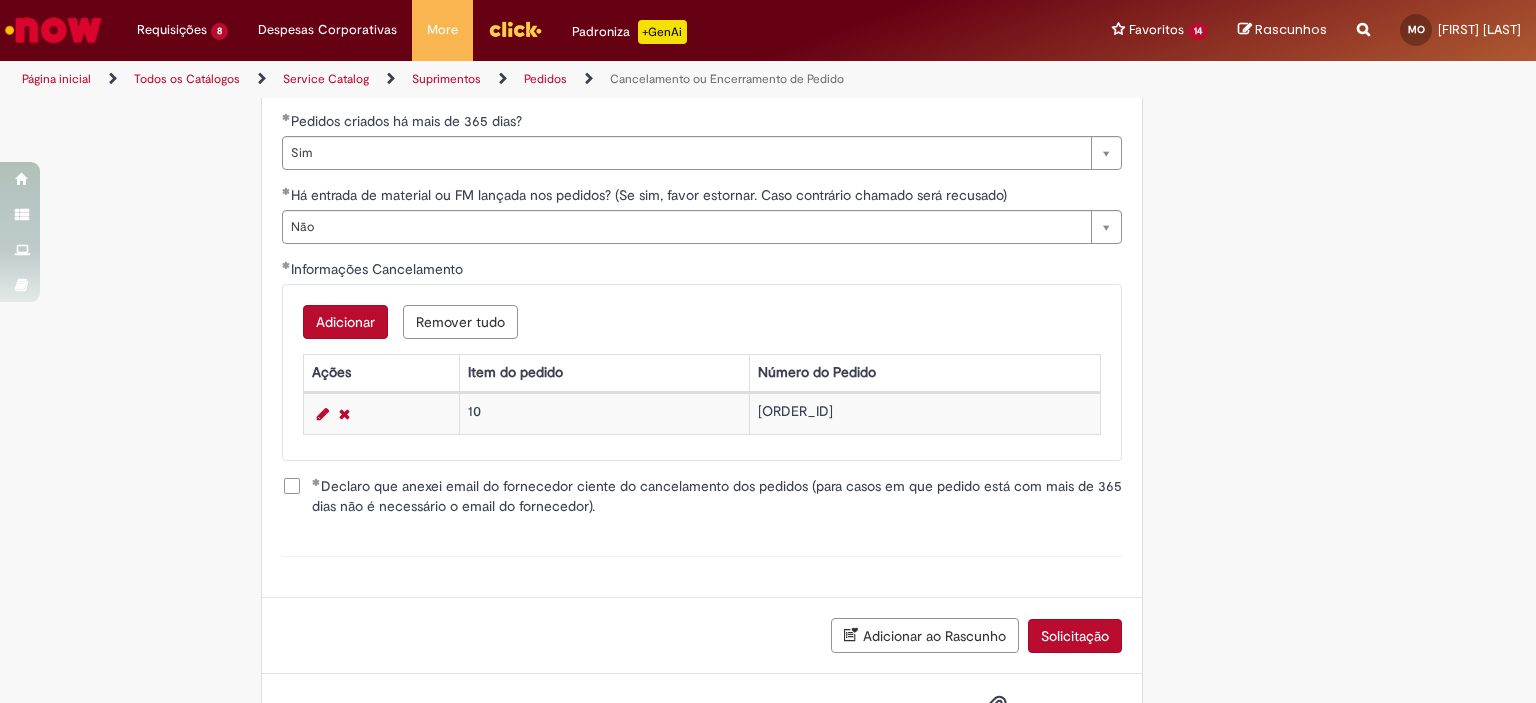 scroll, scrollTop: 976, scrollLeft: 0, axis: vertical 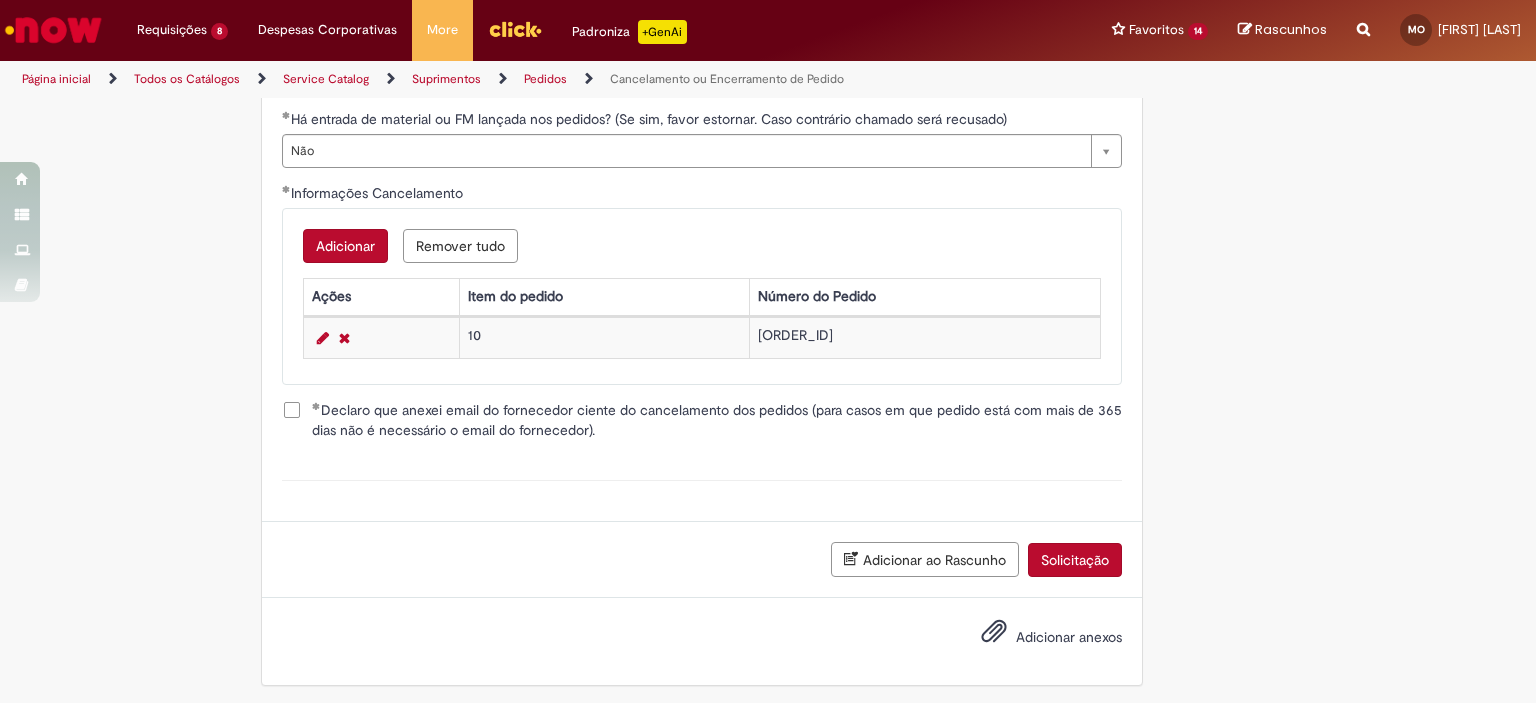 click on "Solicitação" at bounding box center (1075, 560) 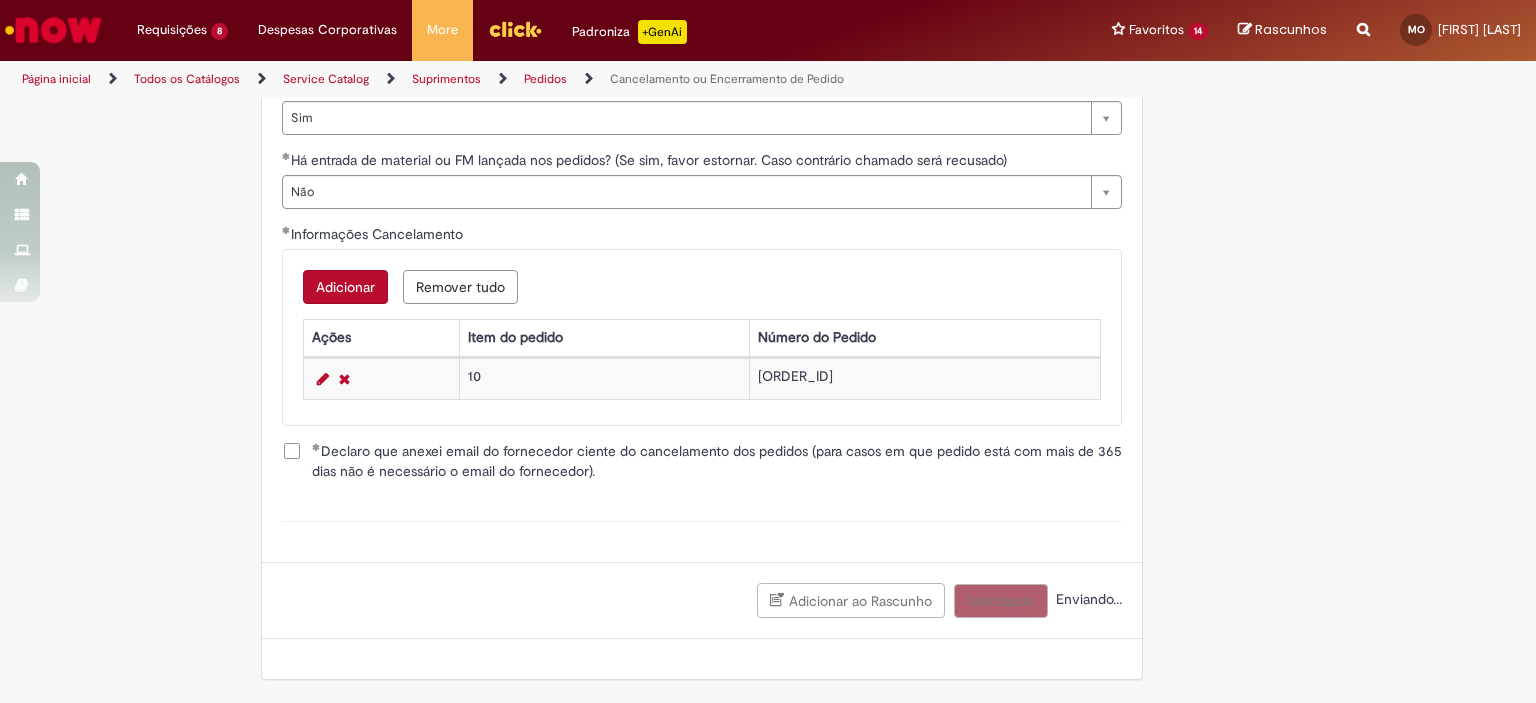 scroll, scrollTop: 930, scrollLeft: 0, axis: vertical 